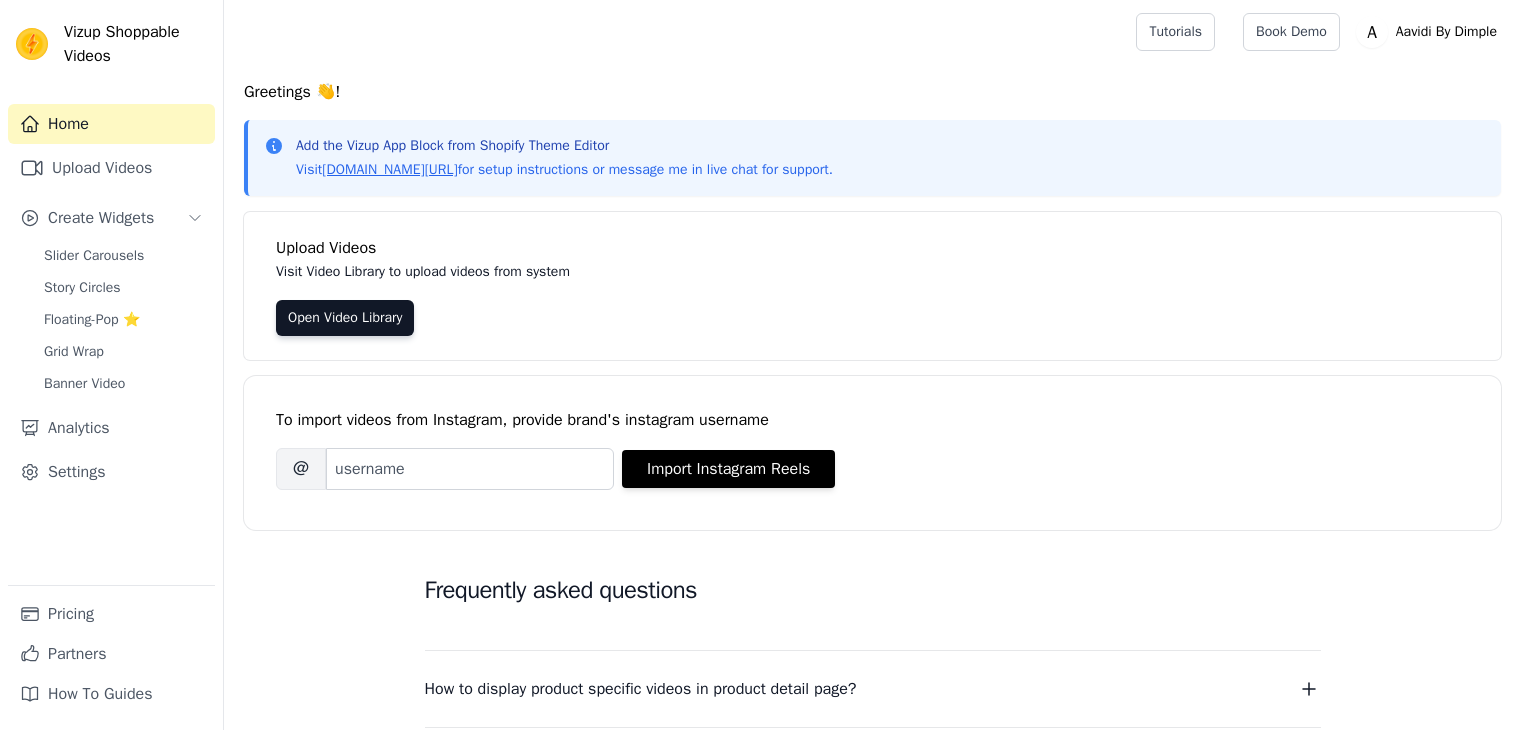 scroll, scrollTop: 0, scrollLeft: 0, axis: both 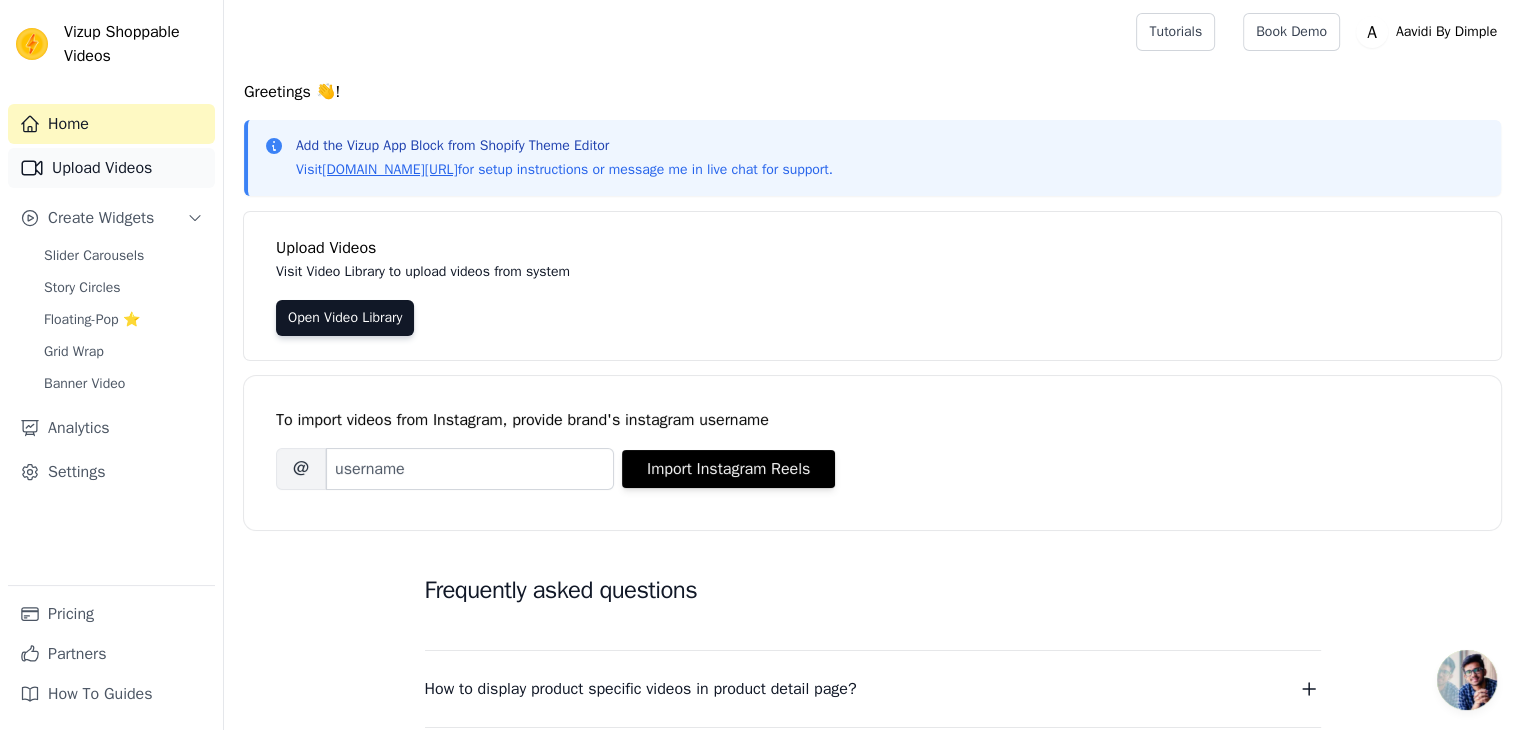 click on "Upload Videos" at bounding box center (111, 168) 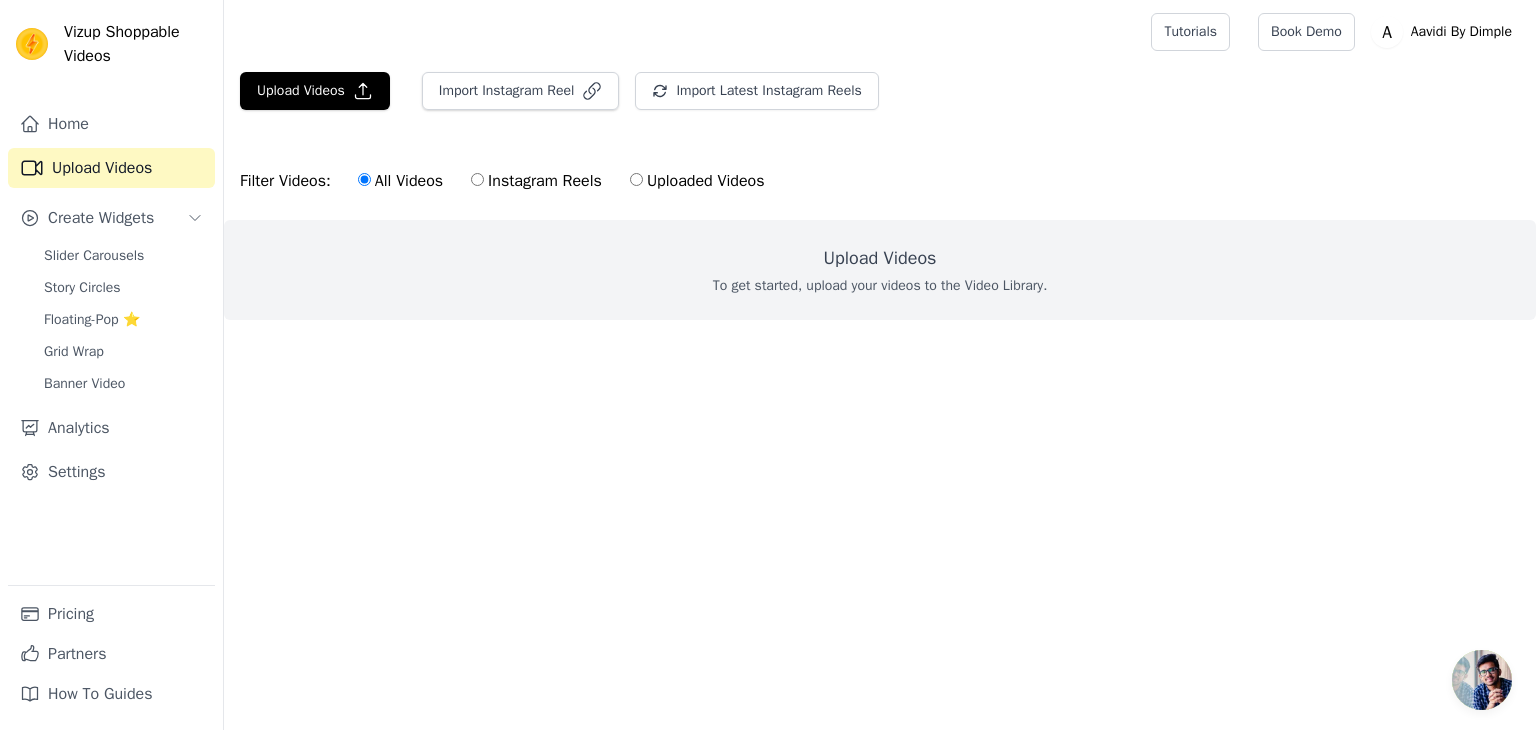 scroll, scrollTop: 0, scrollLeft: 0, axis: both 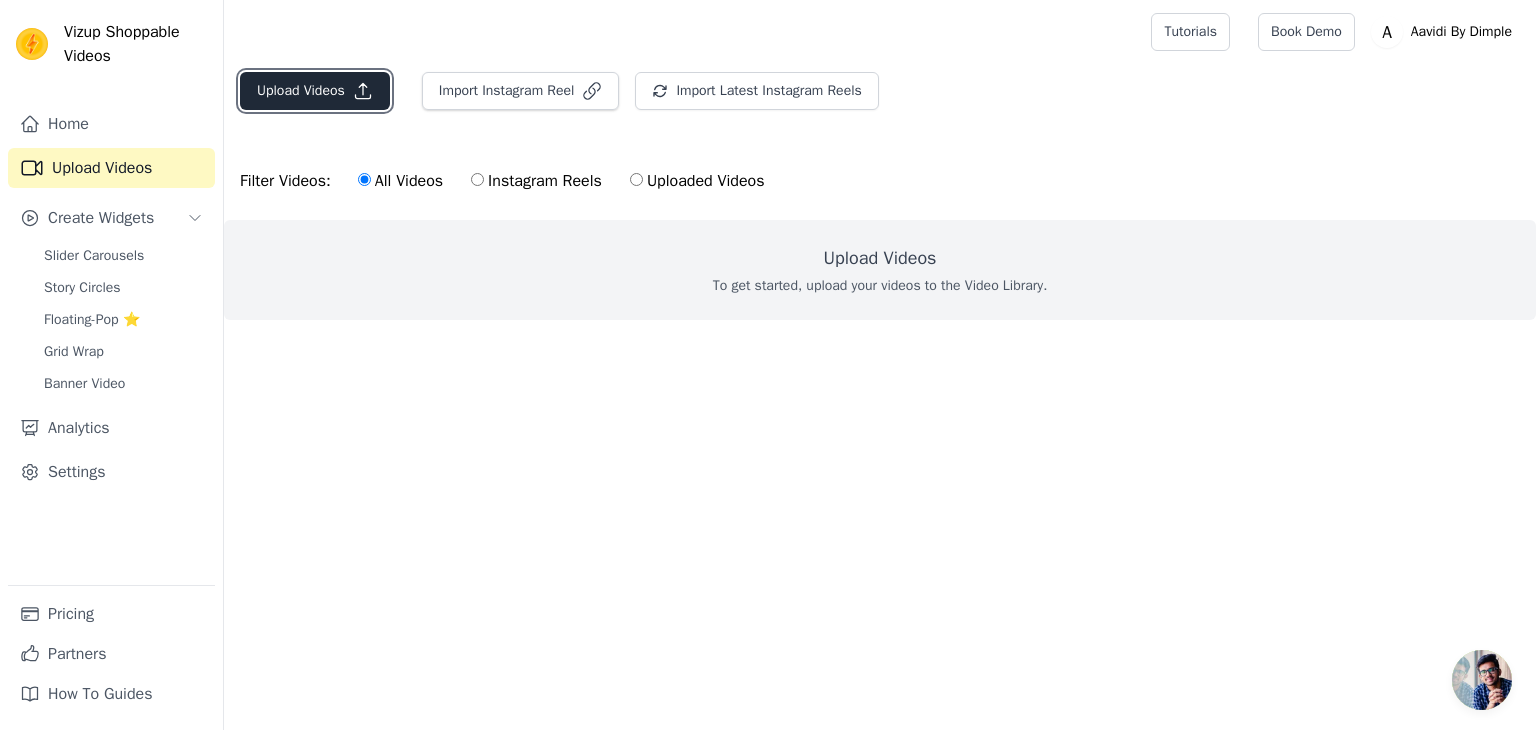 click on "Upload Videos" at bounding box center (315, 91) 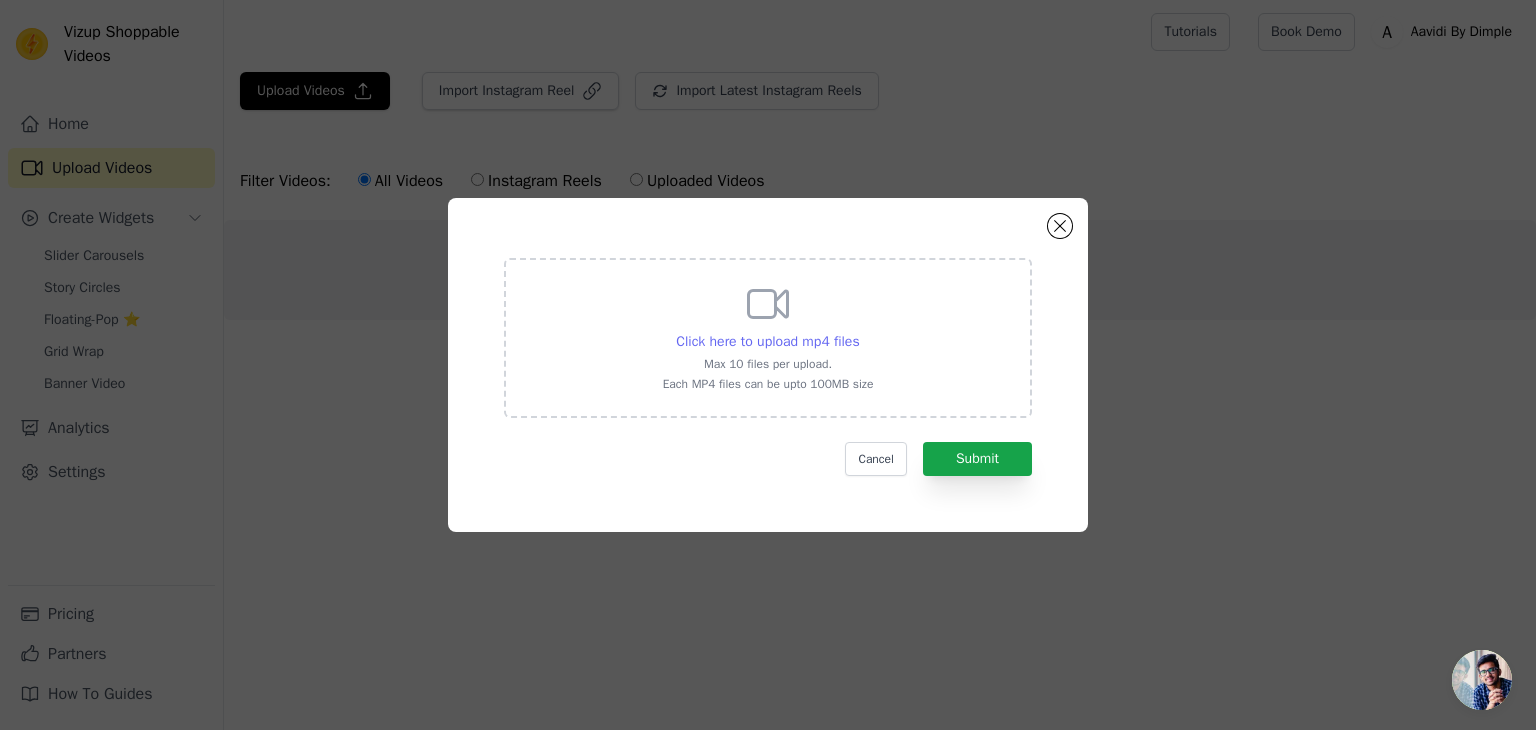 click on "Click here to upload mp4 files" at bounding box center [767, 341] 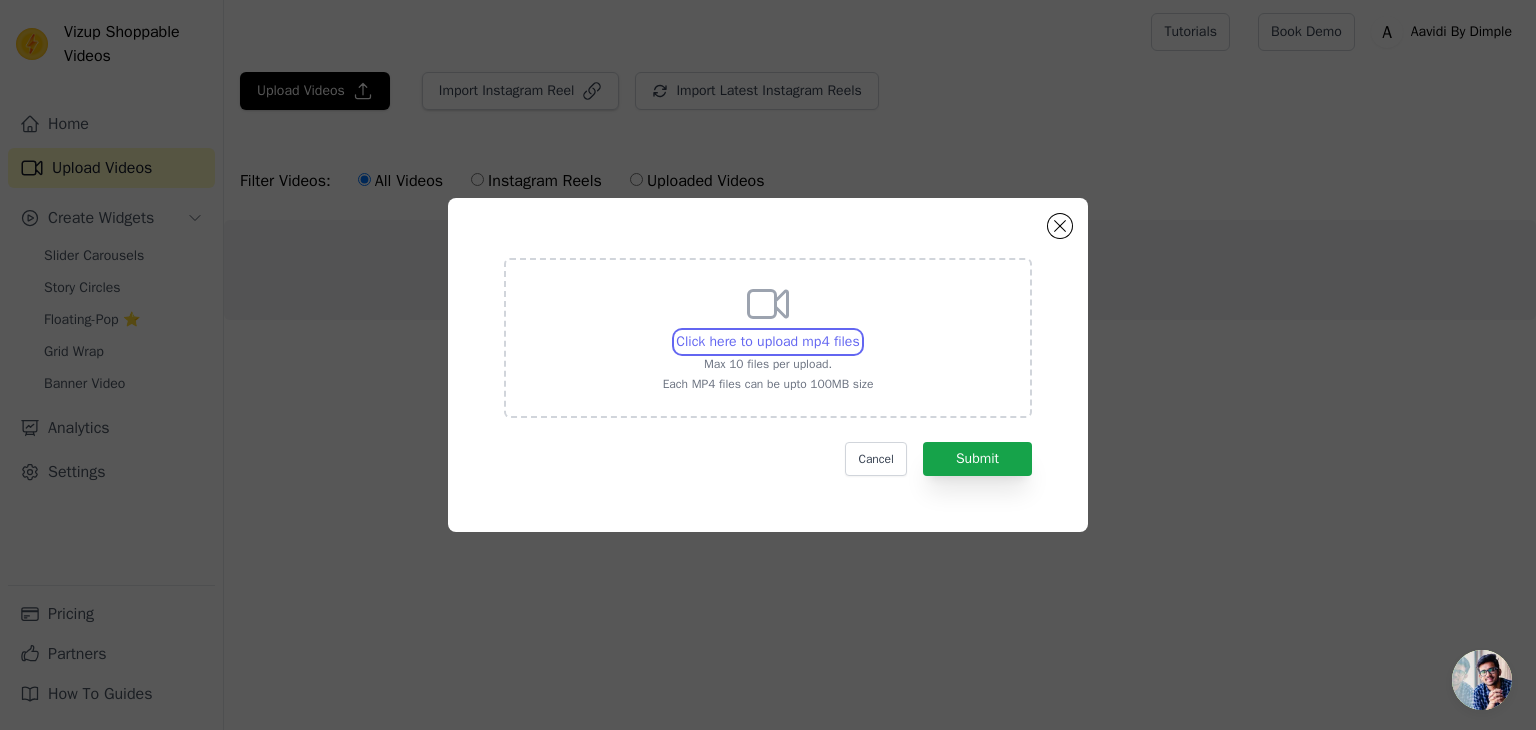 click on "Click here to upload mp4 files     Max 10 files per upload.   Each MP4 files can be upto 100MB size" at bounding box center (859, 331) 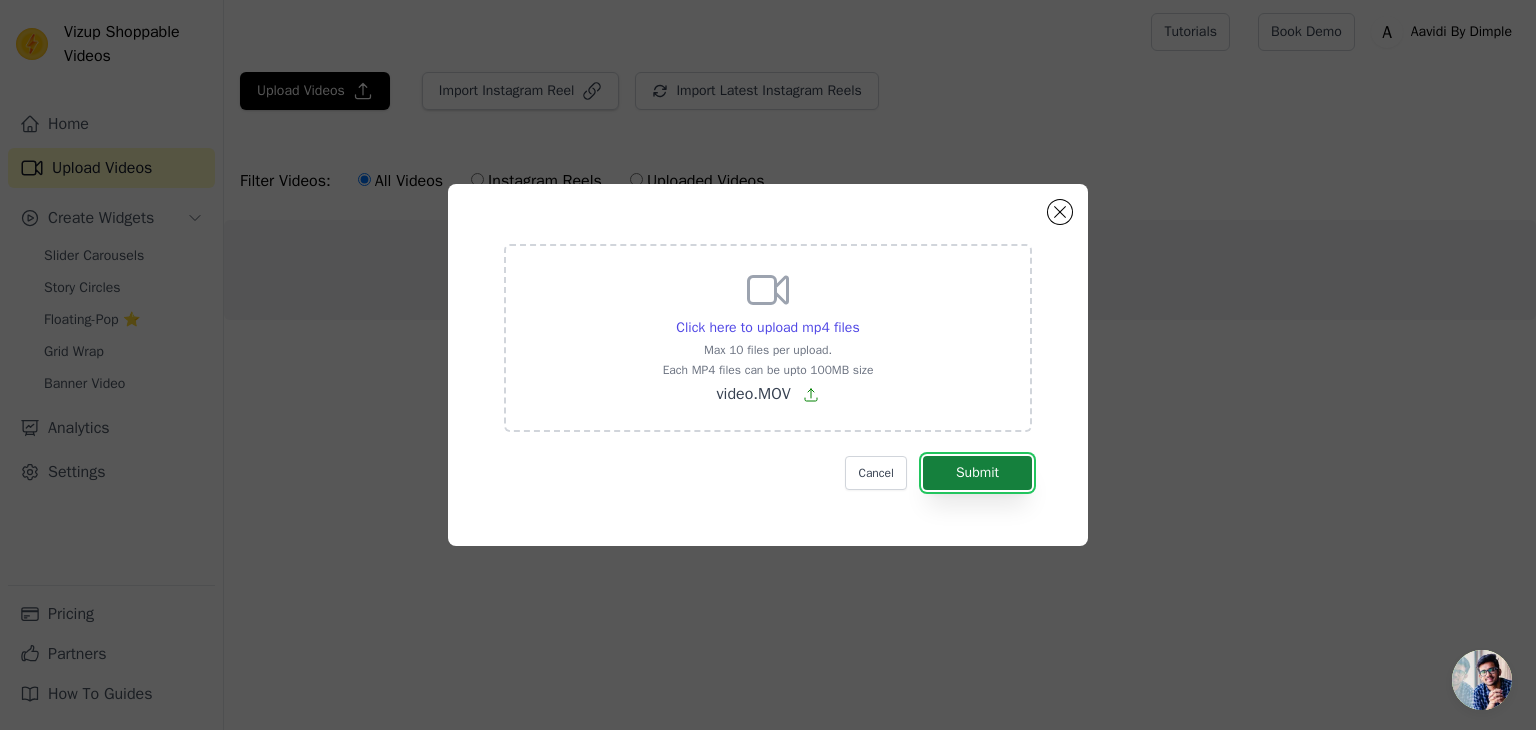 click on "Submit" at bounding box center (977, 473) 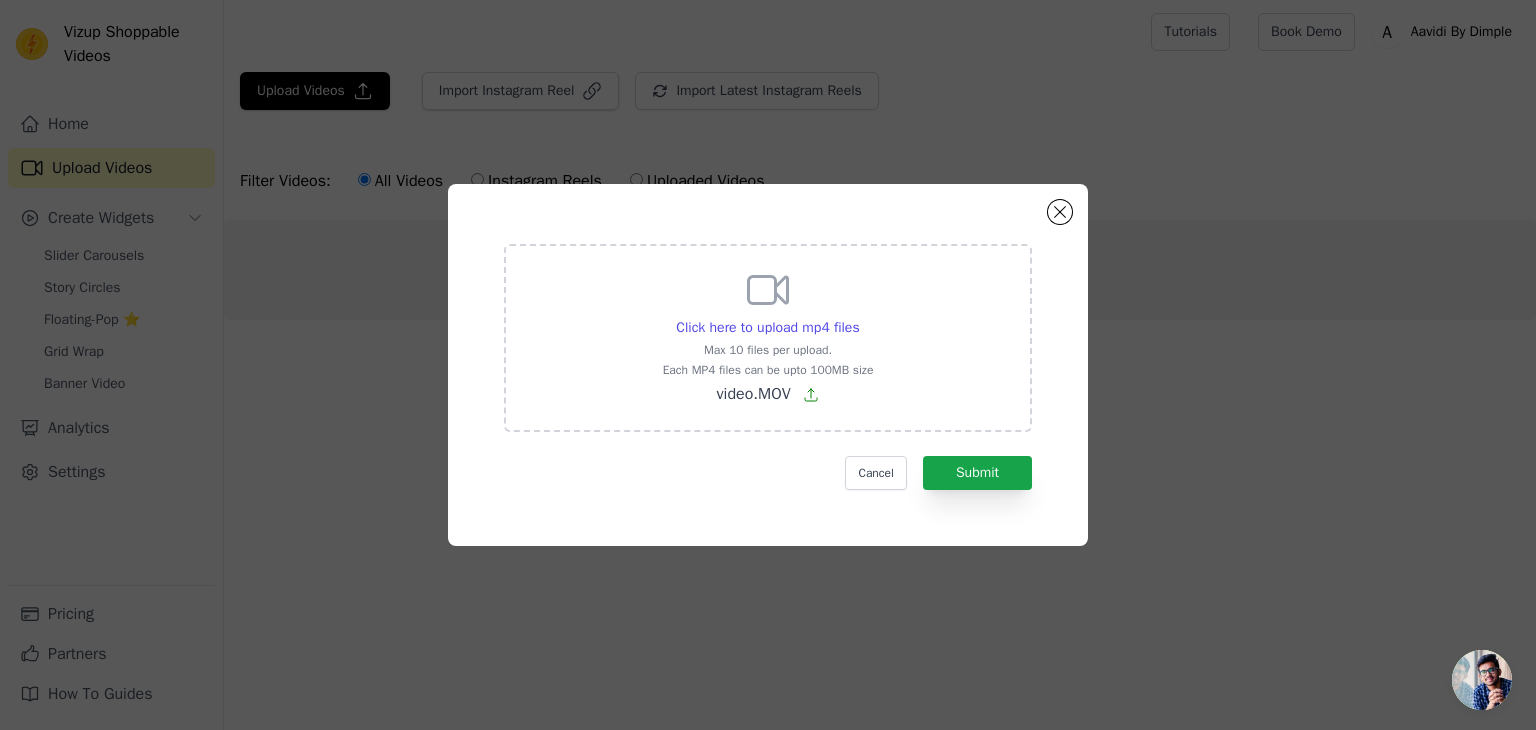 click 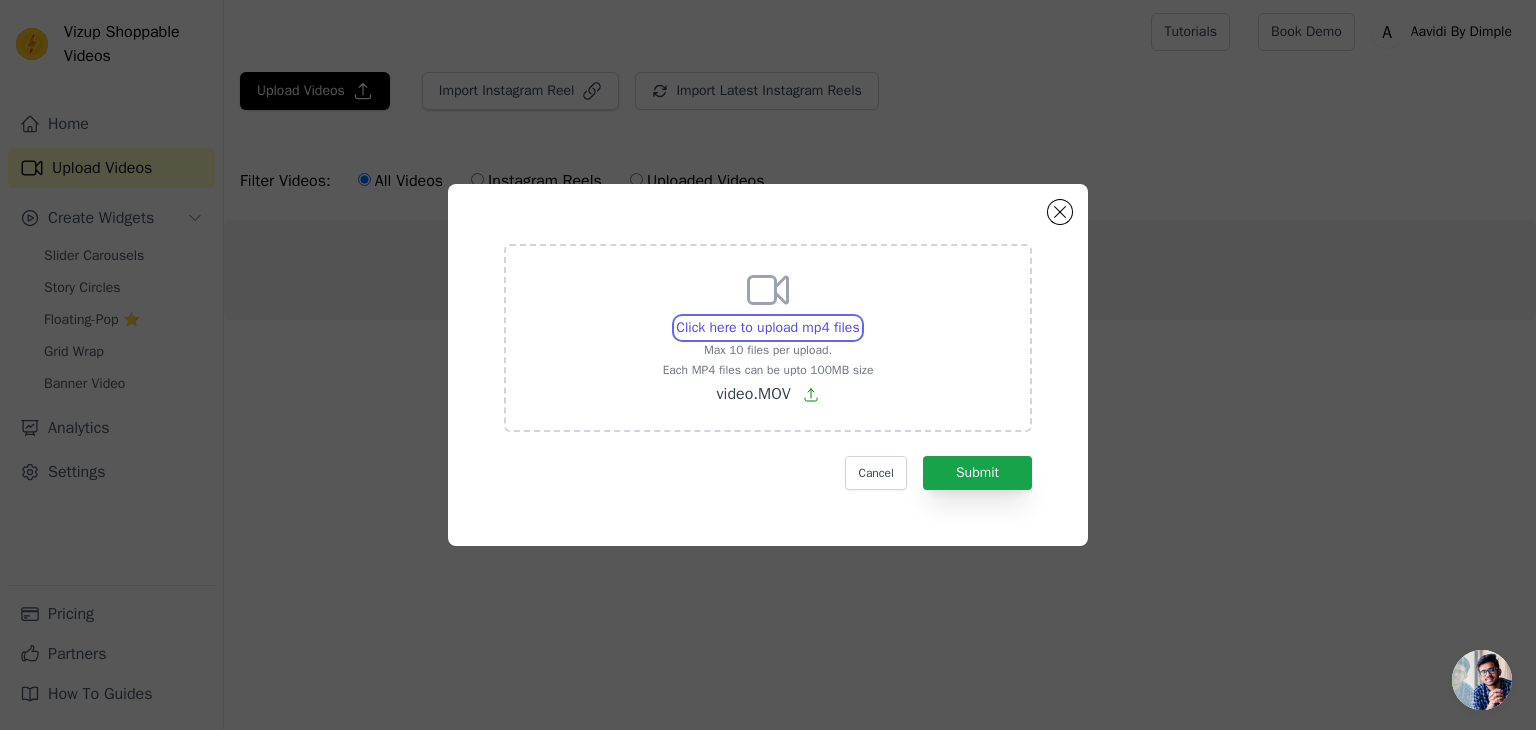 click on "Click here to upload mp4 files     Max 10 files per upload.   Each MP4 files can be upto 100MB size   video.MOV" at bounding box center [859, 317] 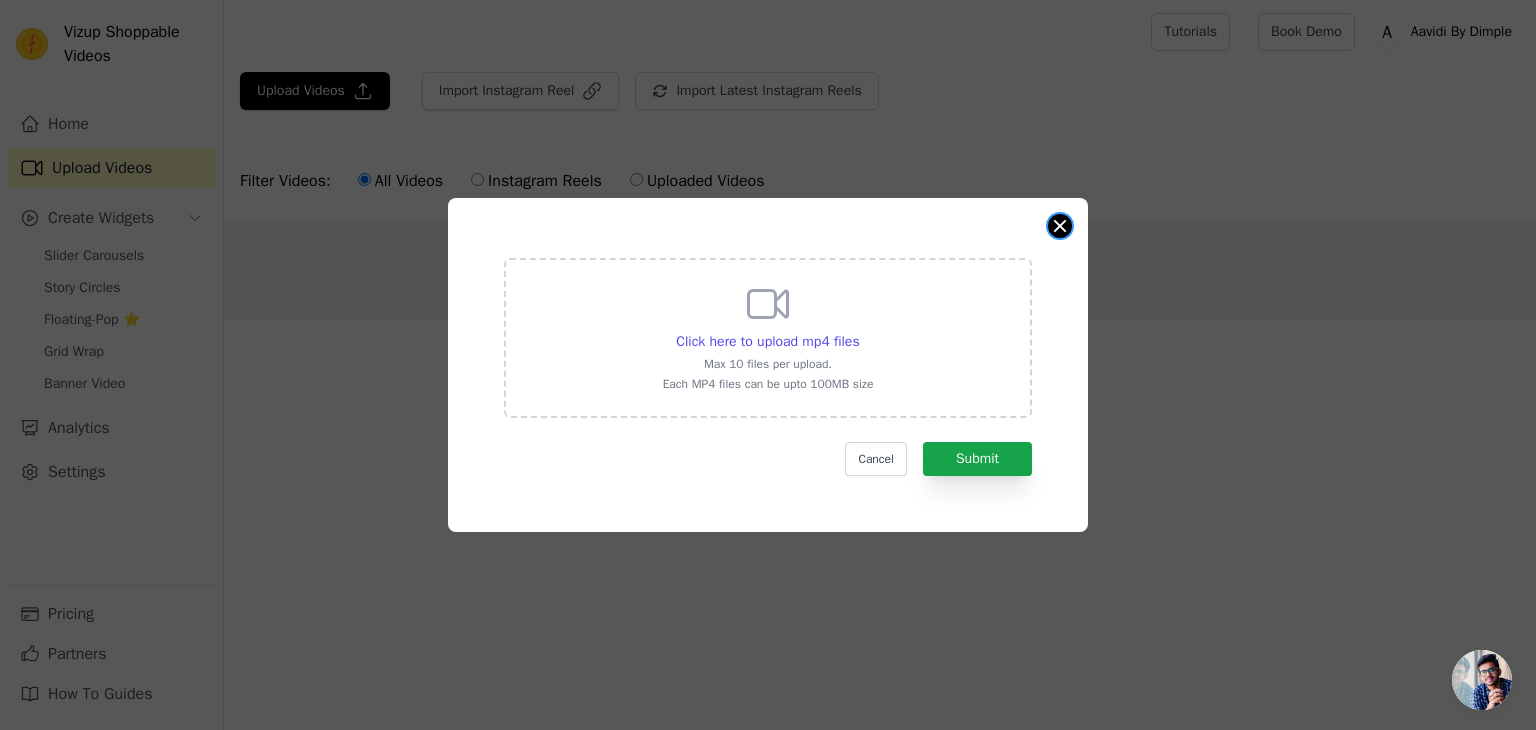 click at bounding box center [1060, 226] 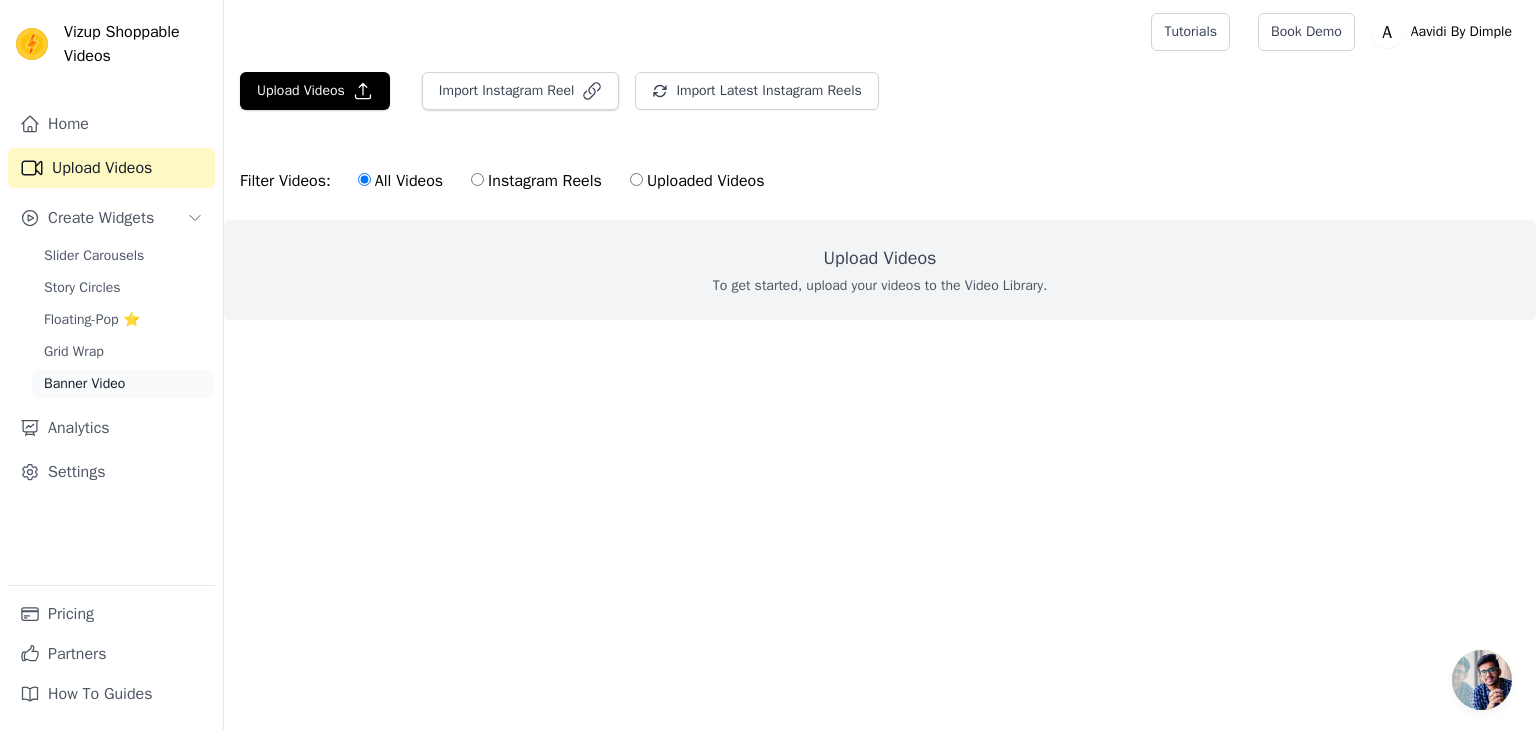 click on "Banner Video" at bounding box center (123, 384) 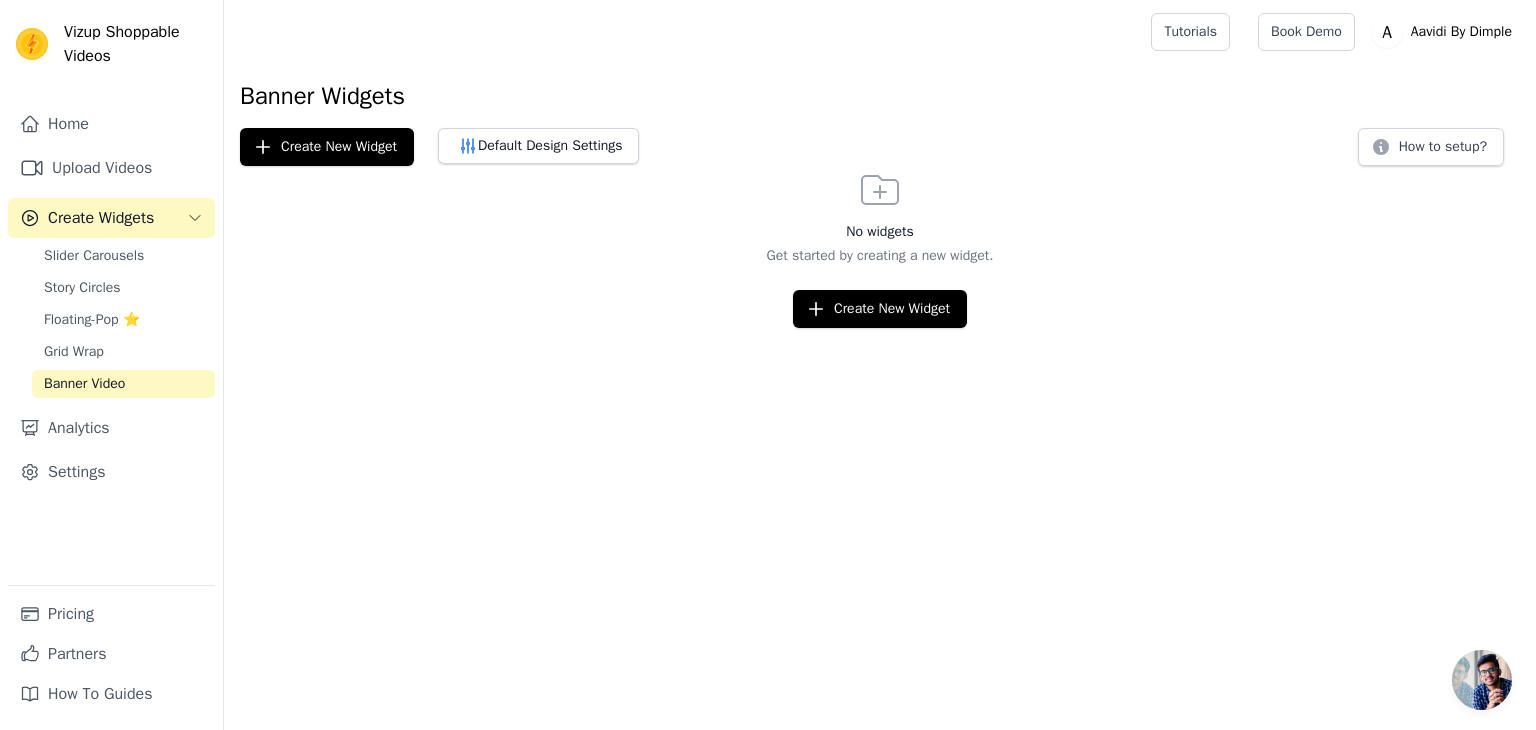 click 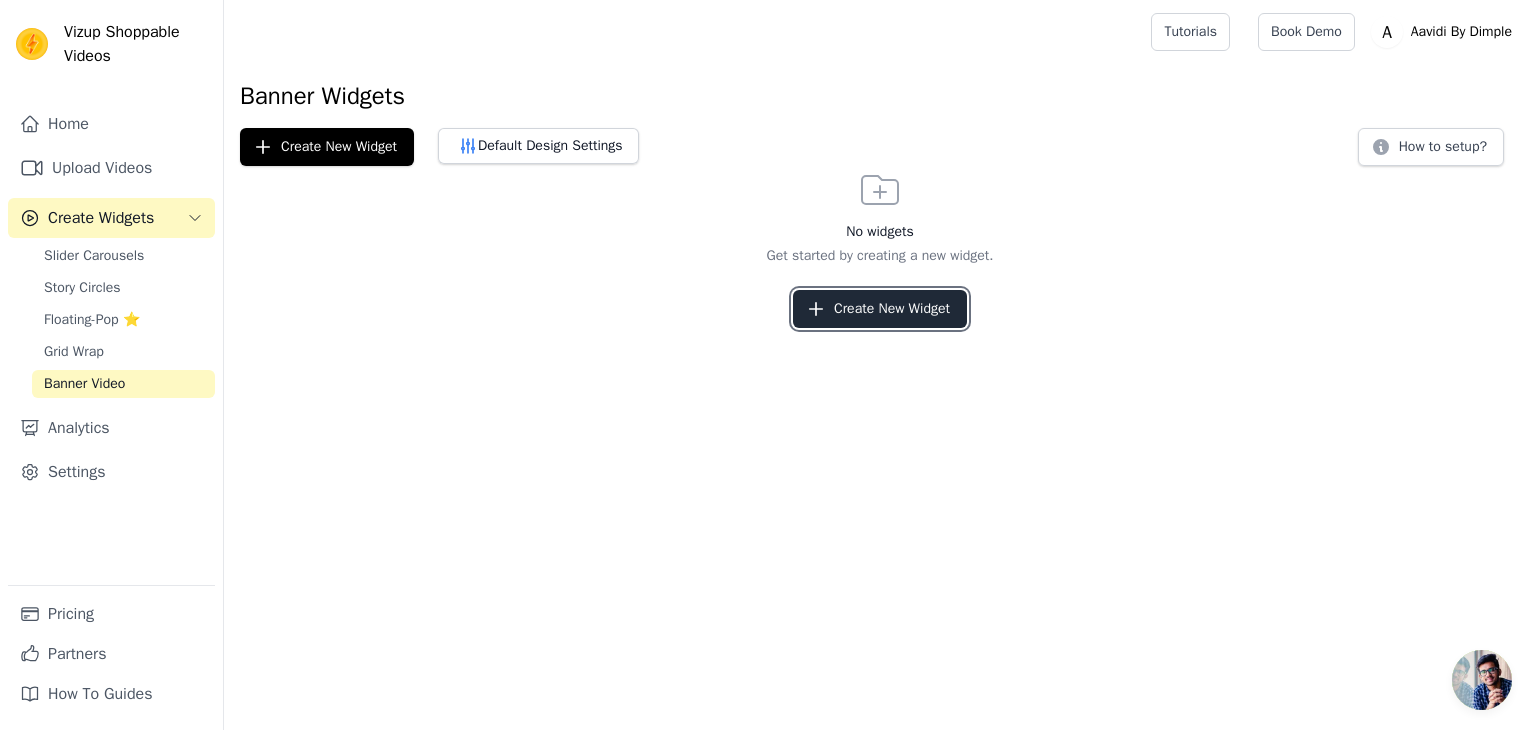 click on "Create New Widget" at bounding box center [880, 309] 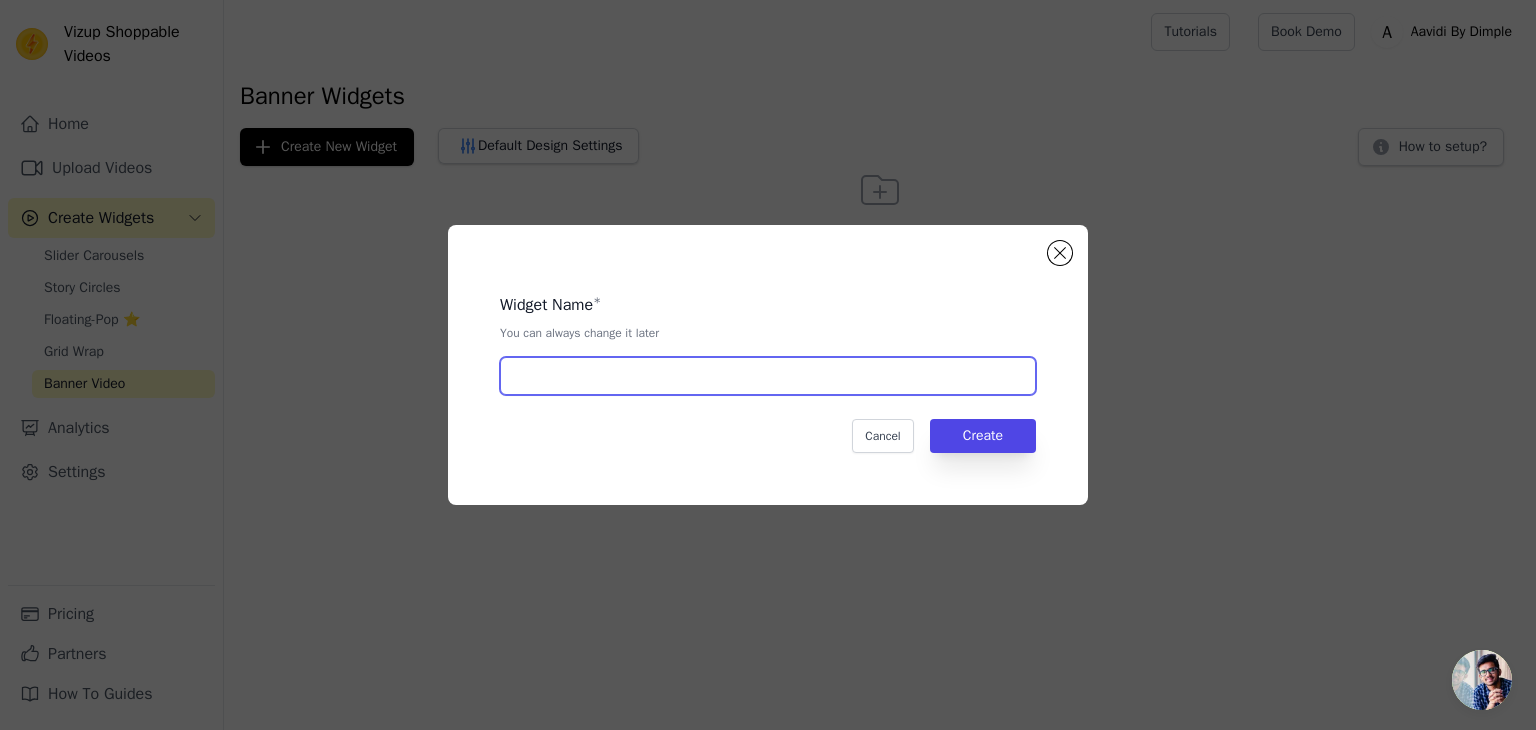 click at bounding box center (768, 376) 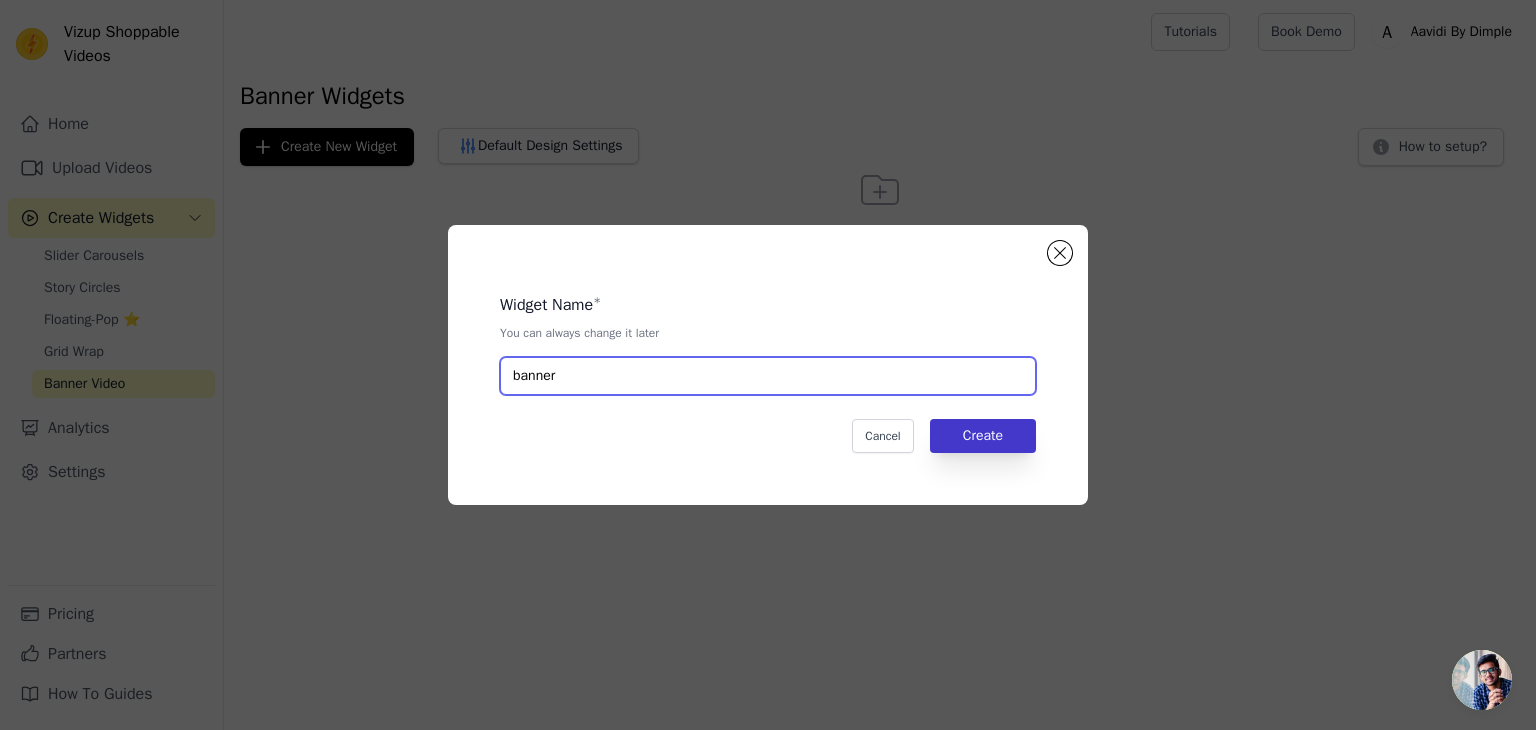 type on "banner" 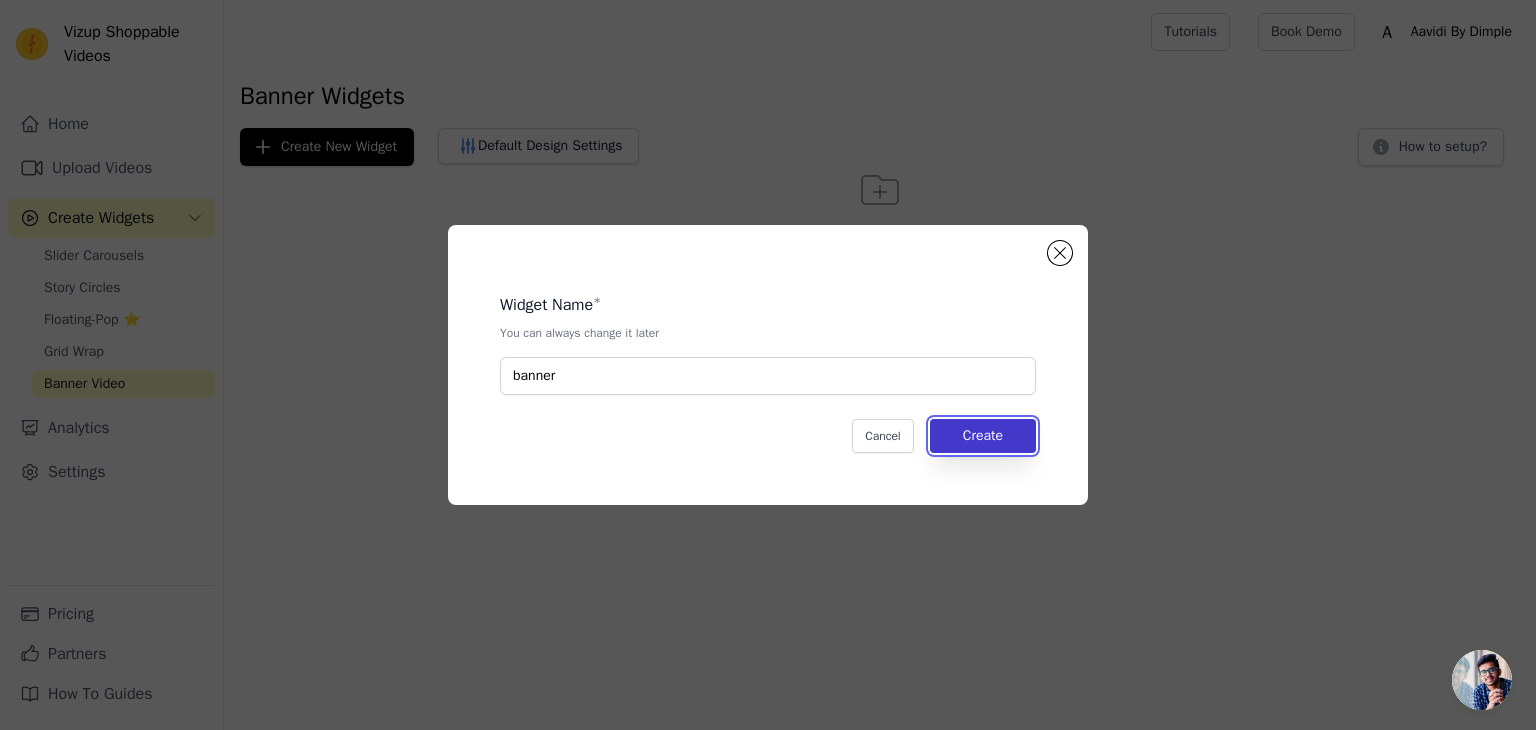 click on "Create" at bounding box center (983, 436) 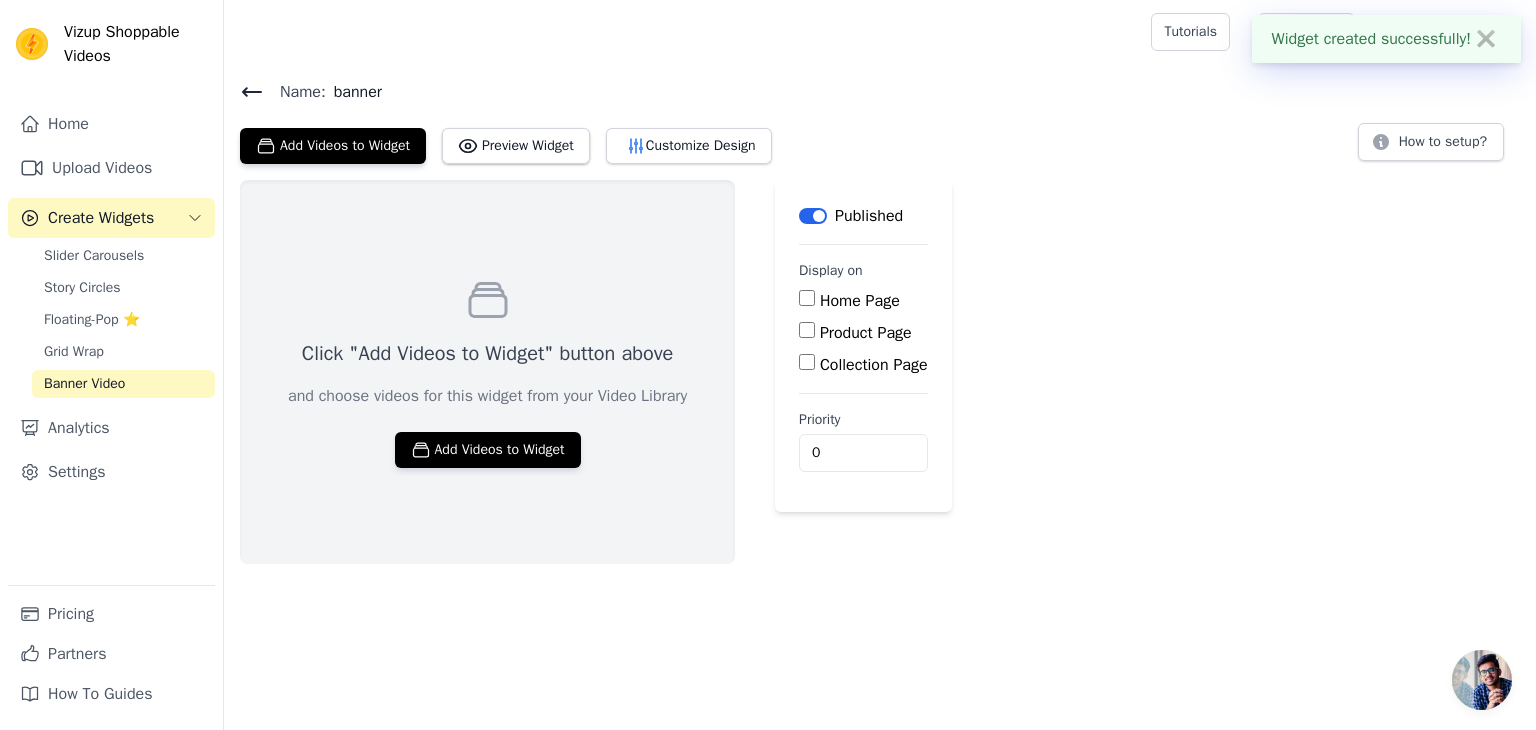 click on "Home Page" at bounding box center [807, 298] 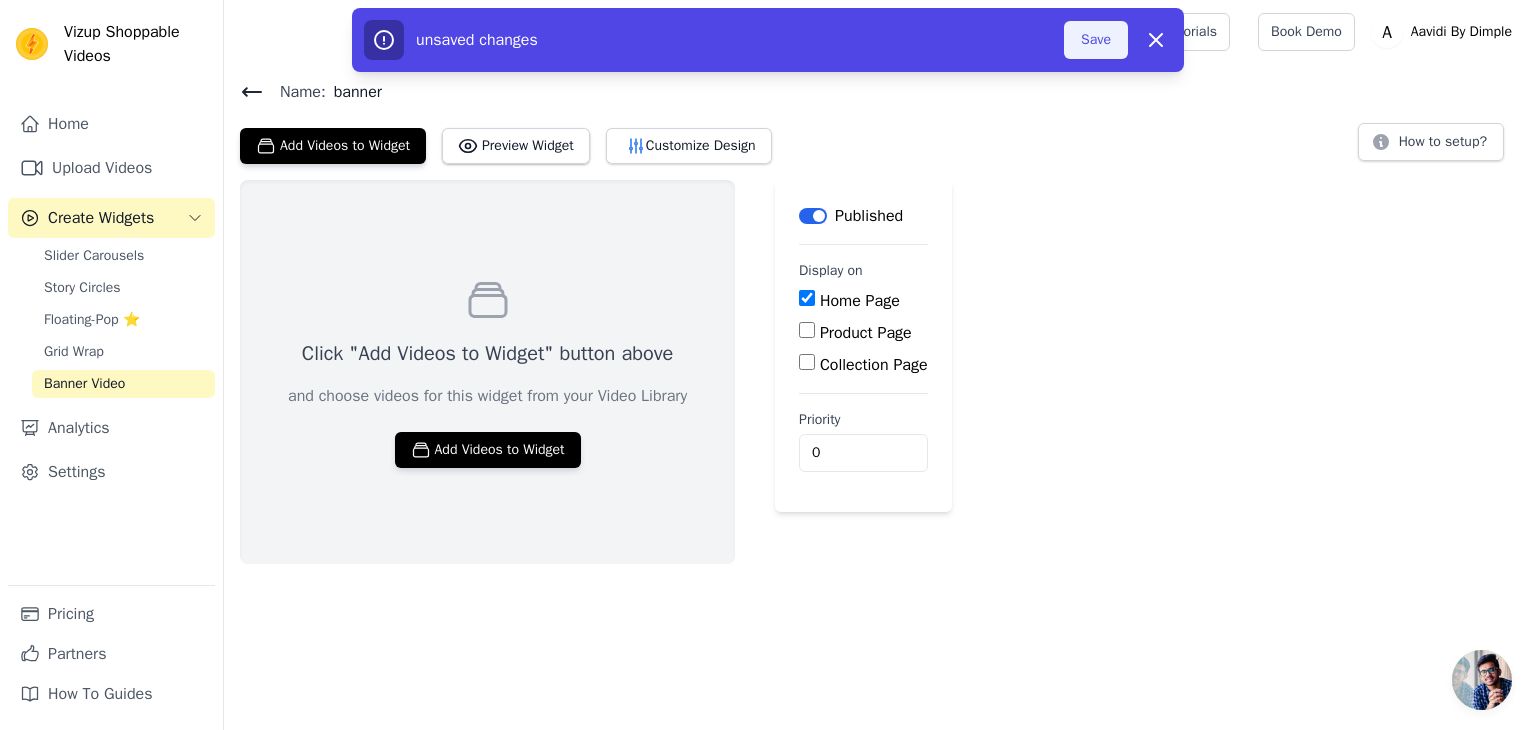 click on "Save" at bounding box center (1096, 40) 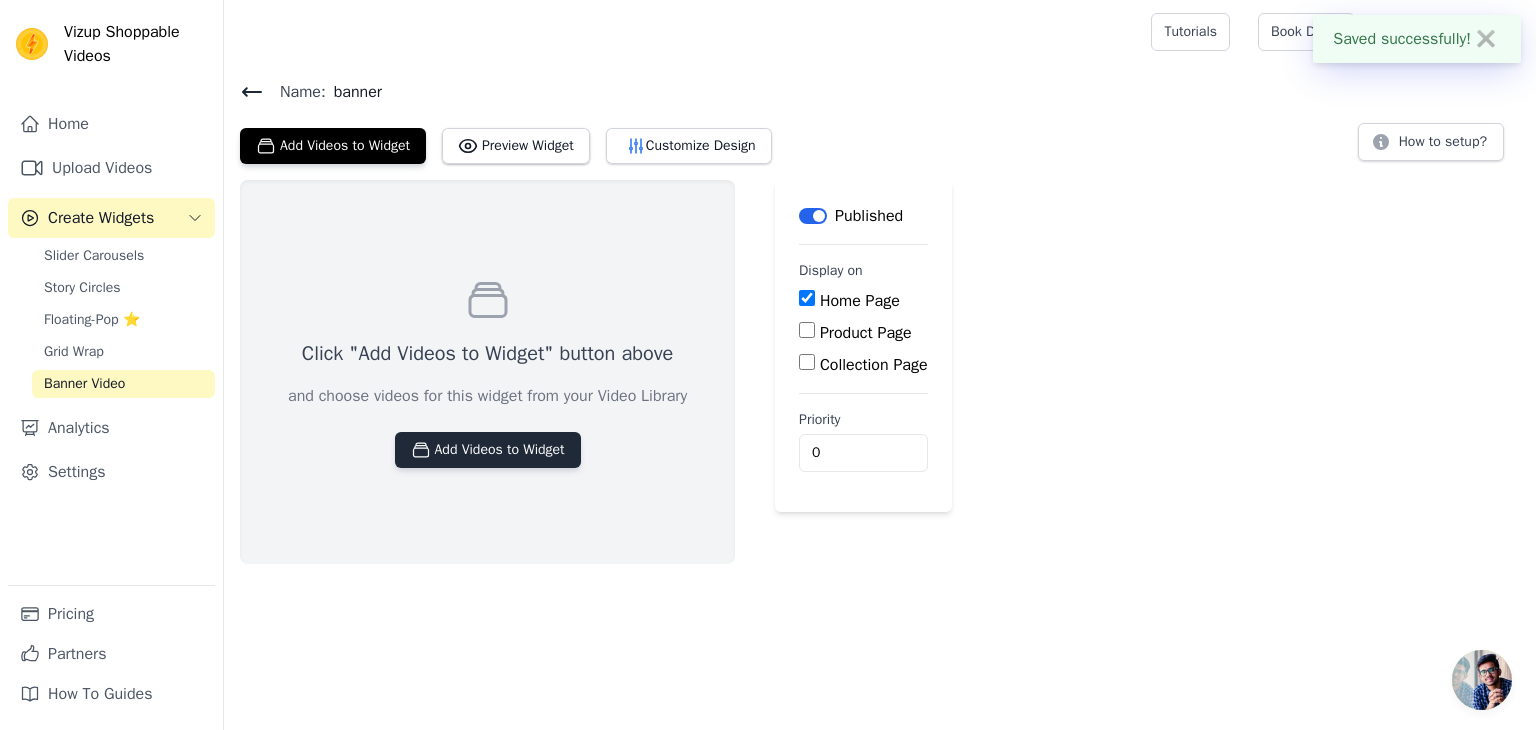 click on "Add Videos to Widget" at bounding box center (488, 450) 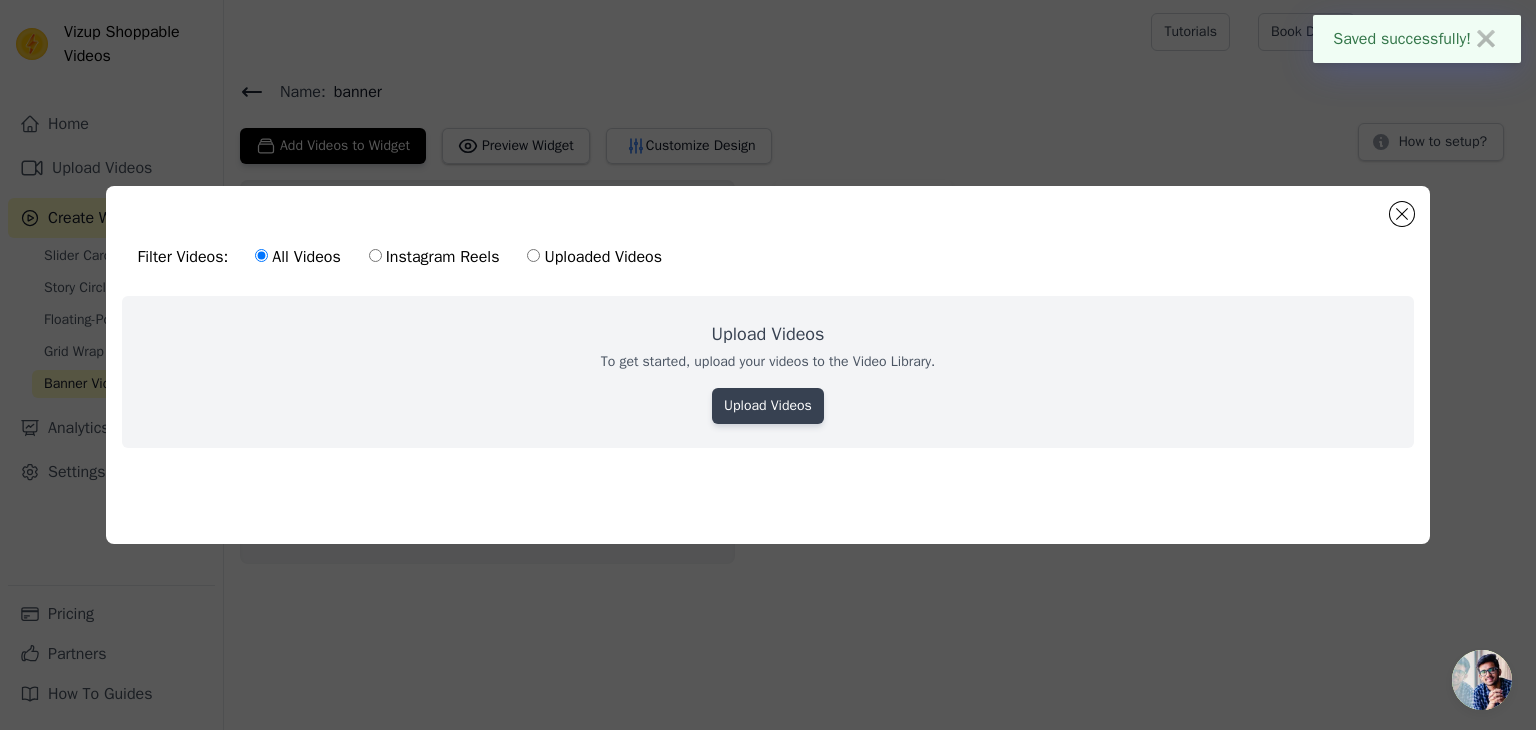 click on "Upload Videos" at bounding box center [768, 406] 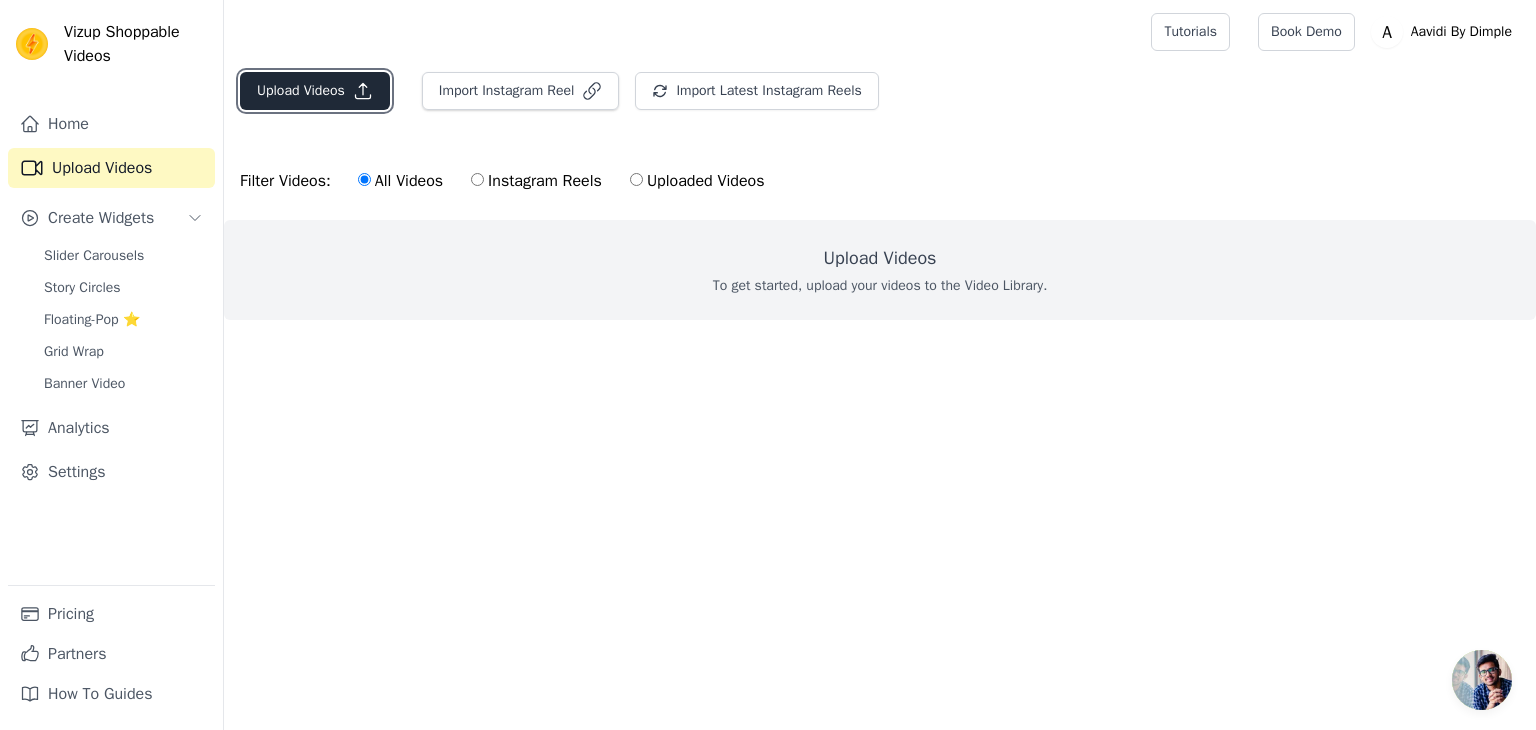 click on "Upload Videos" at bounding box center [315, 91] 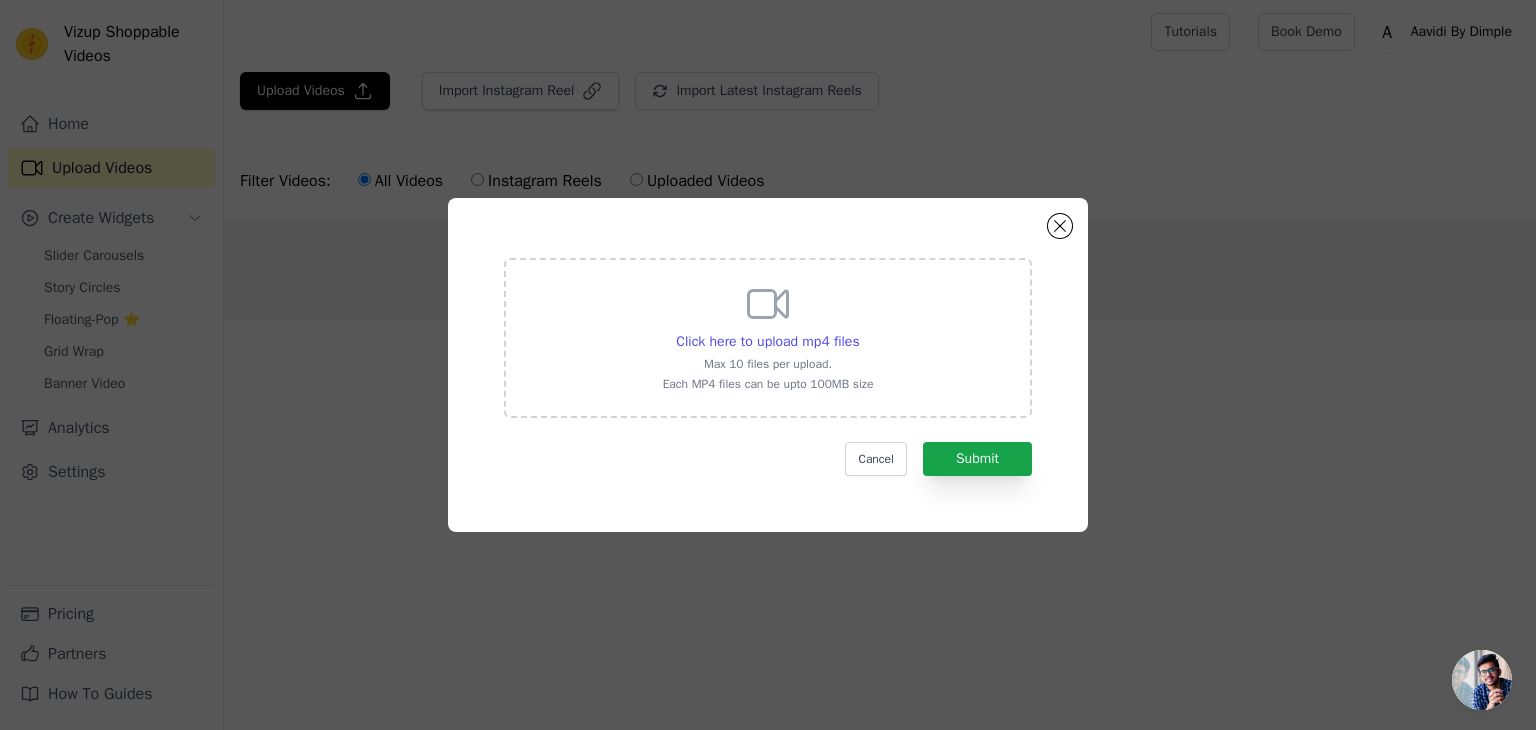 click 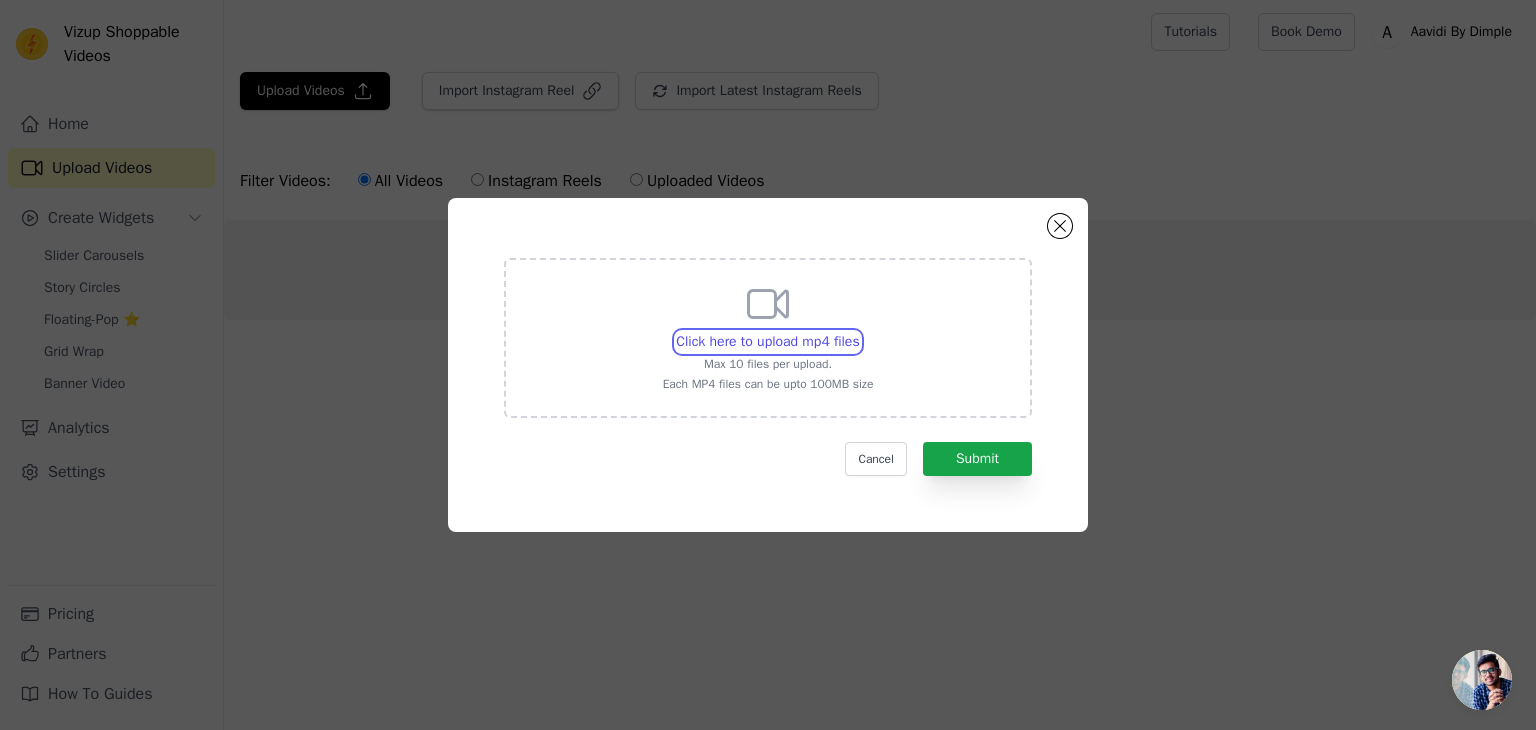 click on "Click here to upload mp4 files     Max 10 files per upload.   Each MP4 files can be upto 100MB size" at bounding box center [859, 331] 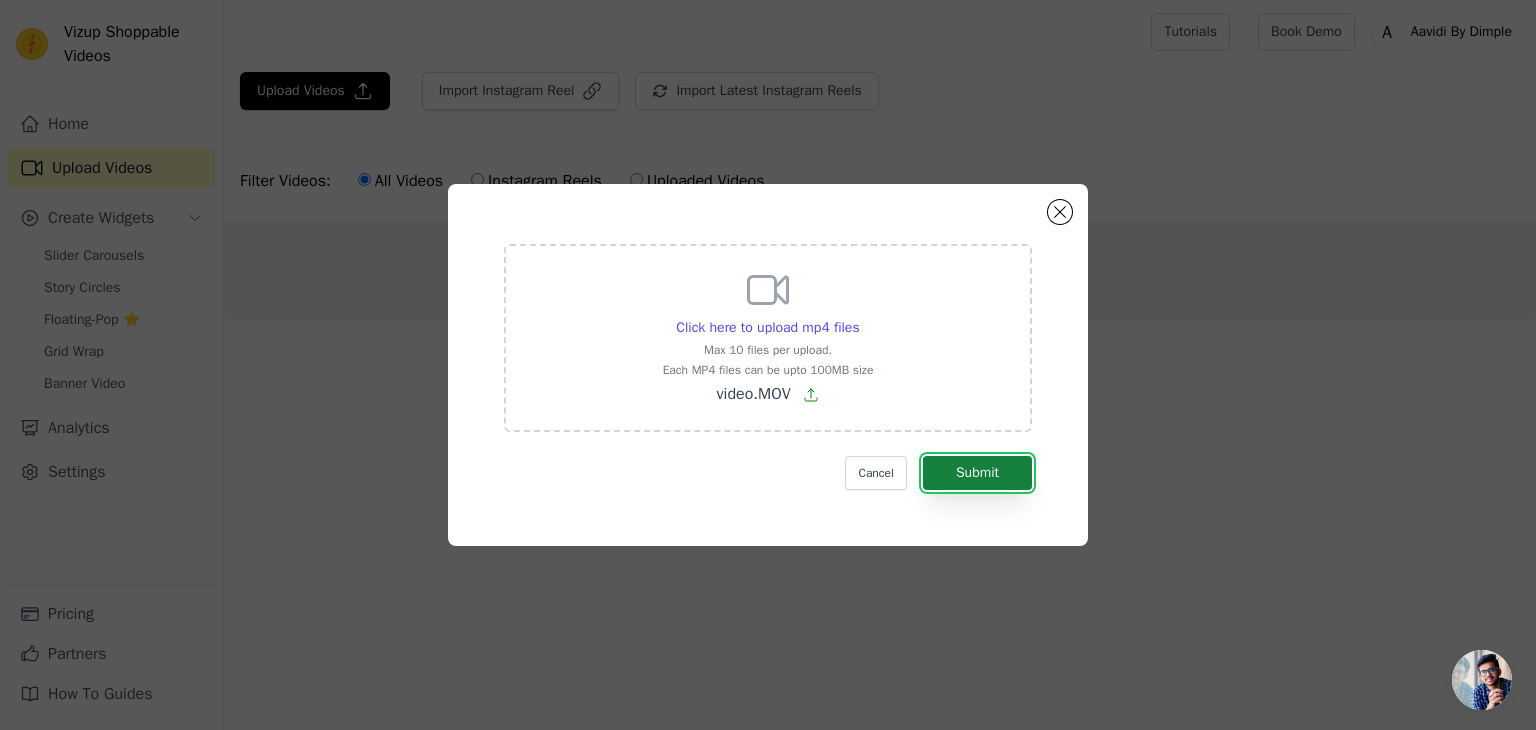 click on "Submit" at bounding box center [977, 473] 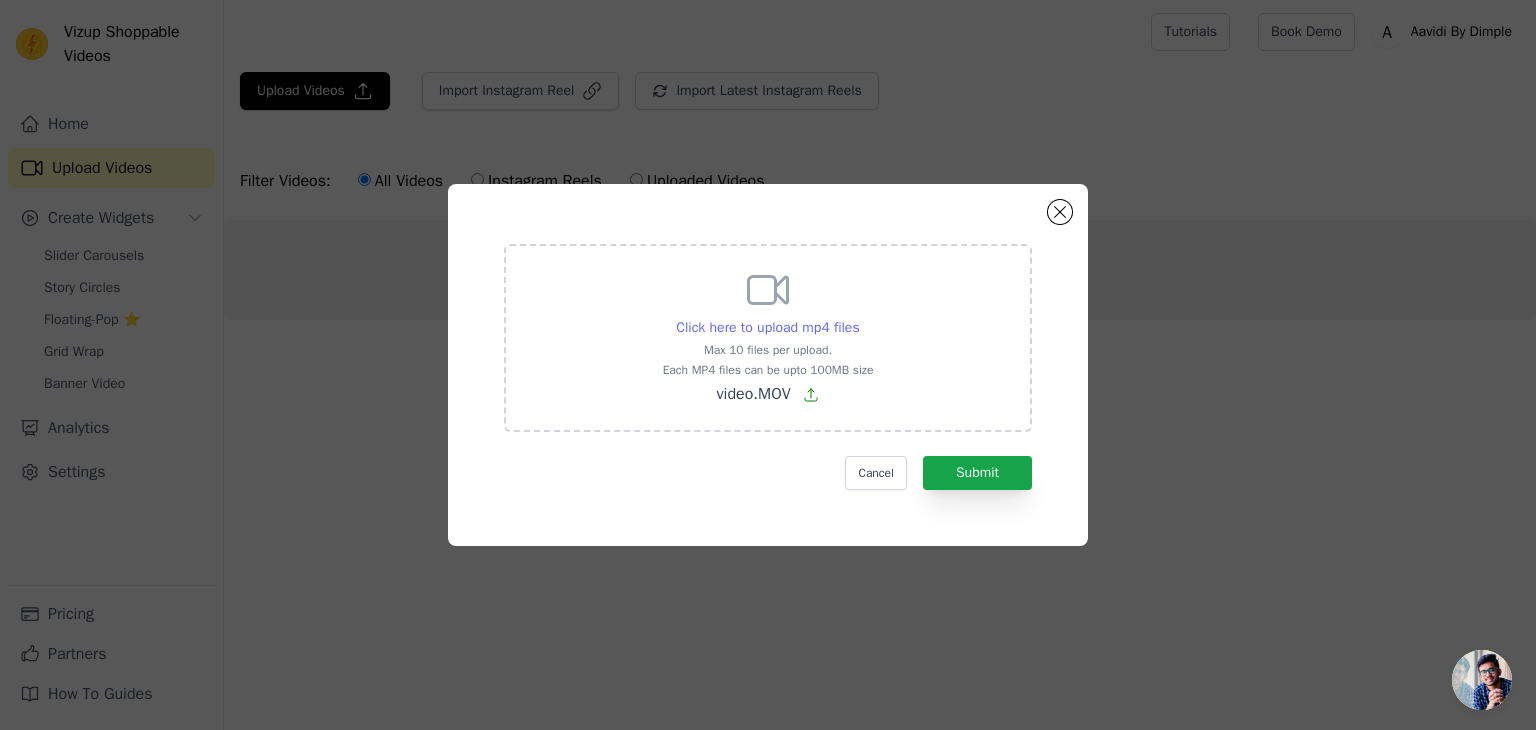 click on "Click here to upload mp4 files" at bounding box center (767, 327) 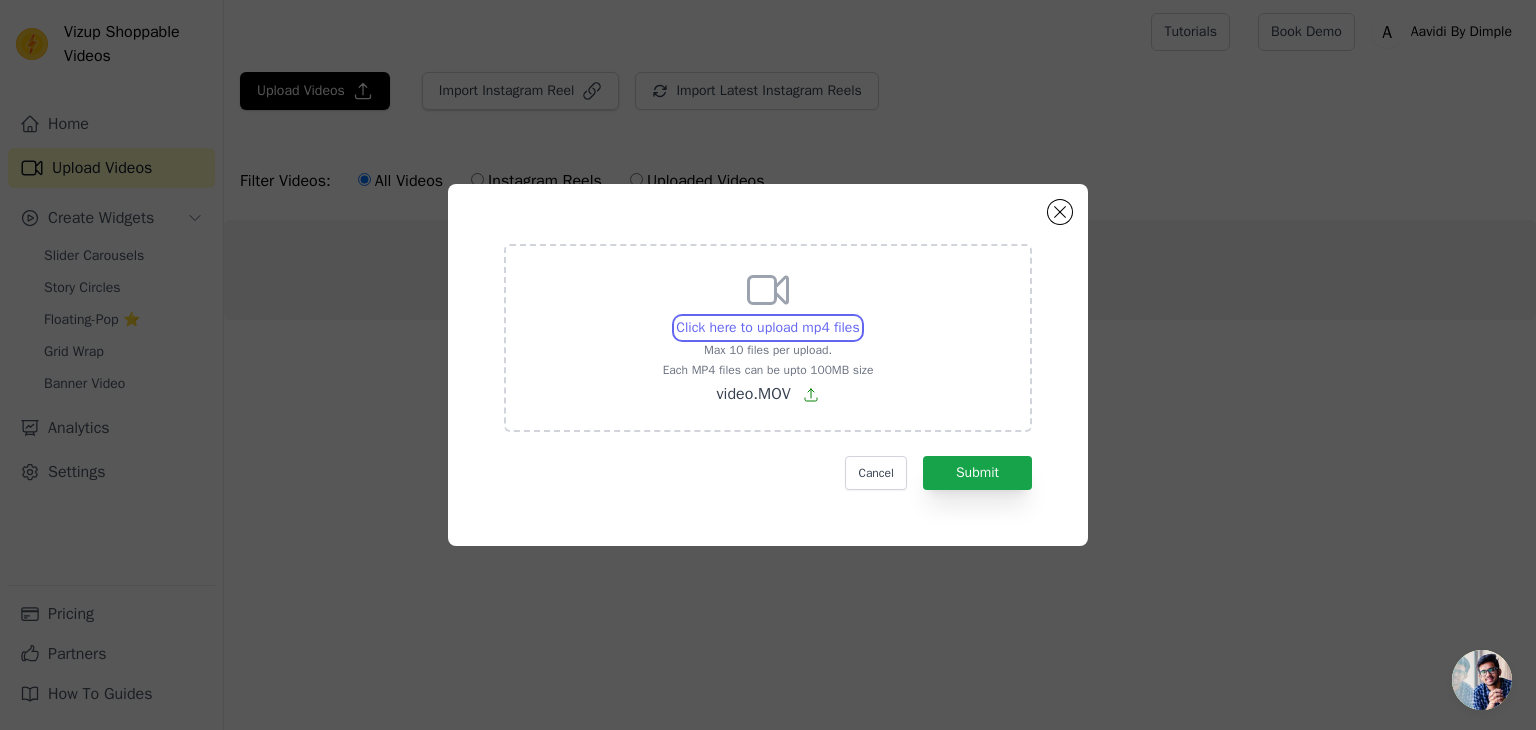 click on "Click here to upload mp4 files     Max 10 files per upload.   Each MP4 files can be upto 100MB size   video.MOV" at bounding box center [859, 317] 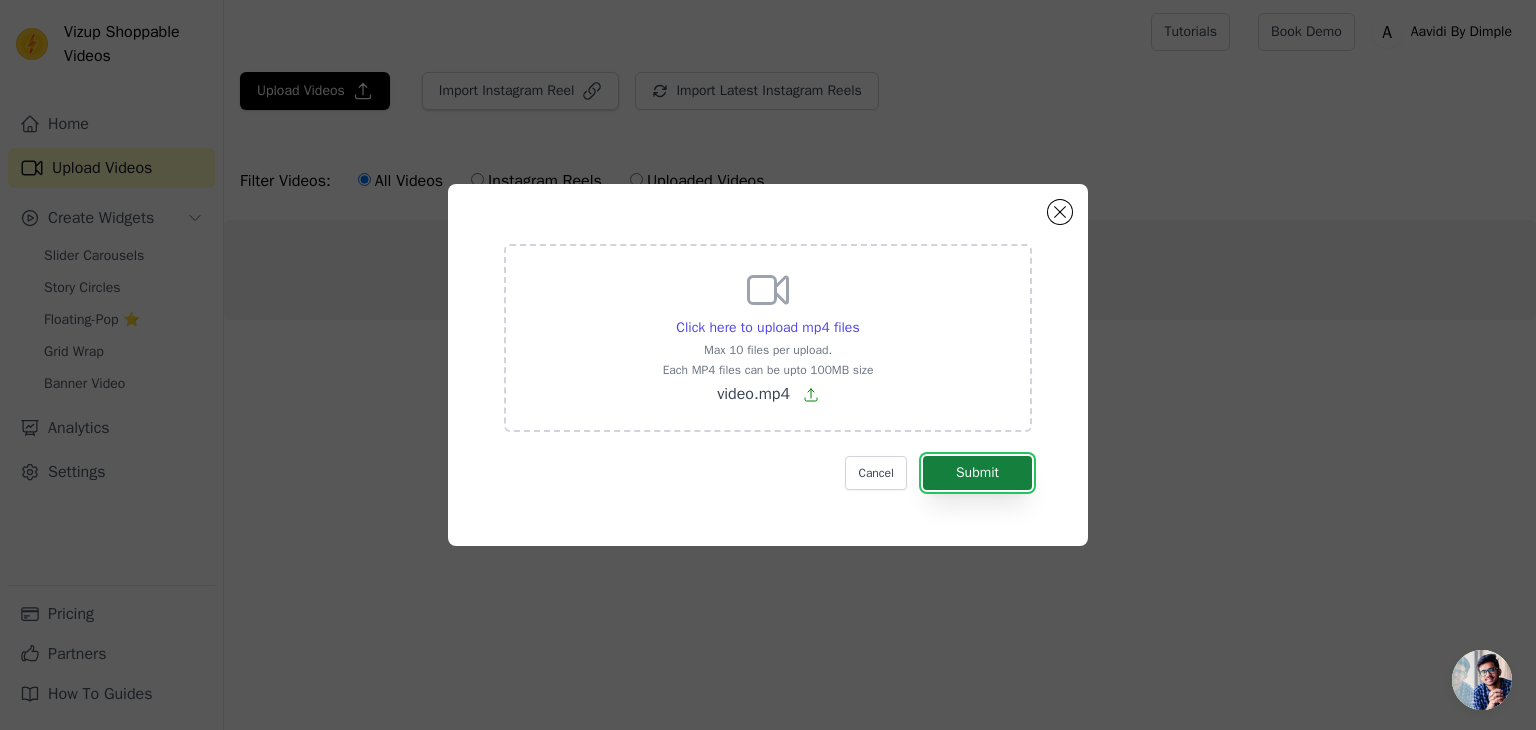 click on "Submit" at bounding box center (977, 473) 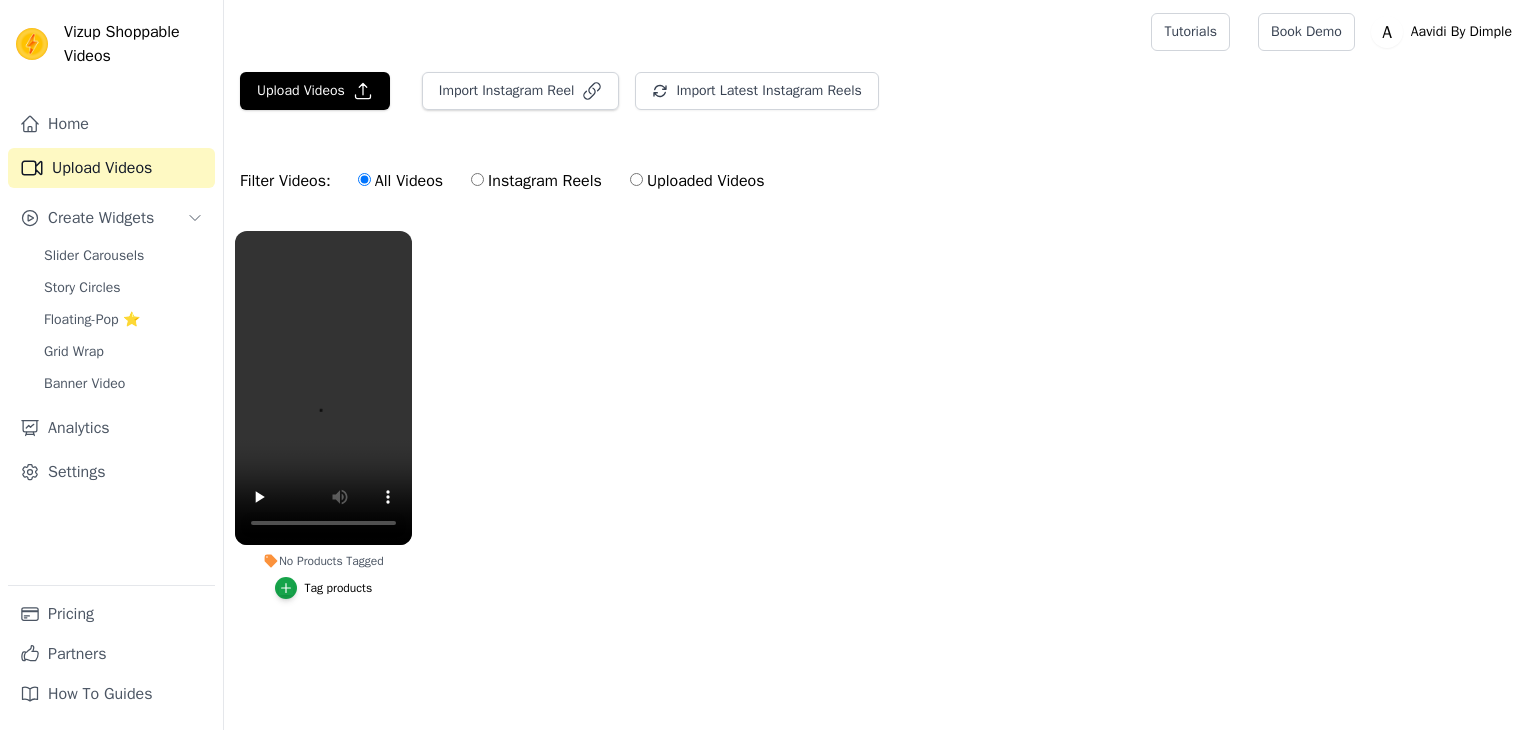 scroll, scrollTop: 0, scrollLeft: 0, axis: both 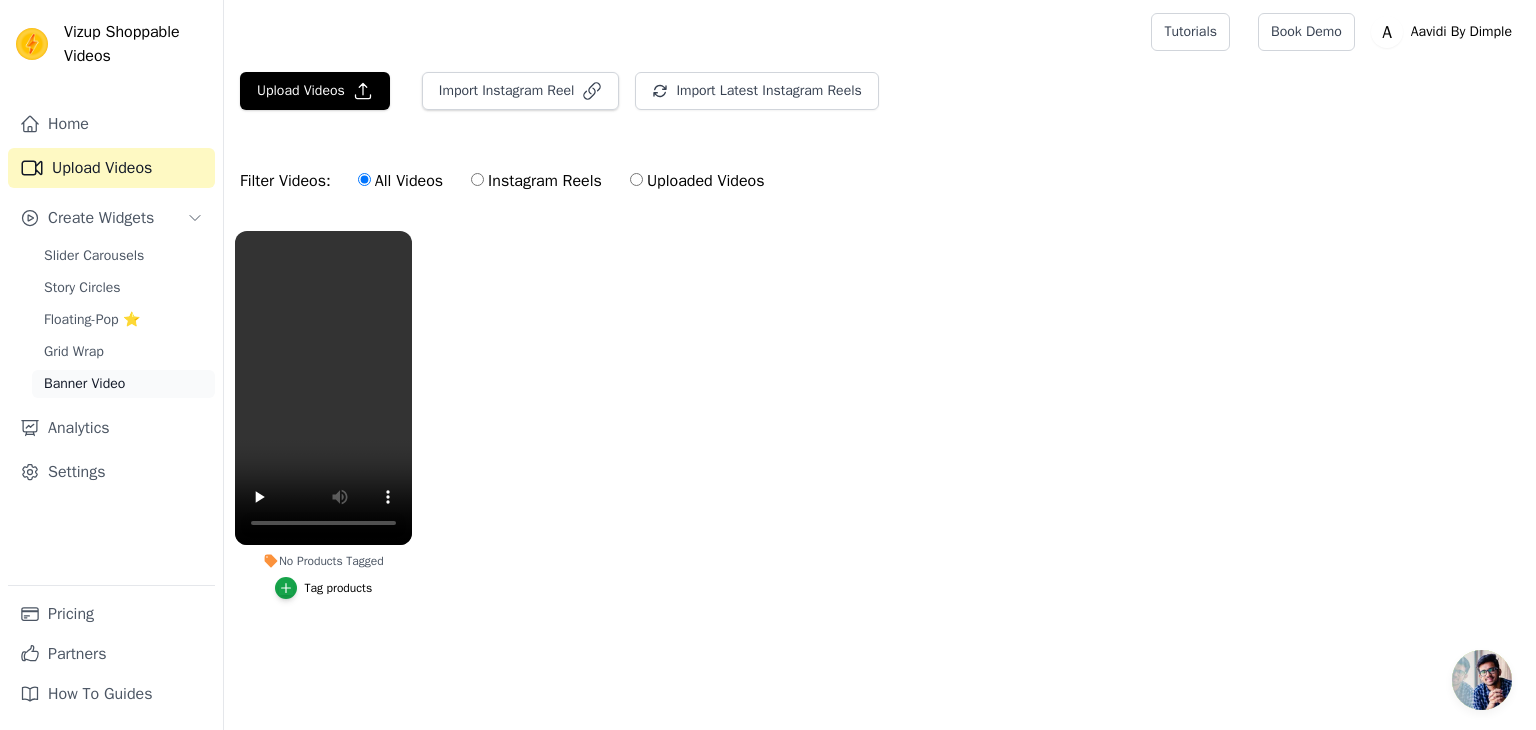 click on "Banner Video" at bounding box center (84, 384) 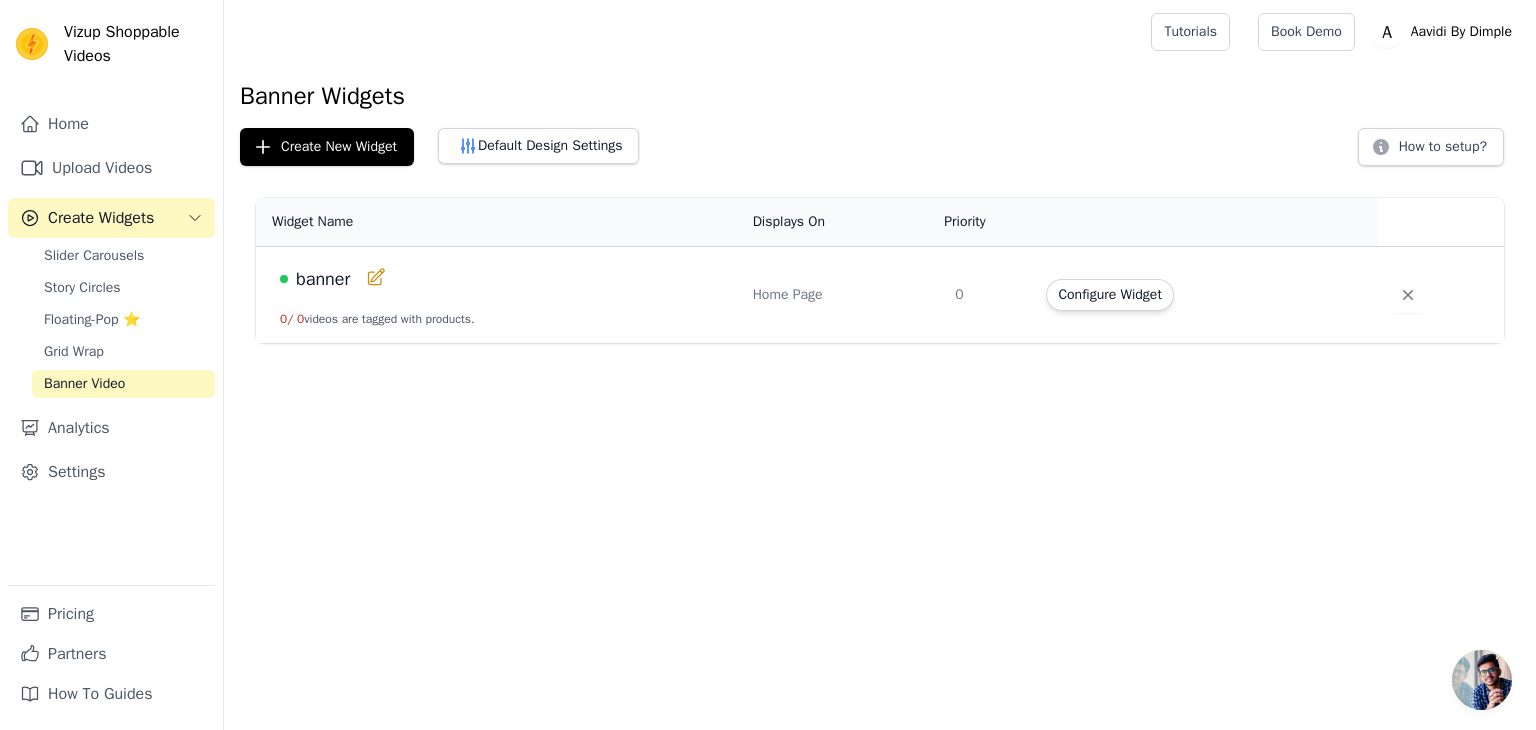 click 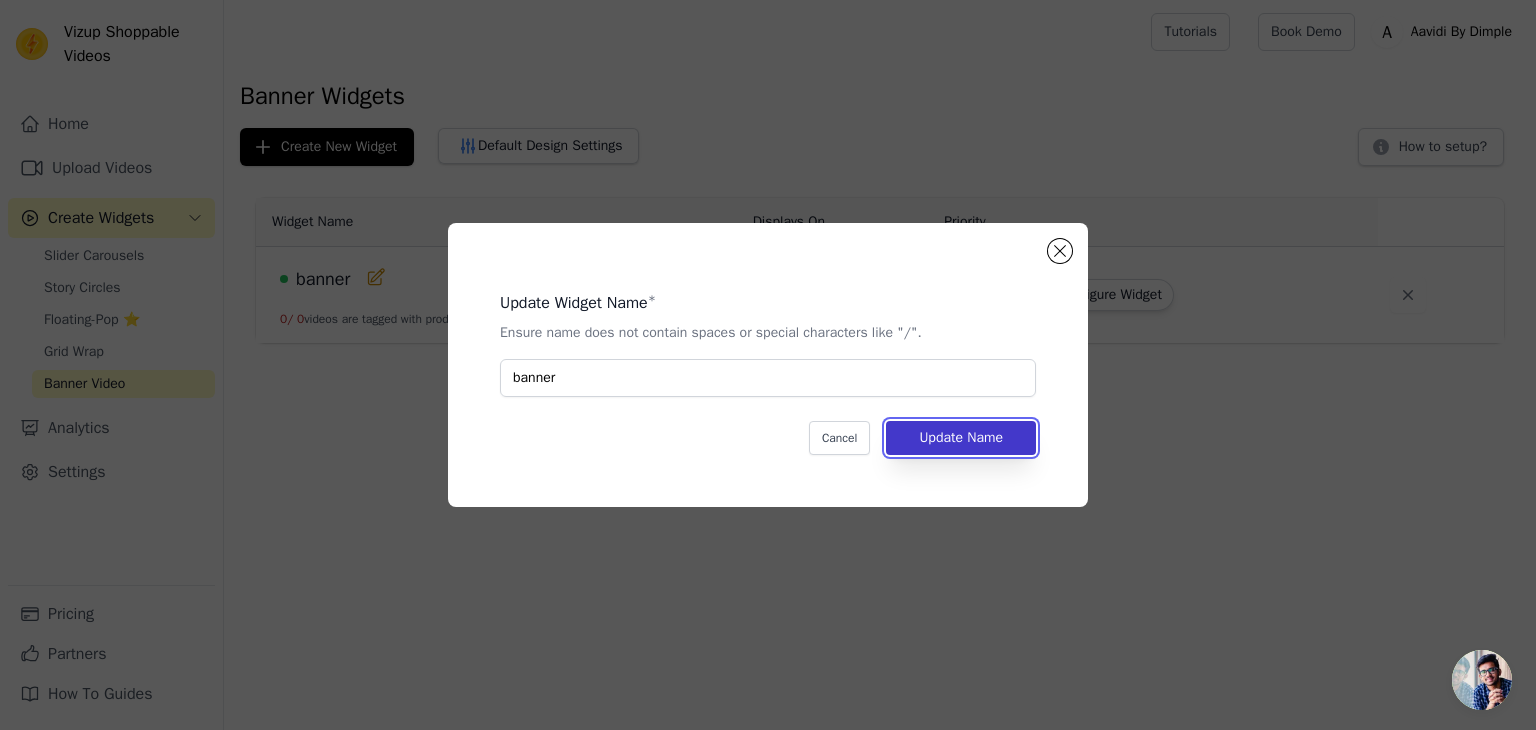 click on "Update Name" at bounding box center (961, 438) 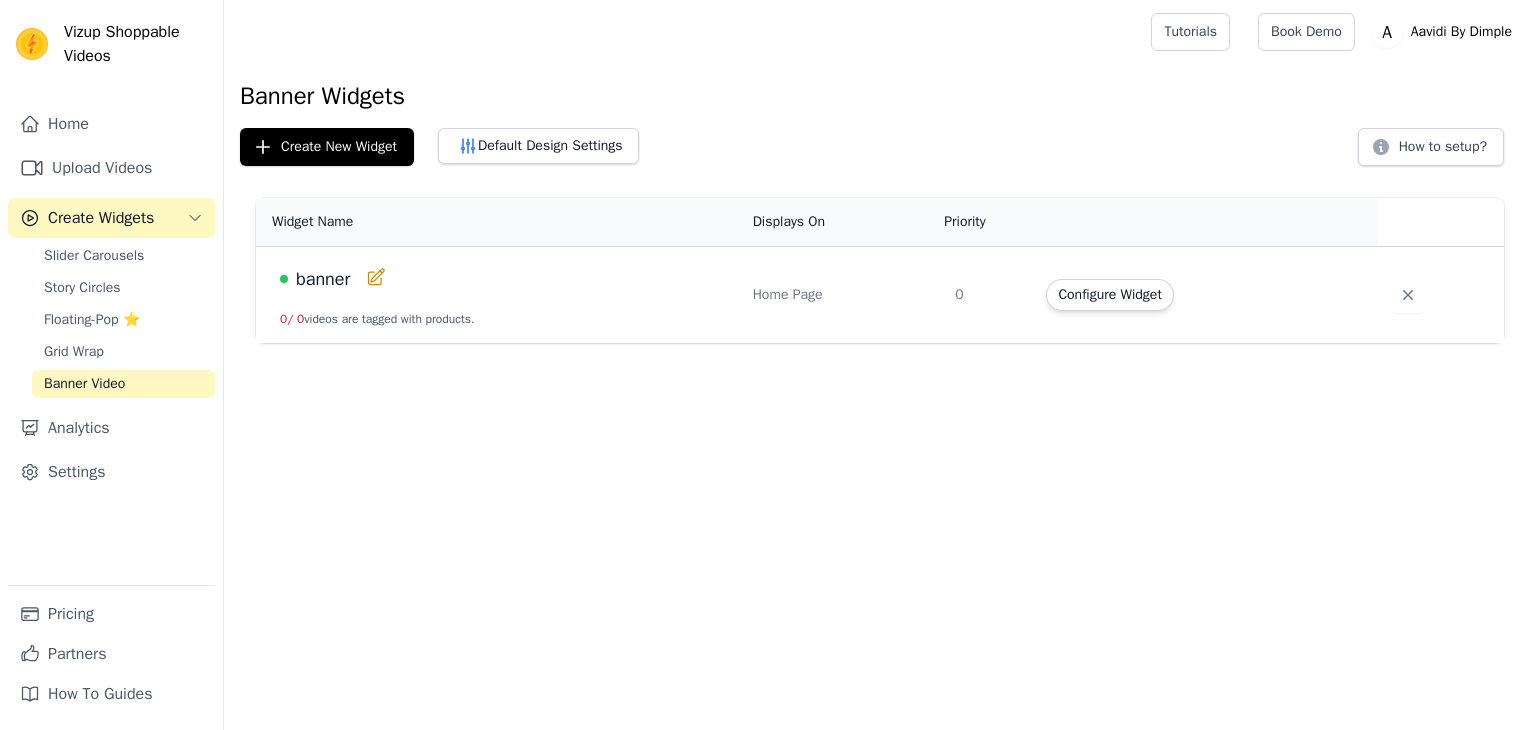 scroll, scrollTop: 0, scrollLeft: 0, axis: both 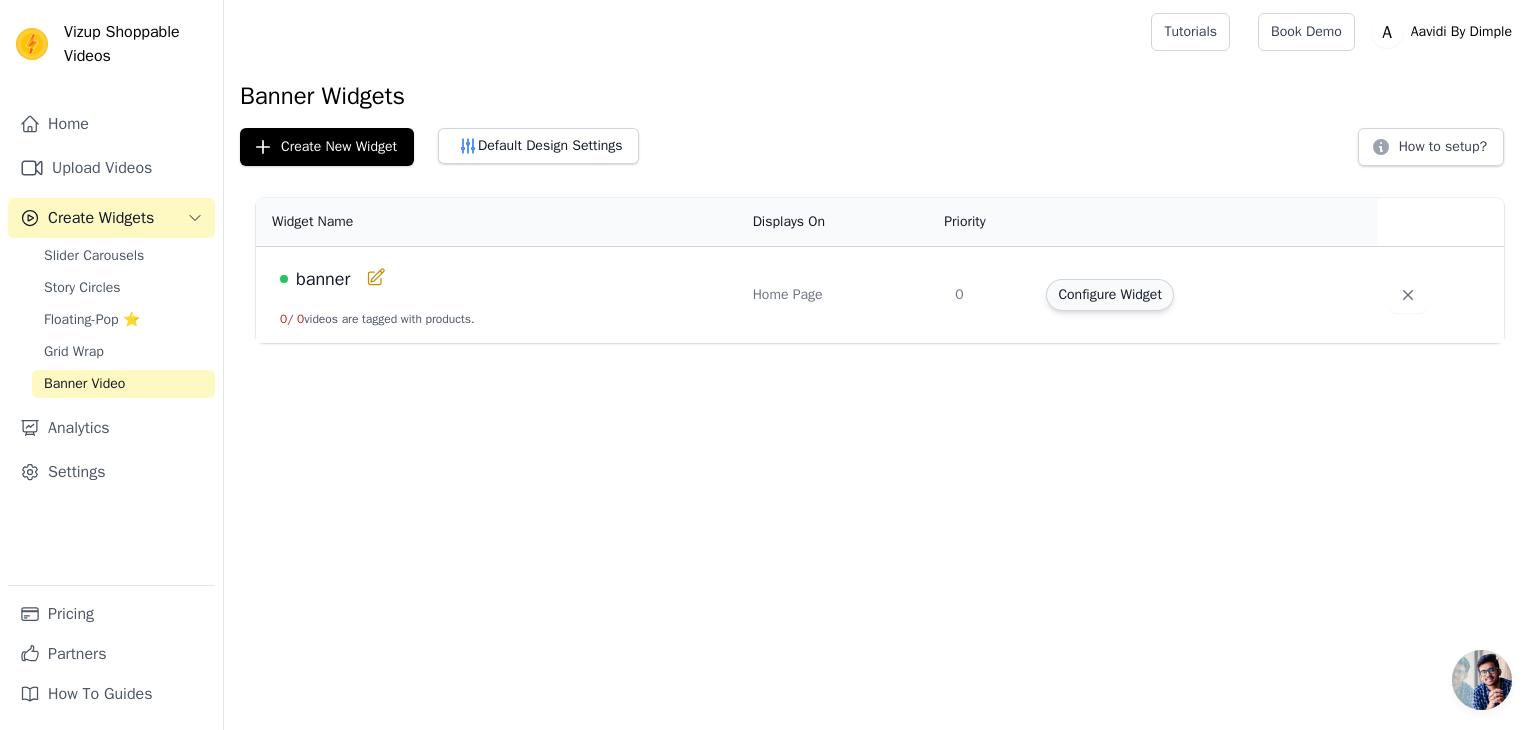 click on "Configure Widget" at bounding box center (1109, 295) 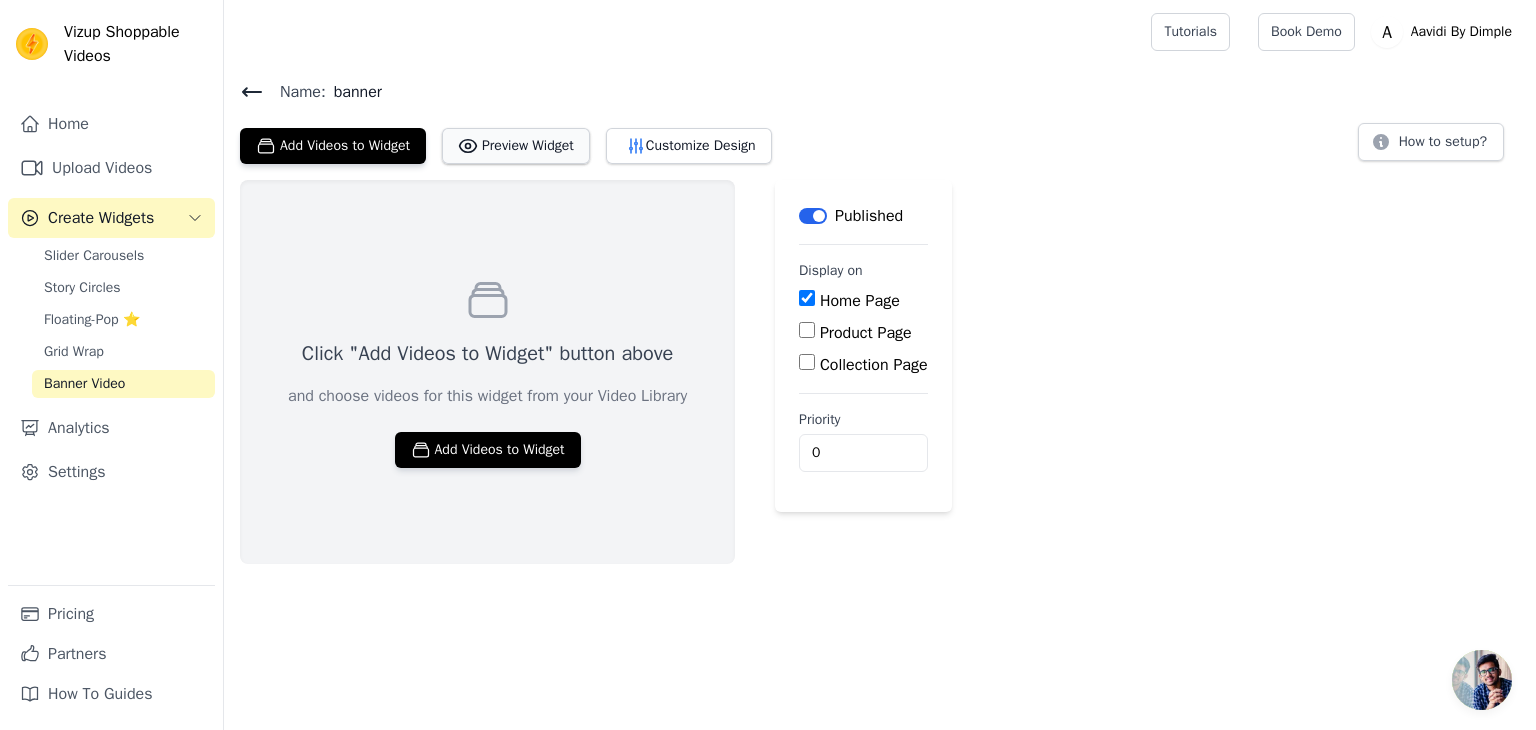 click on "Preview Widget" at bounding box center (516, 146) 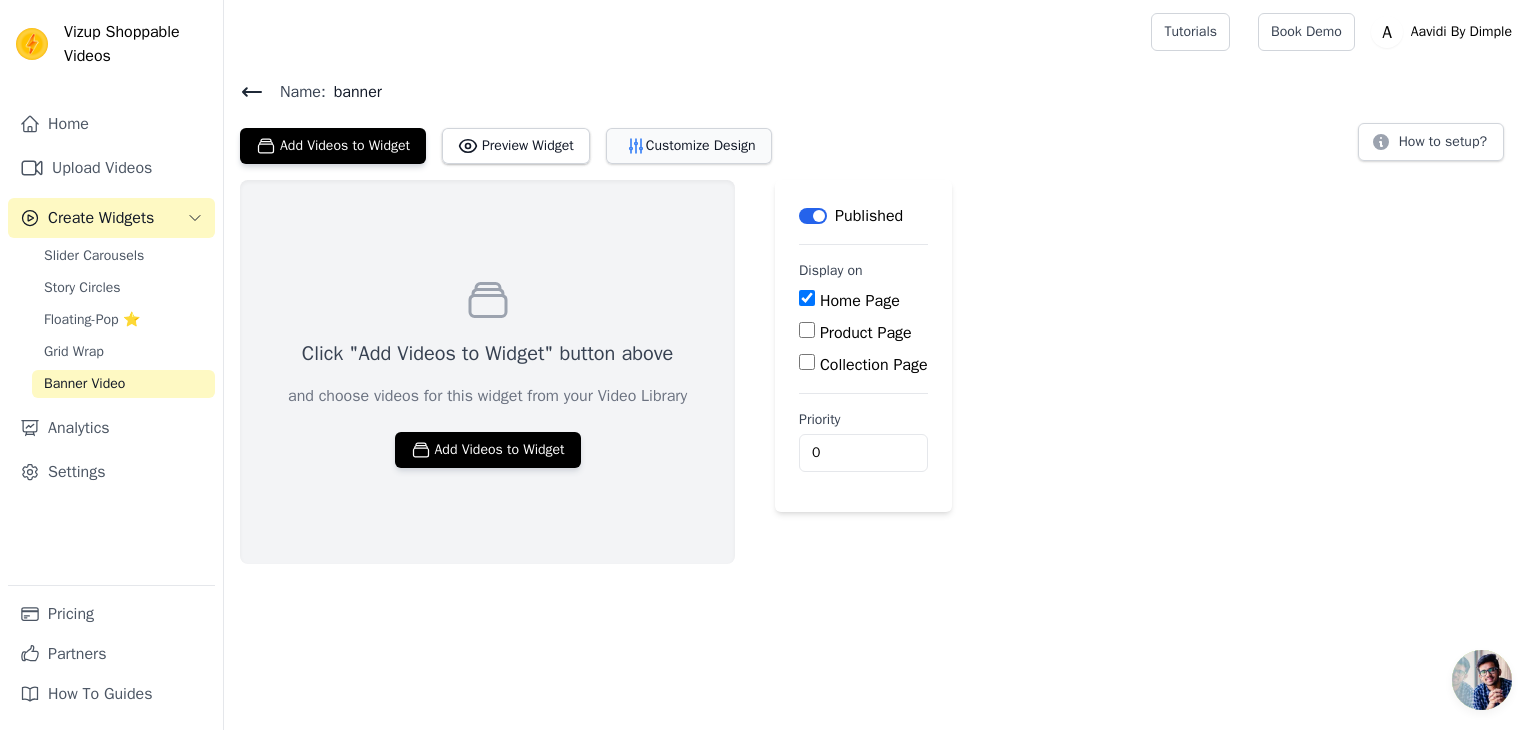 click on "Customize Design" at bounding box center [689, 146] 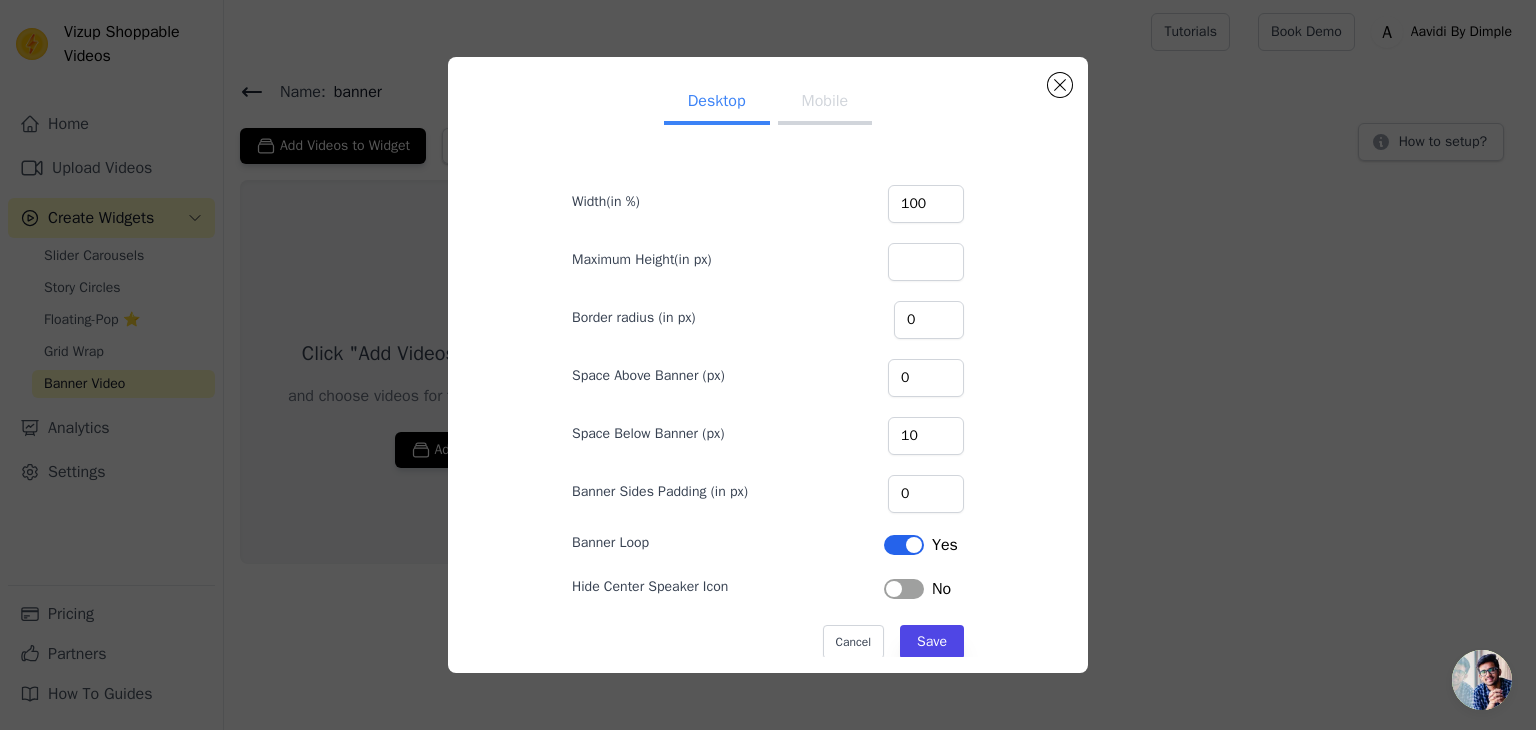 scroll, scrollTop: 31, scrollLeft: 0, axis: vertical 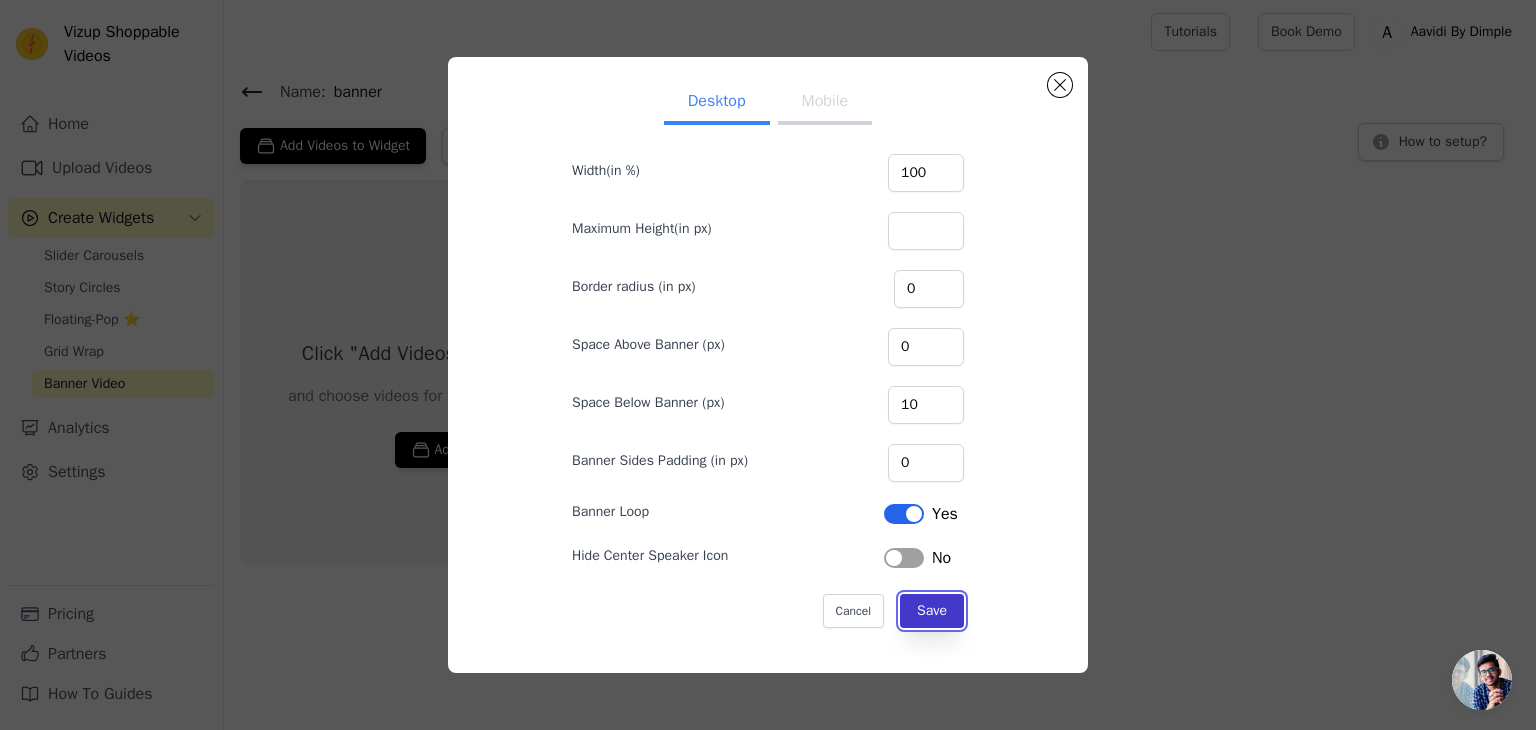 click on "Save" at bounding box center (932, 611) 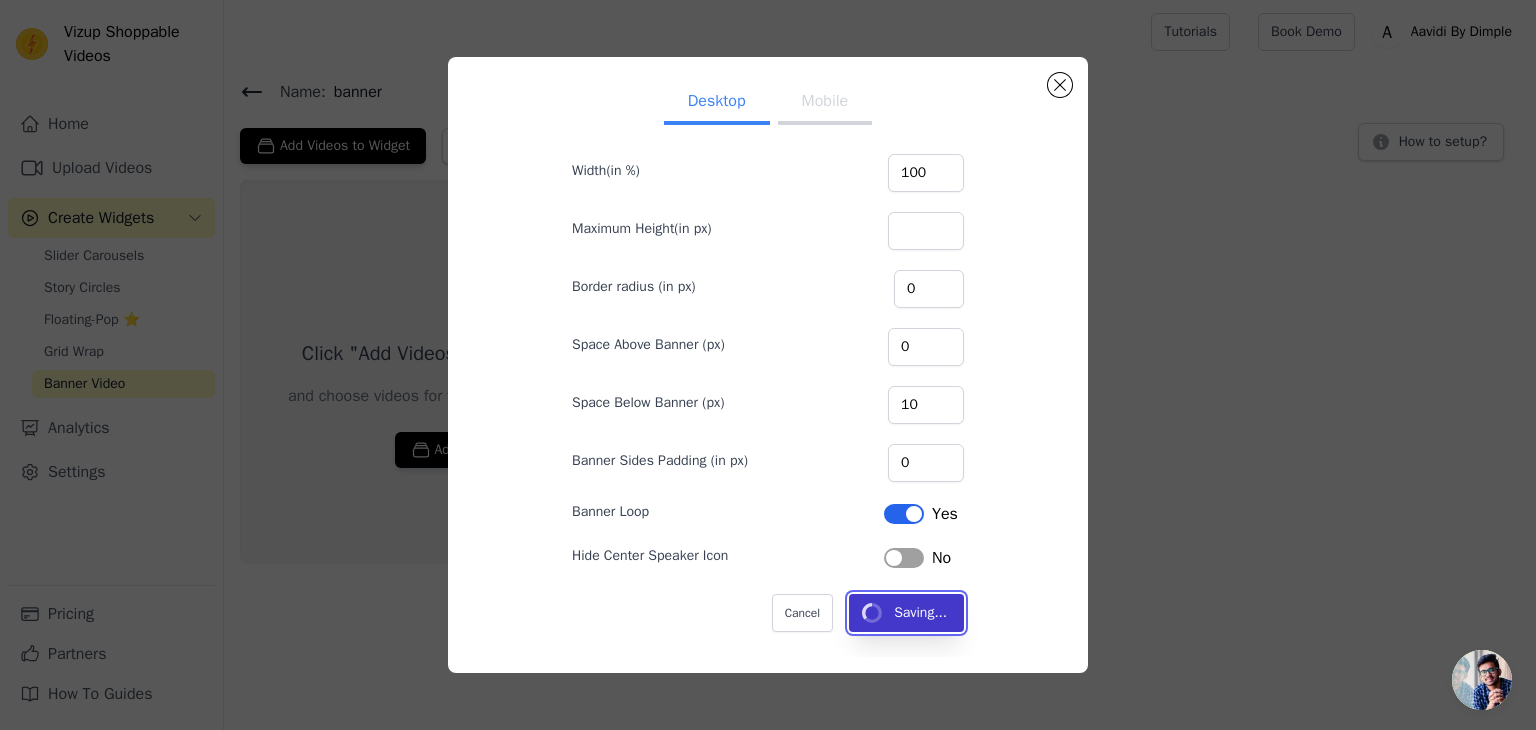 type 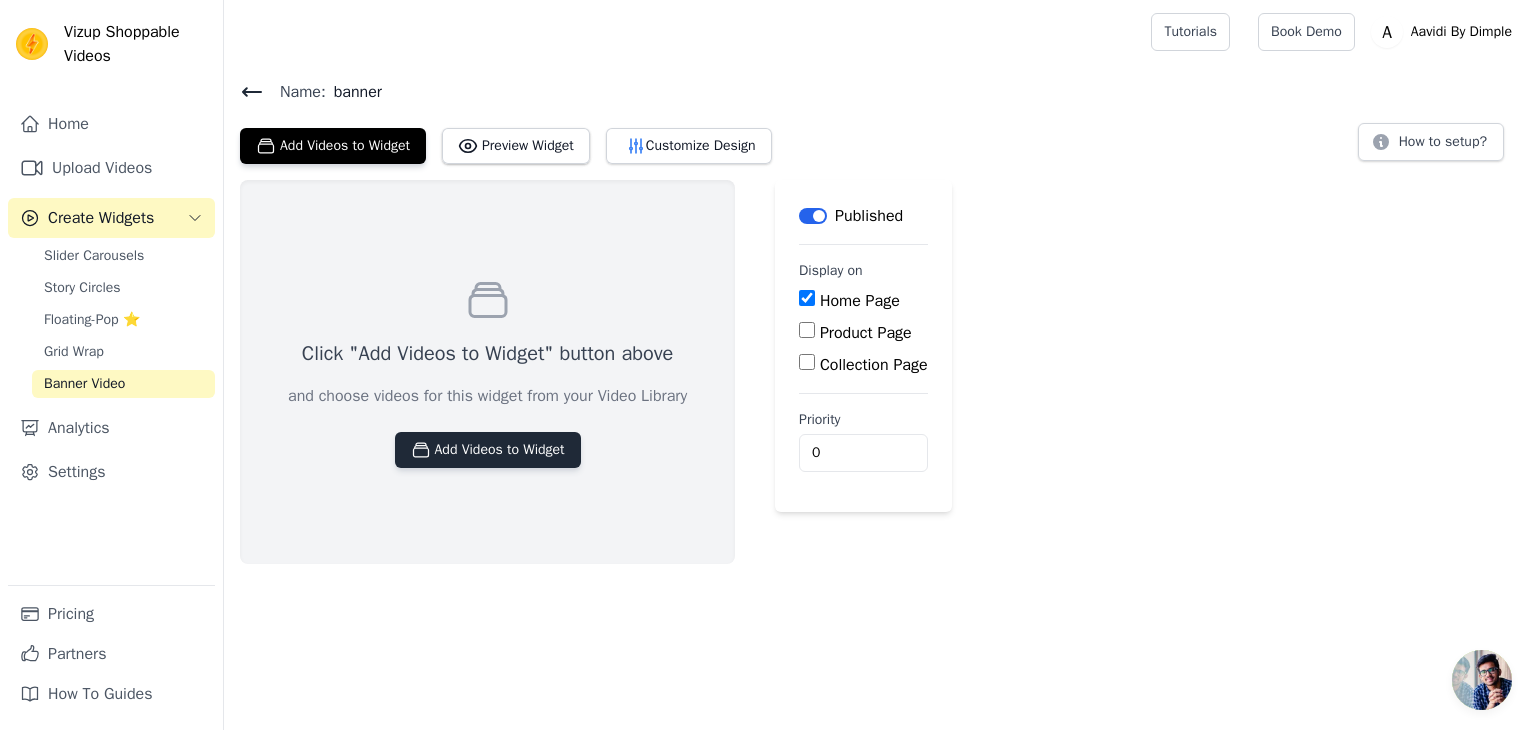 click on "Add Videos to Widget" at bounding box center [488, 450] 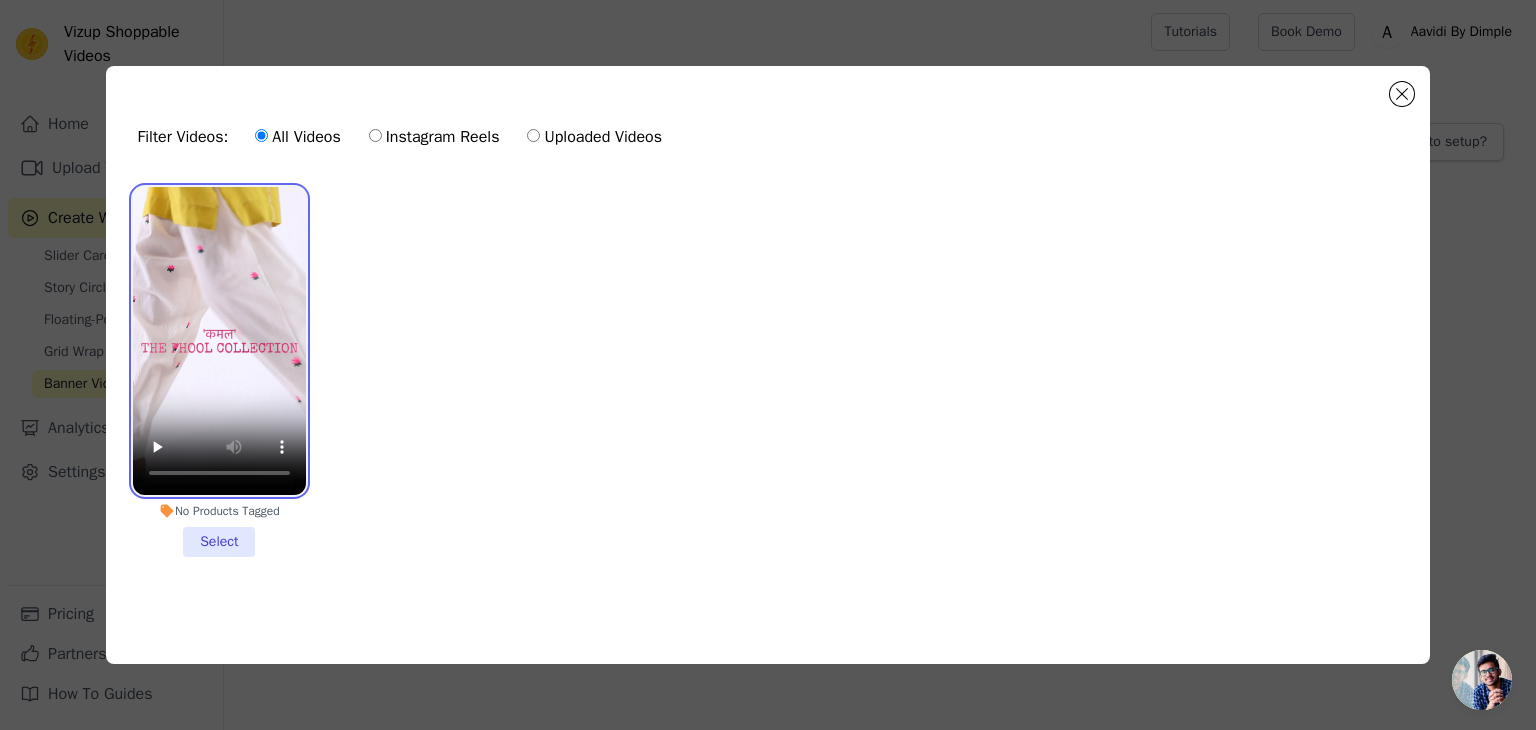 click at bounding box center [219, 341] 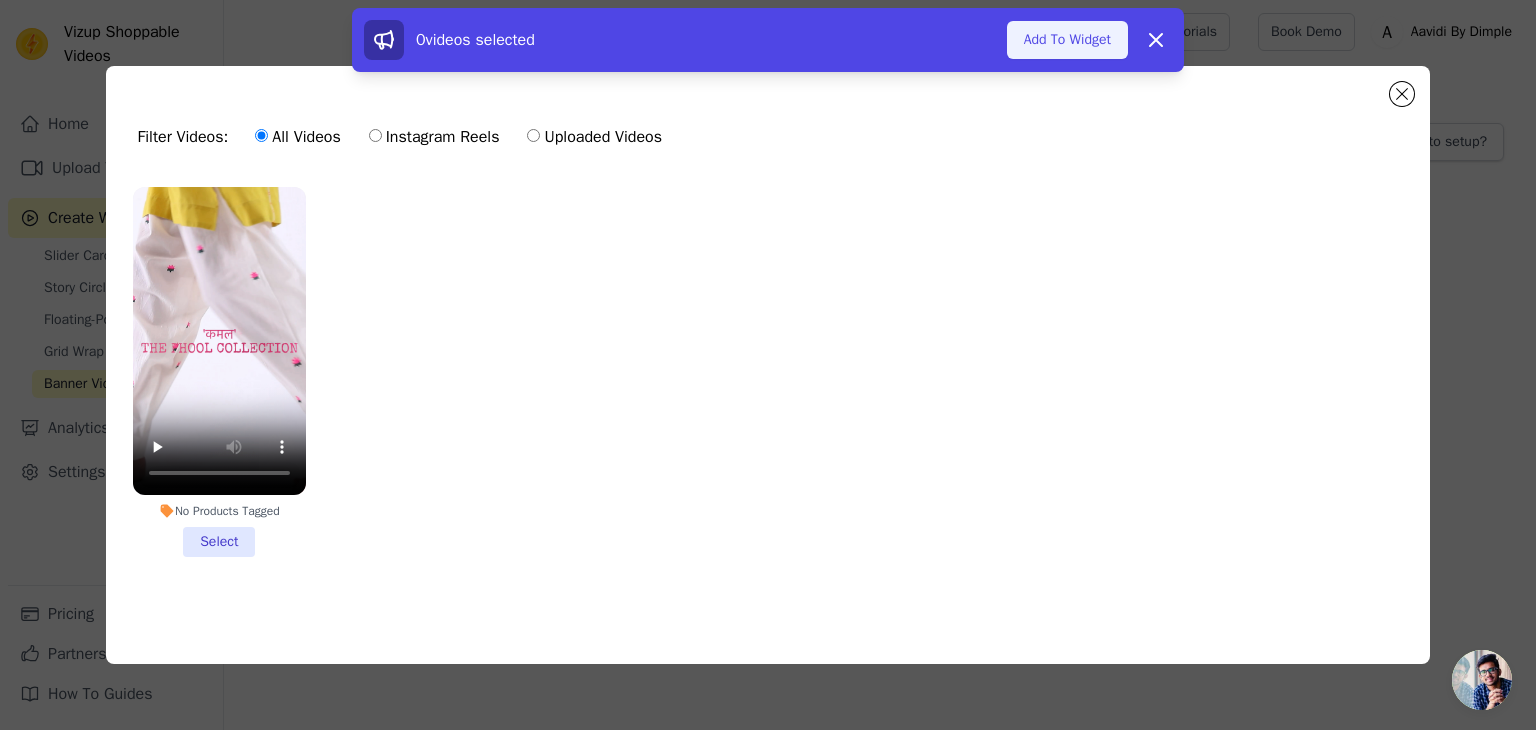 click on "Add To Widget" at bounding box center [1067, 40] 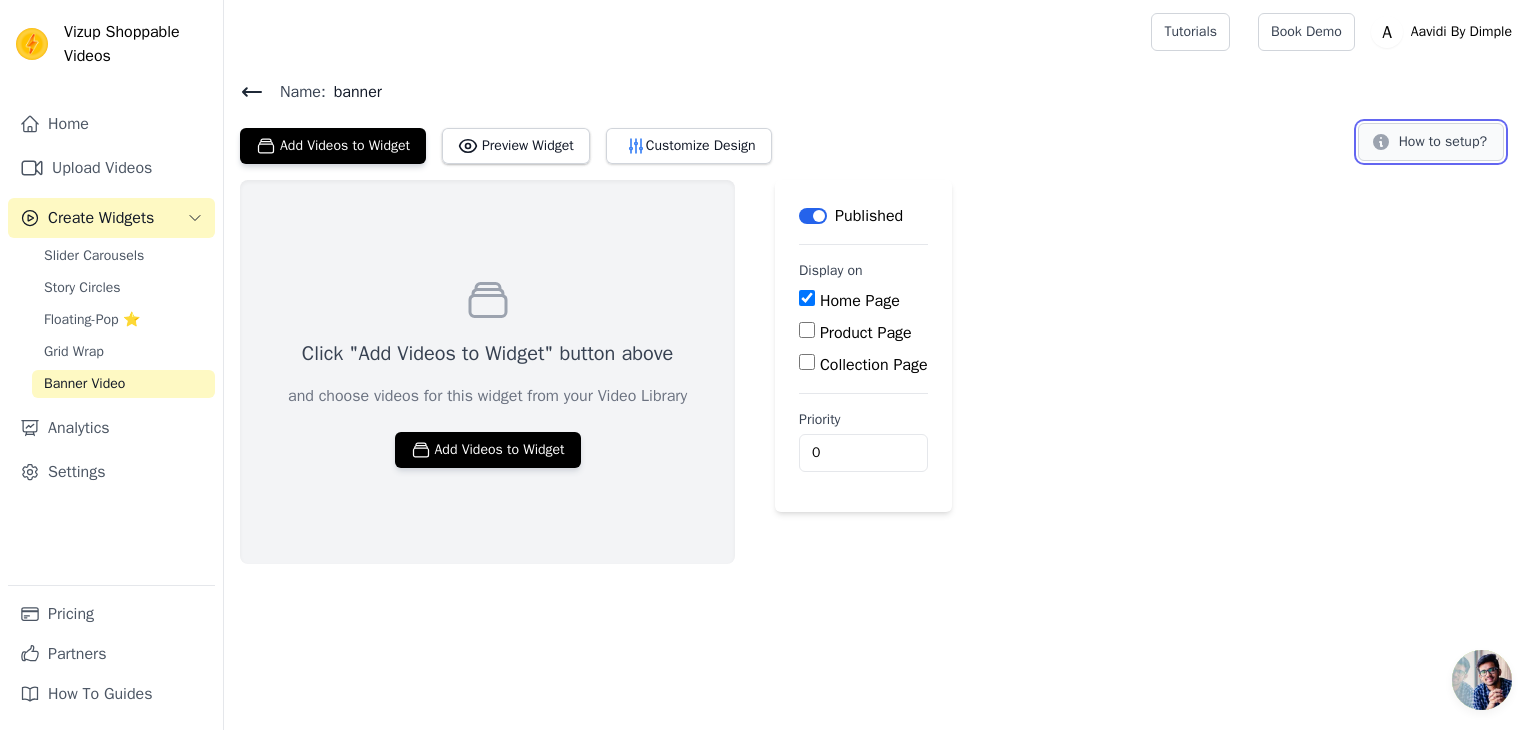 click on "How to setup?" at bounding box center [1431, 142] 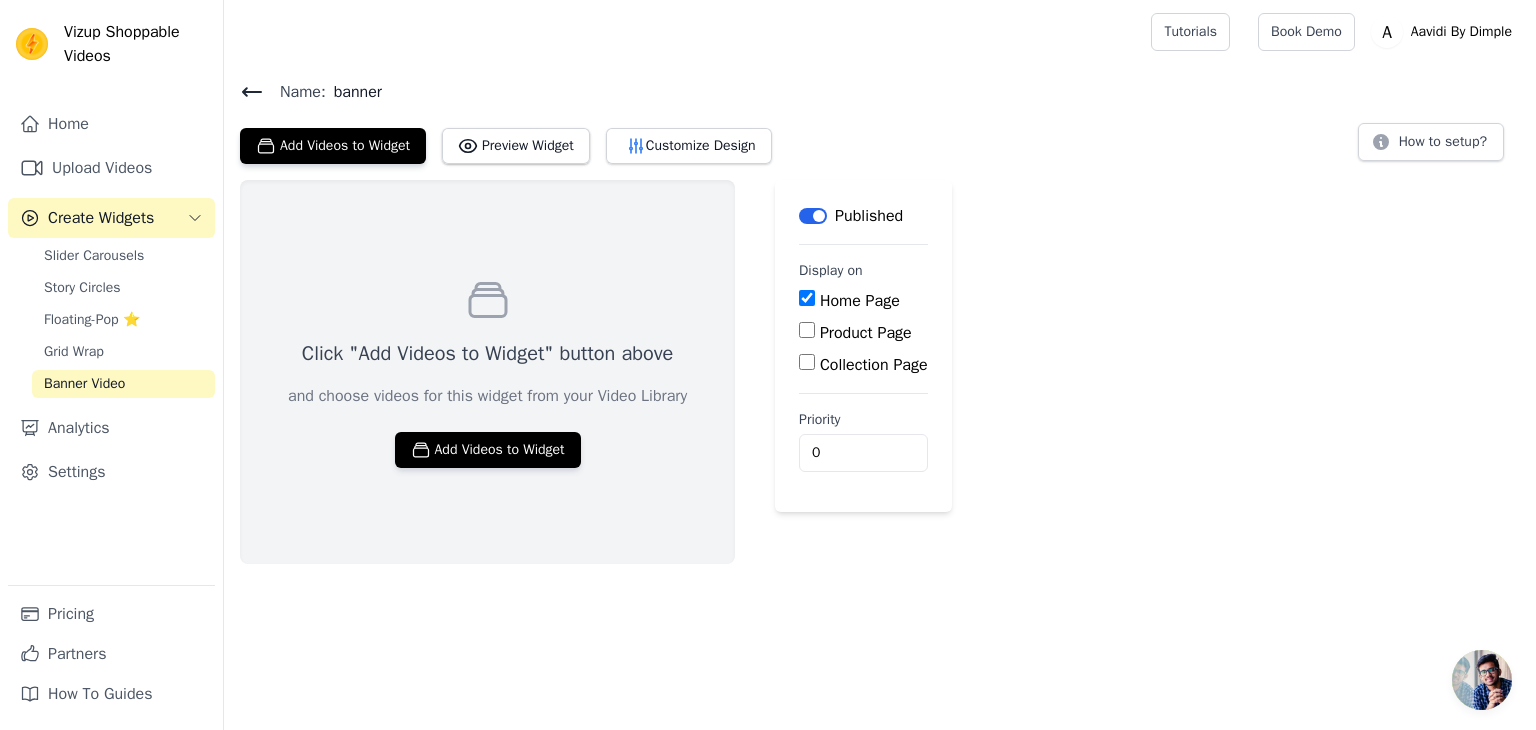 click 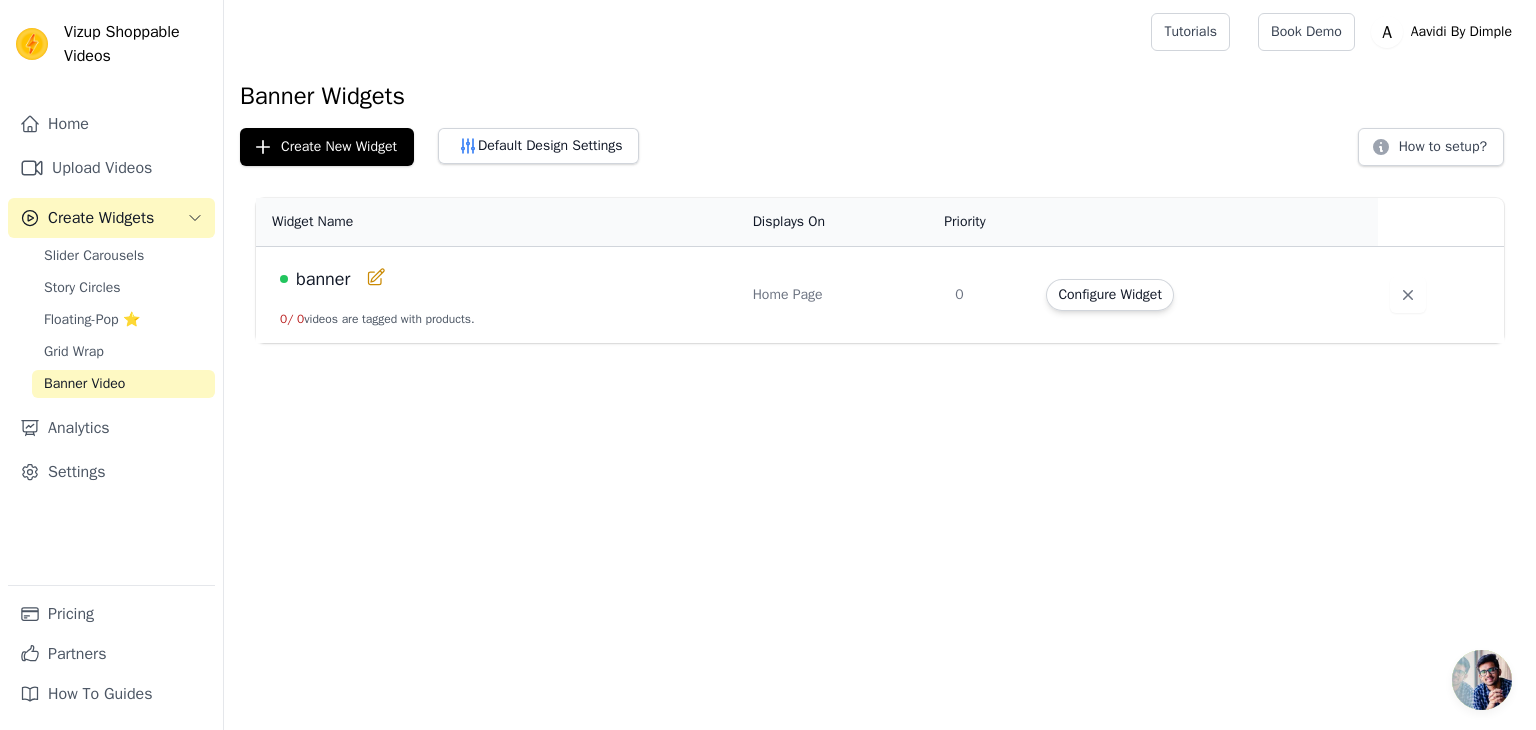 click on "banner" at bounding box center (323, 279) 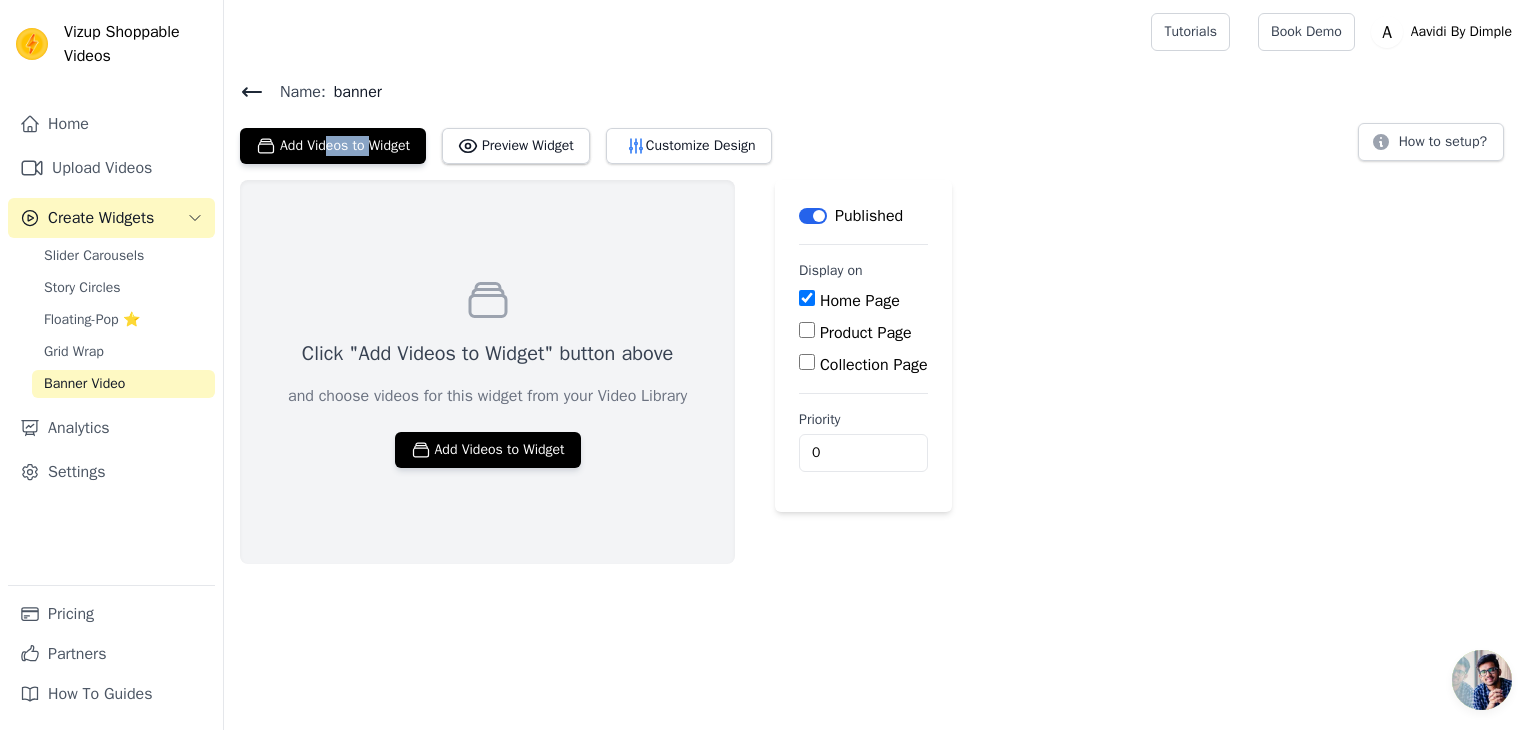 click on "Vizup Shoppable Videos
Home
Upload Videos       Create Widgets     Slider Carousels   Story Circles   Floating-Pop ⭐   Grid Wrap   Banner Video
Analytics
Settings
Pricing
Partners
How To Guides   Open sidebar       Tutorials     Book Demo   Open user menu" at bounding box center (768, 282) 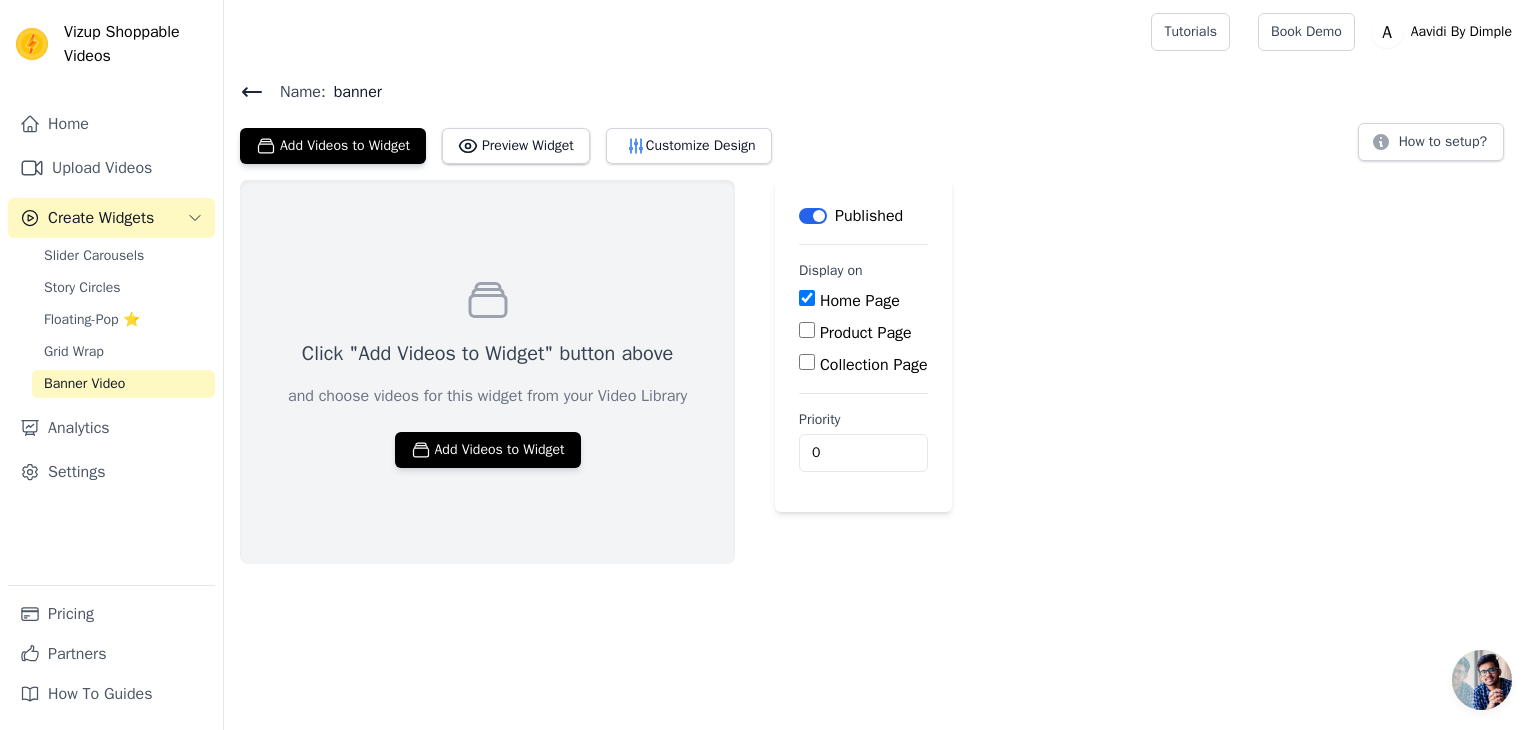 click on "Click "Add Videos to Widget" button above   and choose videos for this widget from your Video Library
Add Videos to Widget   Label     Published     Display on     Home Page     Product Page       Collection Page       Priority   0" at bounding box center (880, 372) 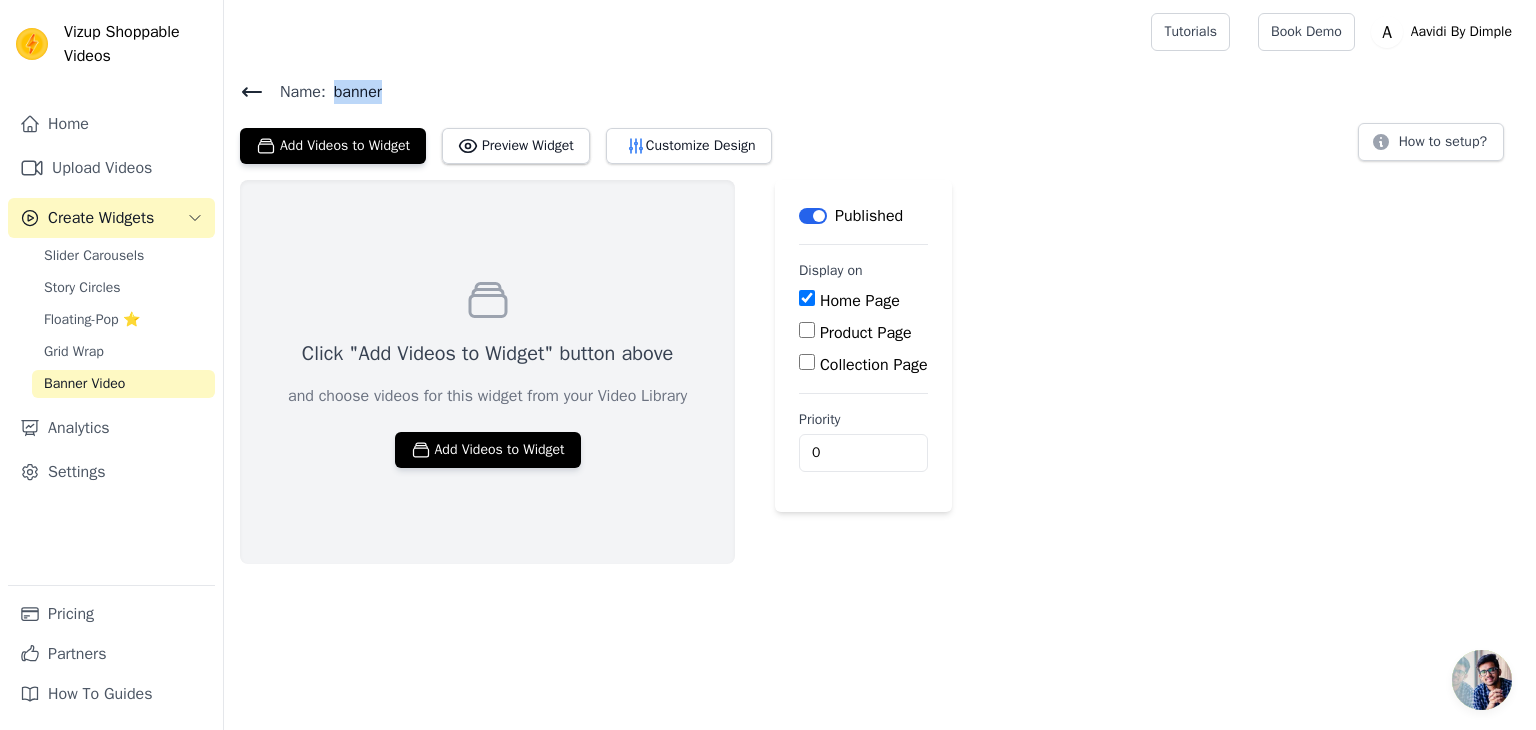 click on "banner" at bounding box center (354, 92) 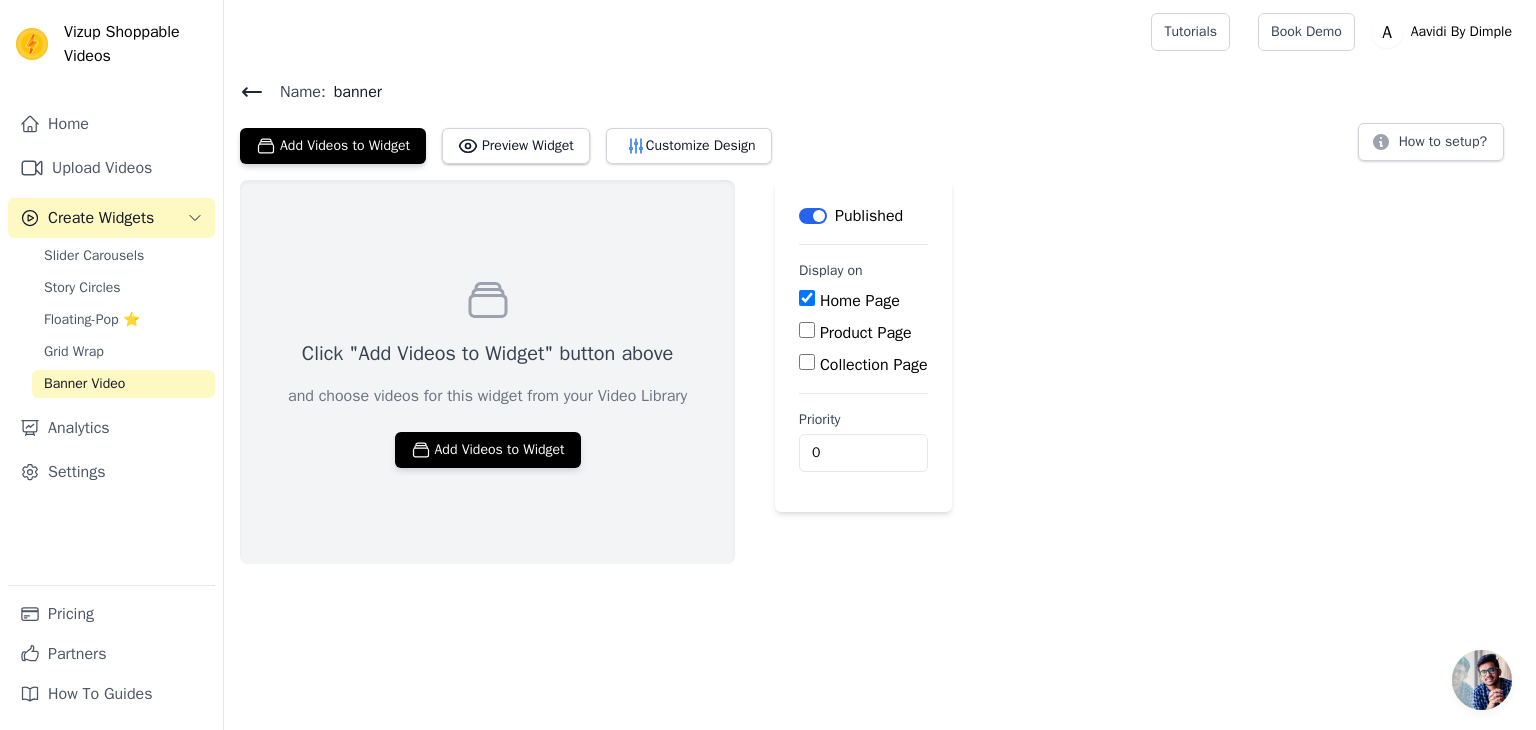 click on "Vizup Shoppable Videos
Home
Upload Videos       Create Widgets     Slider Carousels   Story Circles   Floating-Pop ⭐   Grid Wrap   Banner Video
Analytics
Settings
Pricing
Partners
How To Guides   Open sidebar       Tutorials     Book Demo   Open user menu" at bounding box center [768, 282] 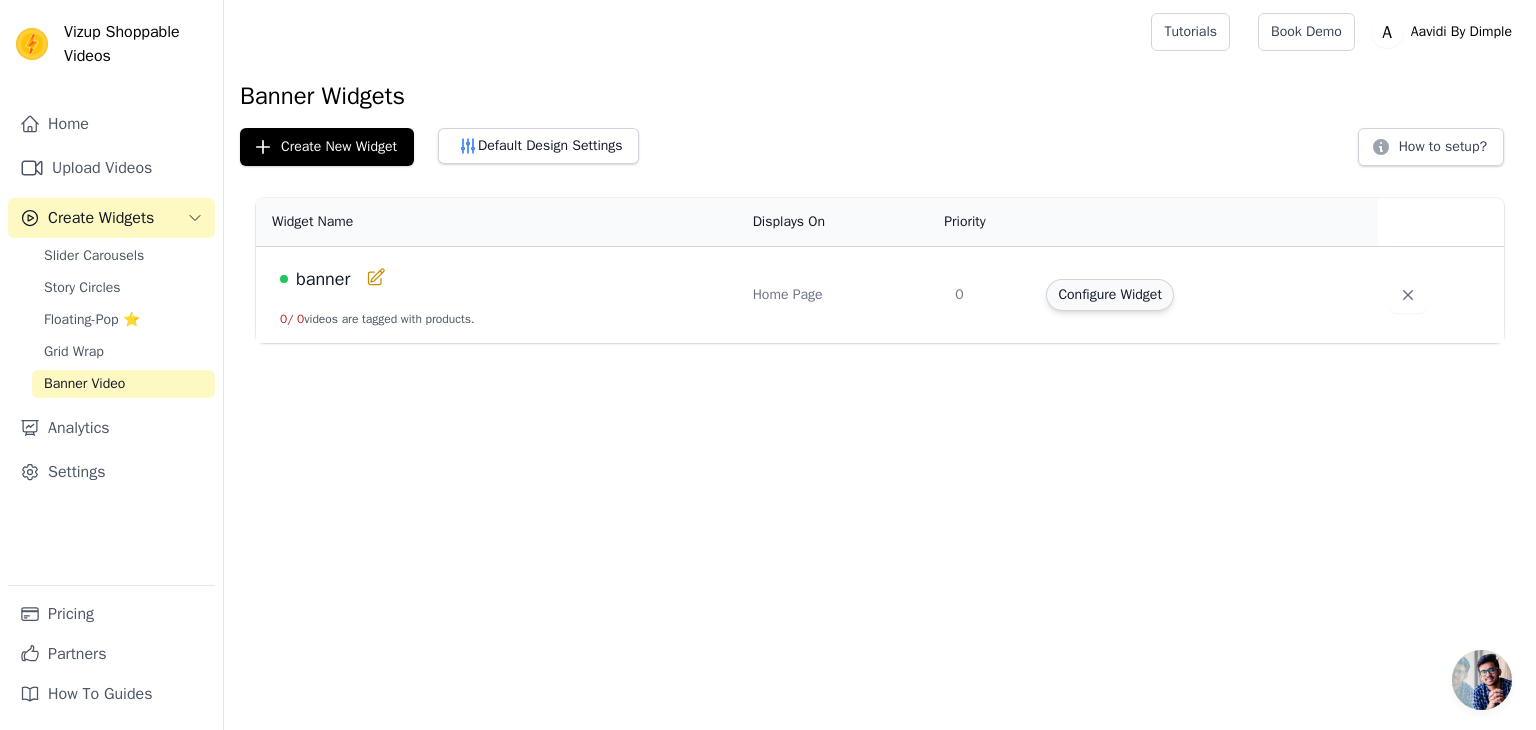 click on "Configure Widget" at bounding box center (1109, 295) 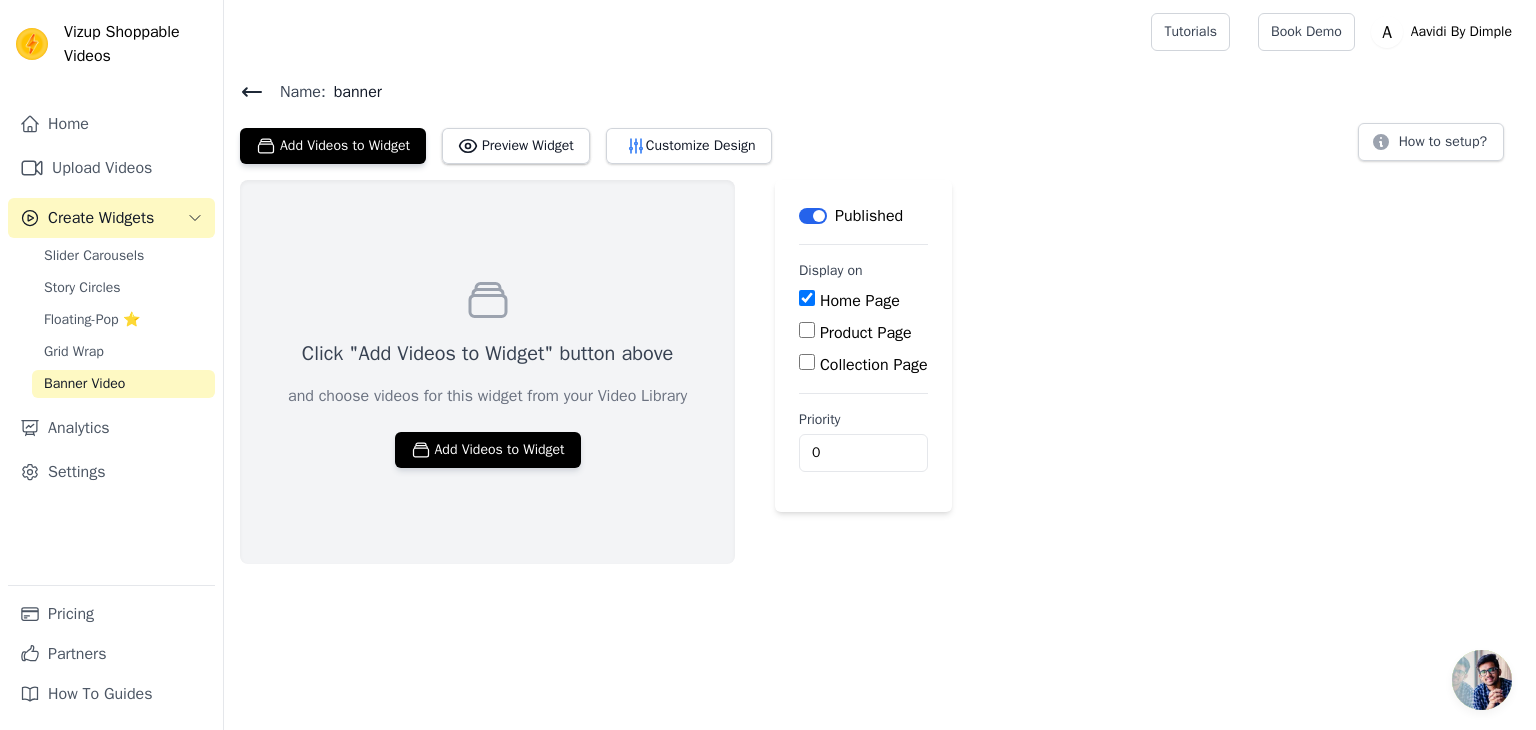 click on "Click "Add Videos to Widget" button above   and choose videos for this widget from your Video Library
Add Videos to Widget   Label     Published     Display on     Home Page     Product Page       Collection Page       Priority   0" at bounding box center [880, 372] 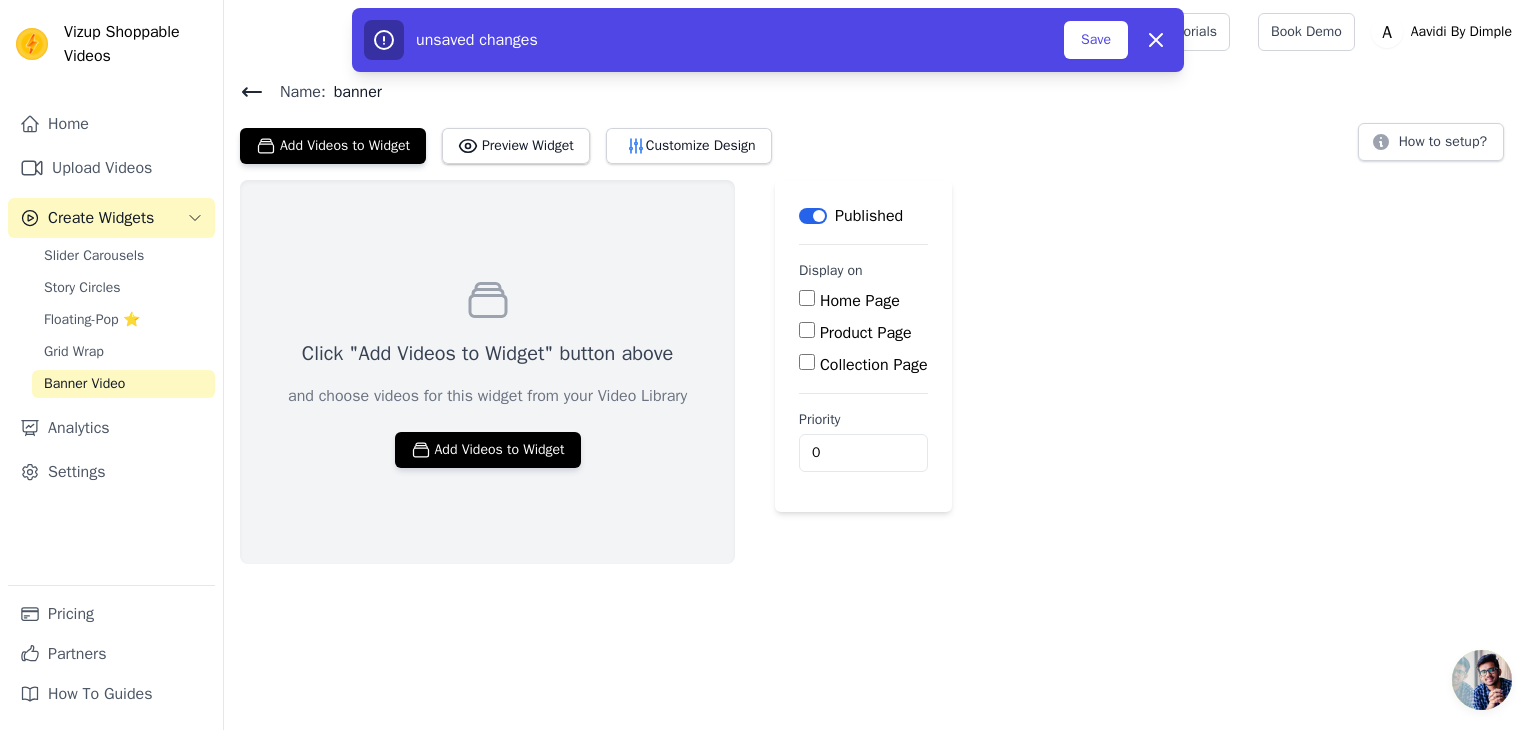 click on "Home Page" at bounding box center [807, 298] 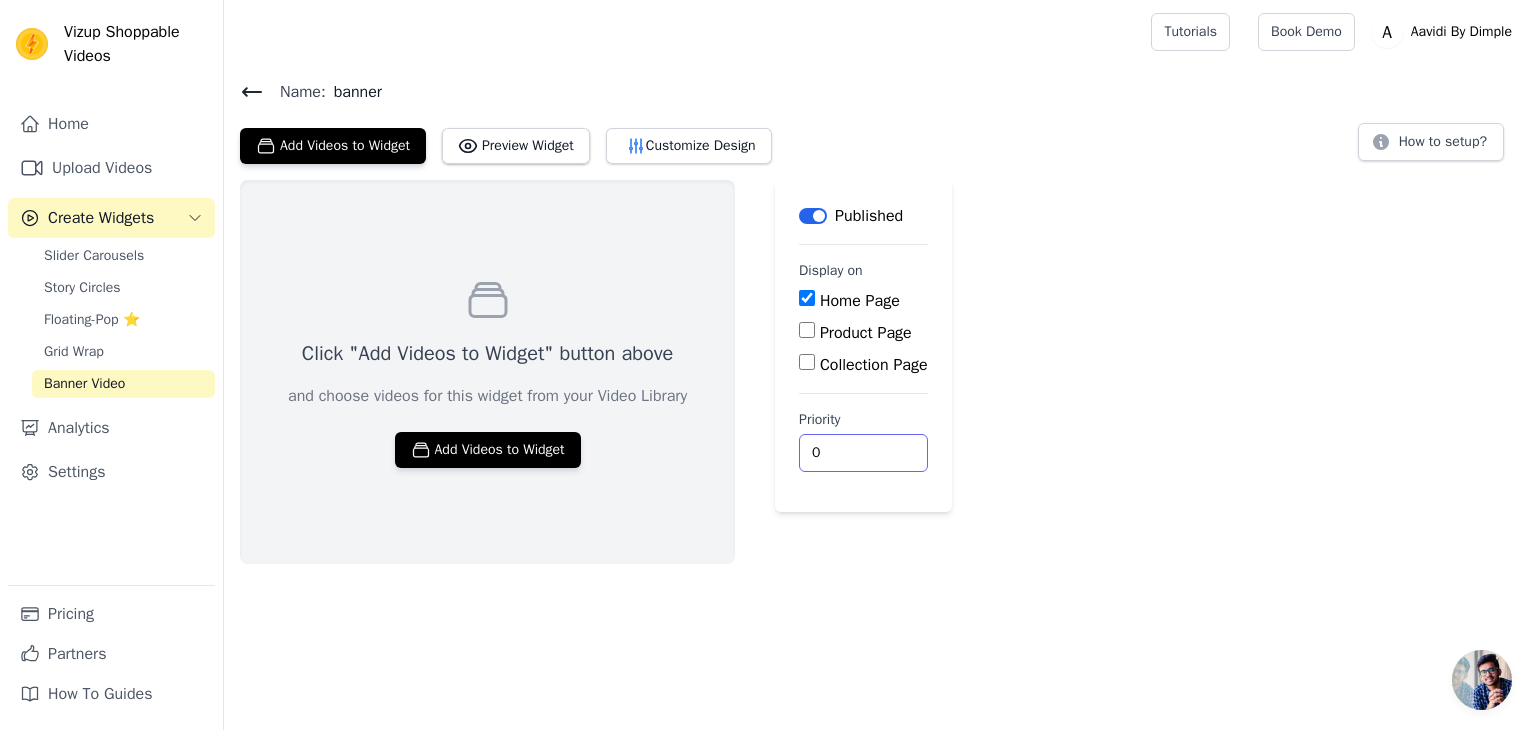 click on "0" at bounding box center [863, 453] 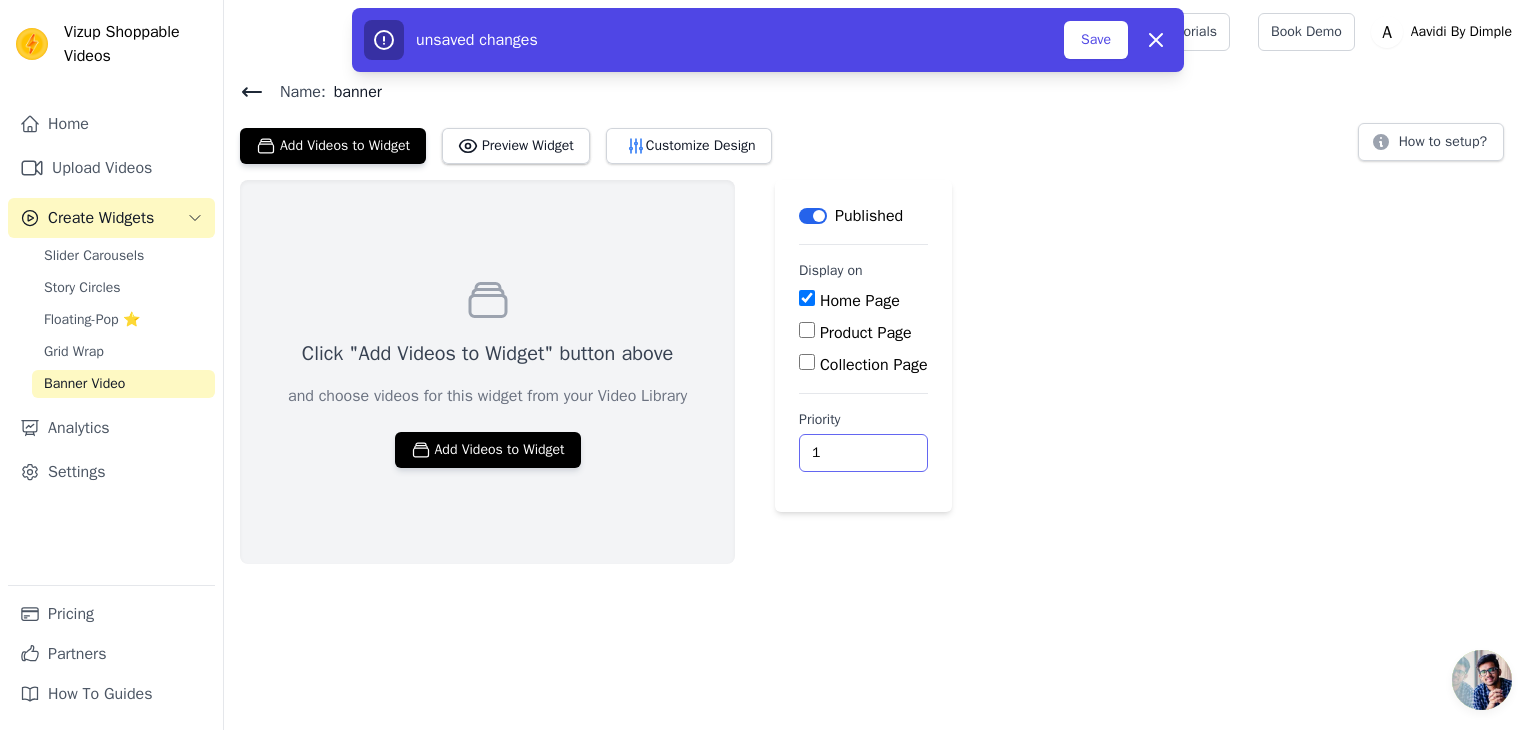 type on "1" 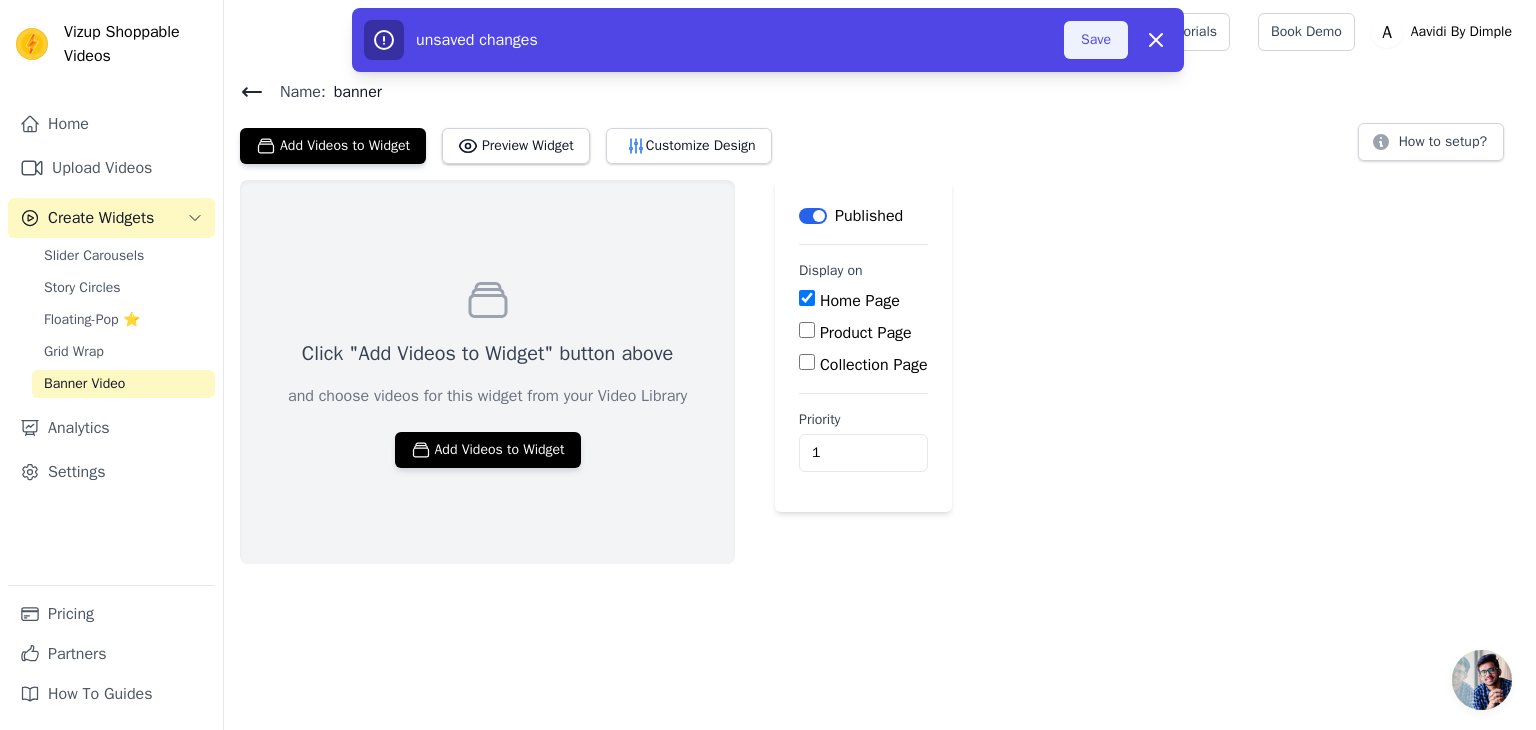 click on "Save" at bounding box center (1096, 40) 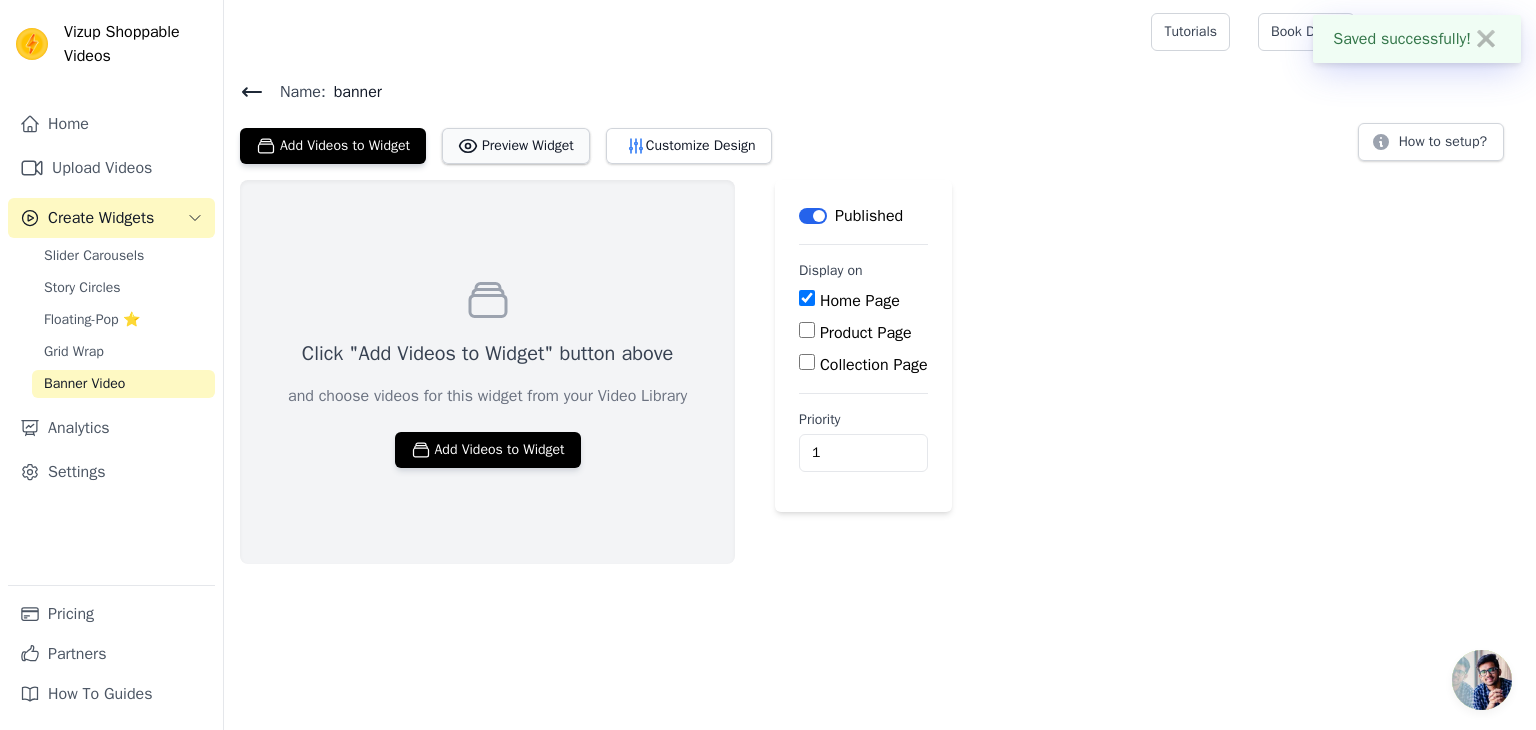 click on "Preview Widget" at bounding box center (516, 146) 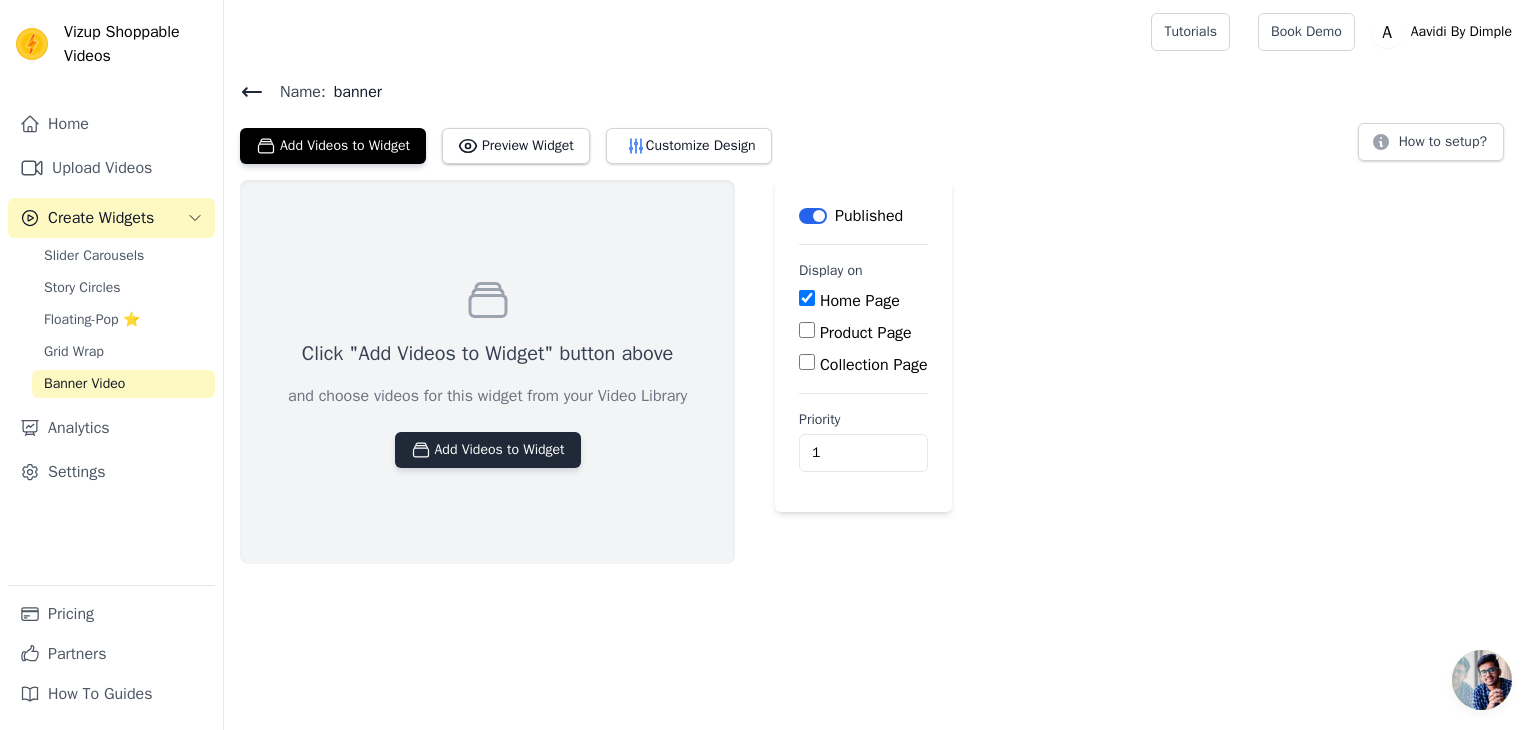 click on "Add Videos to Widget" at bounding box center (488, 450) 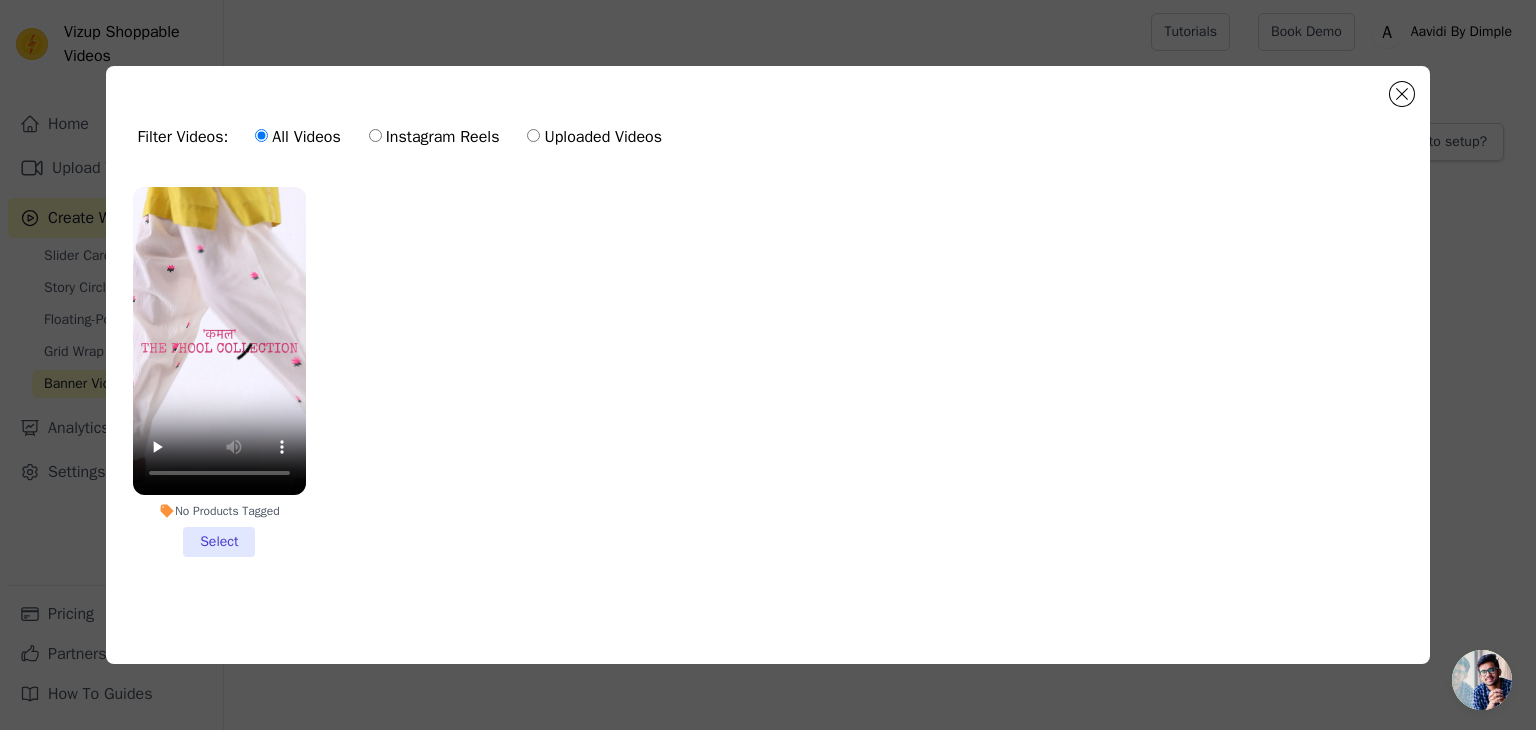 click on "No Products Tagged     Select" at bounding box center [219, 372] 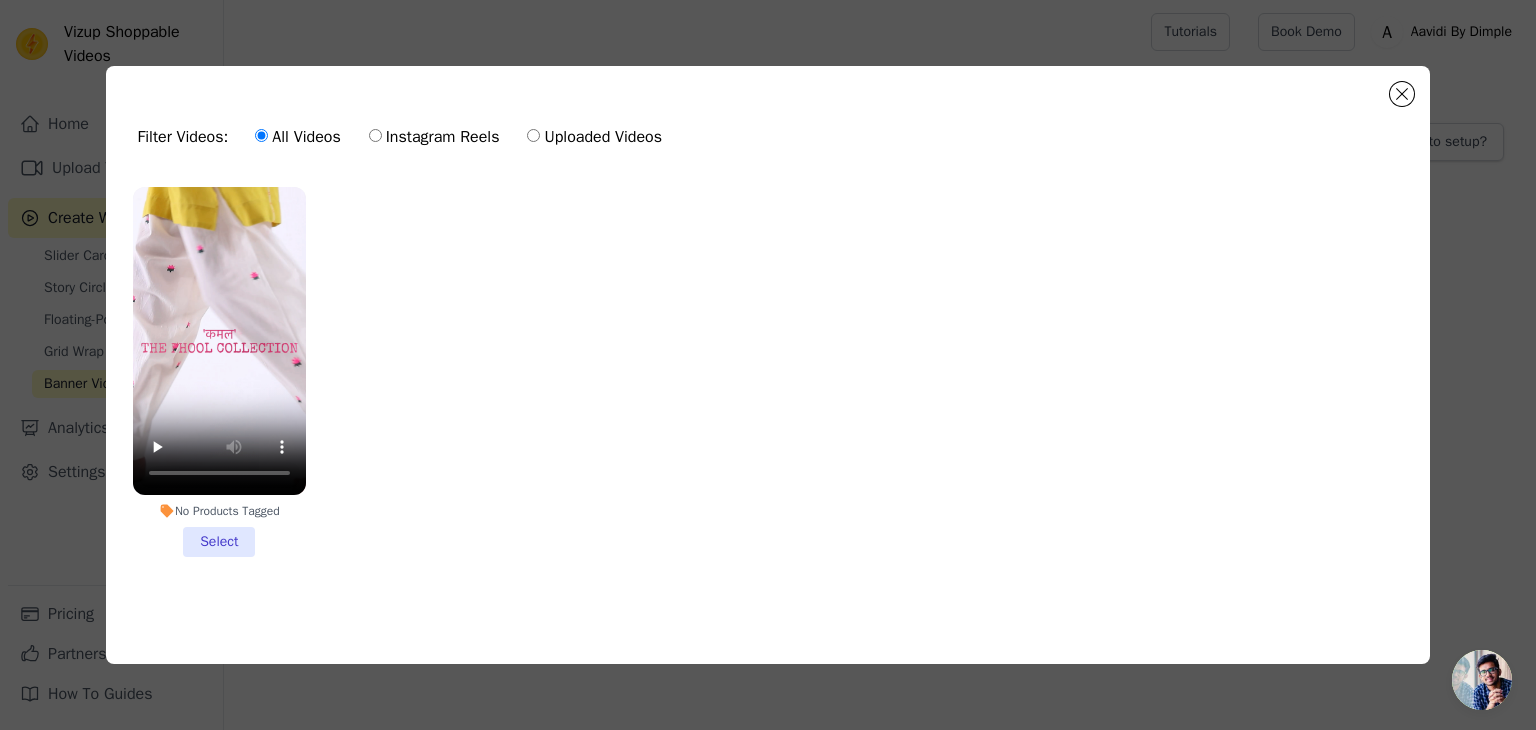 click on "No Products Tagged     Select" at bounding box center (0, 0) 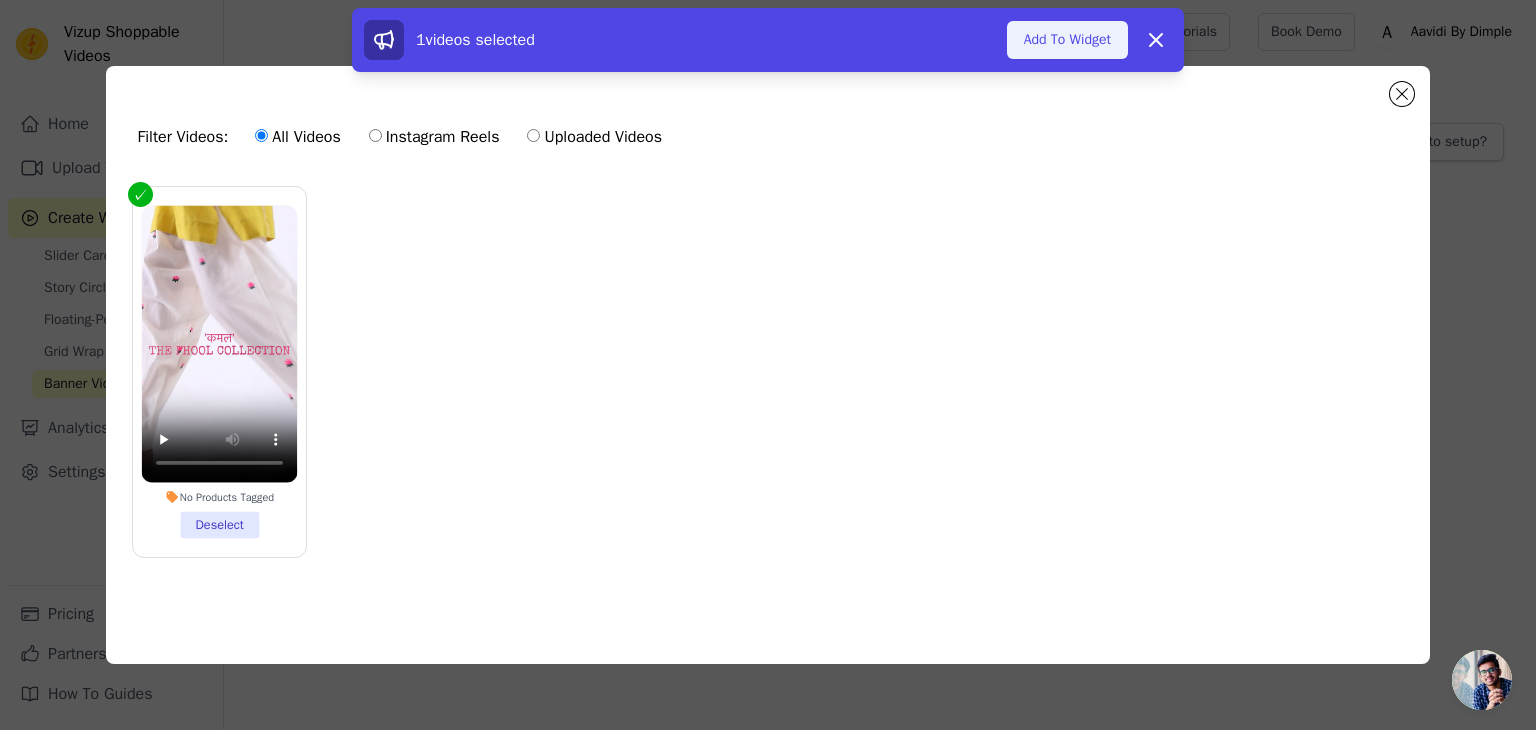 click on "Add To Widget" at bounding box center (1067, 40) 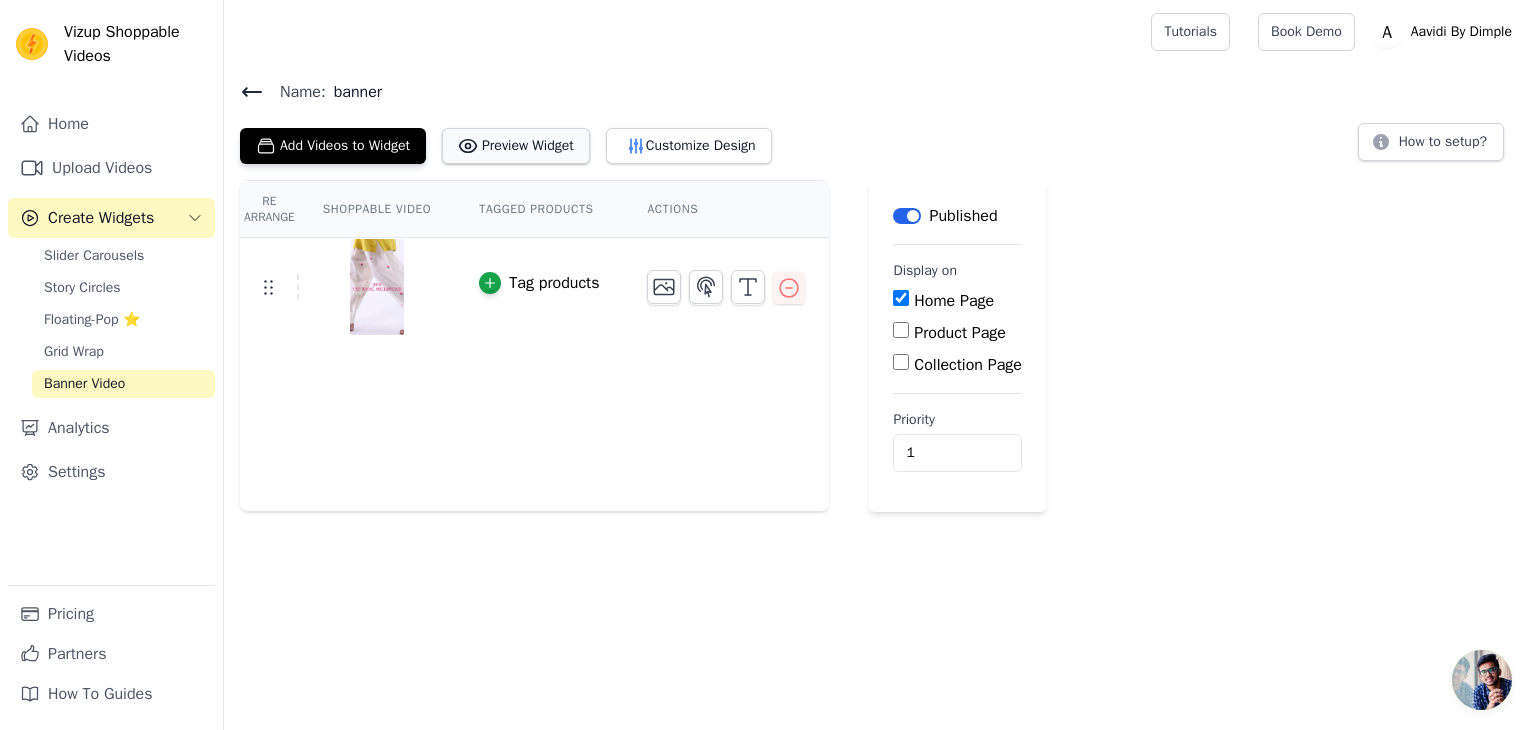 click on "Preview Widget" at bounding box center [516, 146] 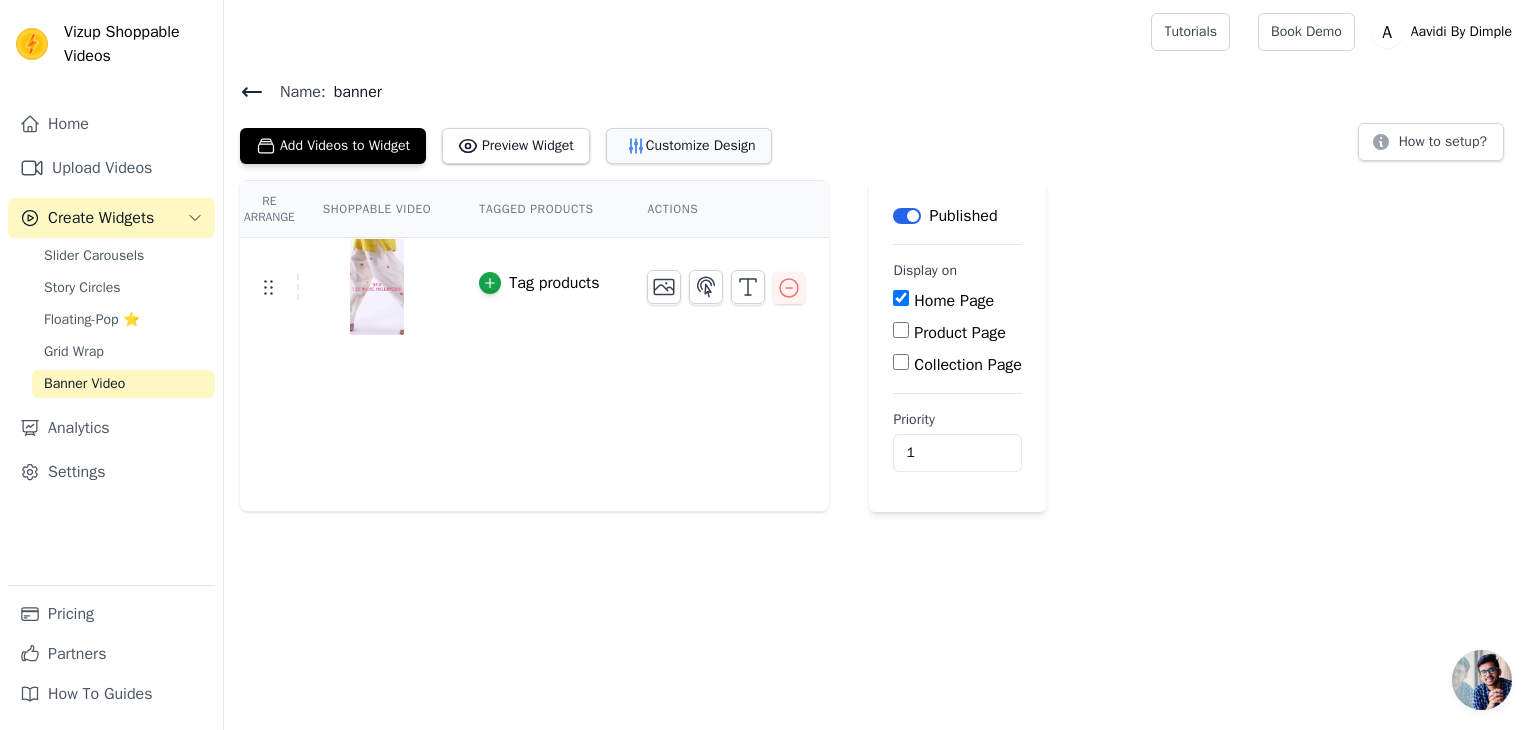 click on "Customize Design" at bounding box center (689, 146) 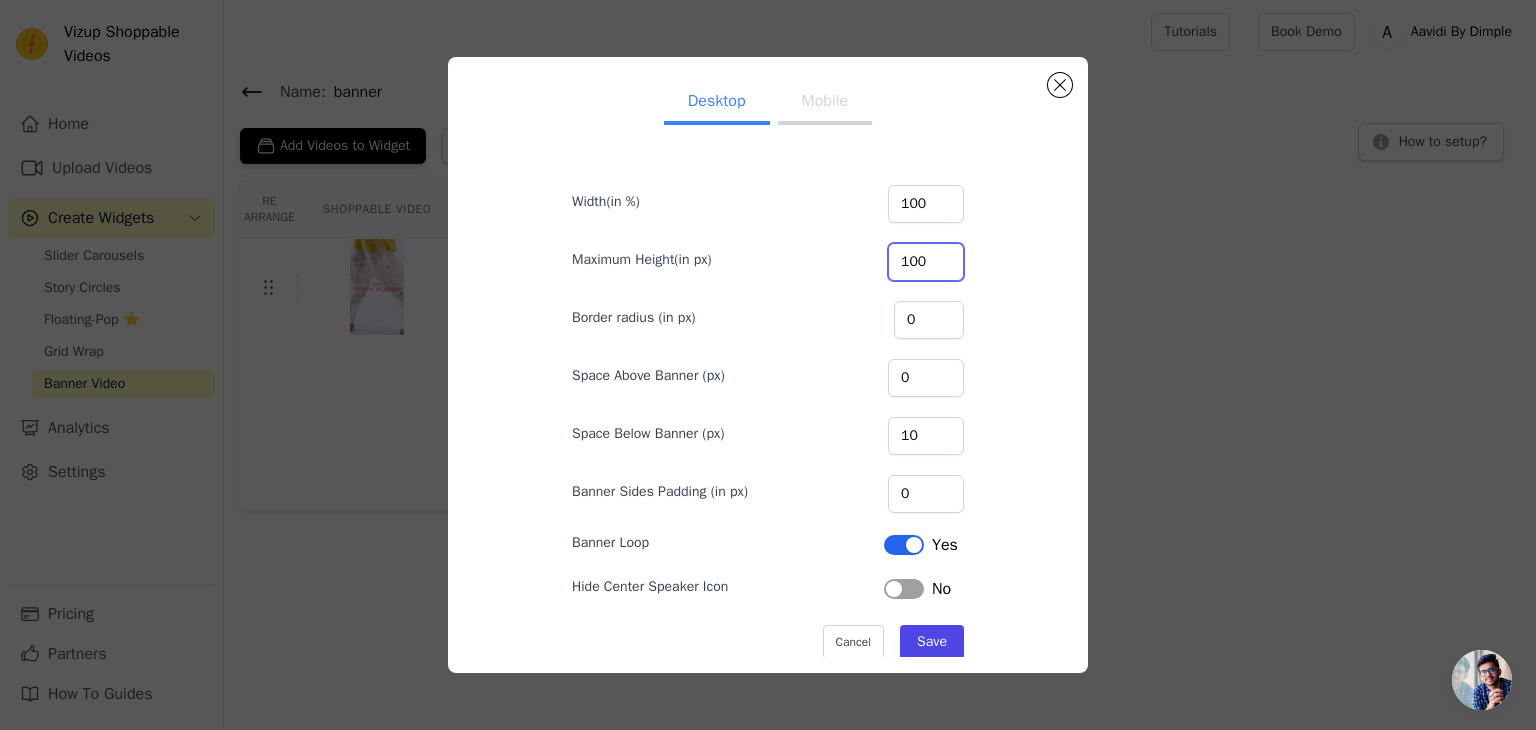 click on "100" at bounding box center (926, 262) 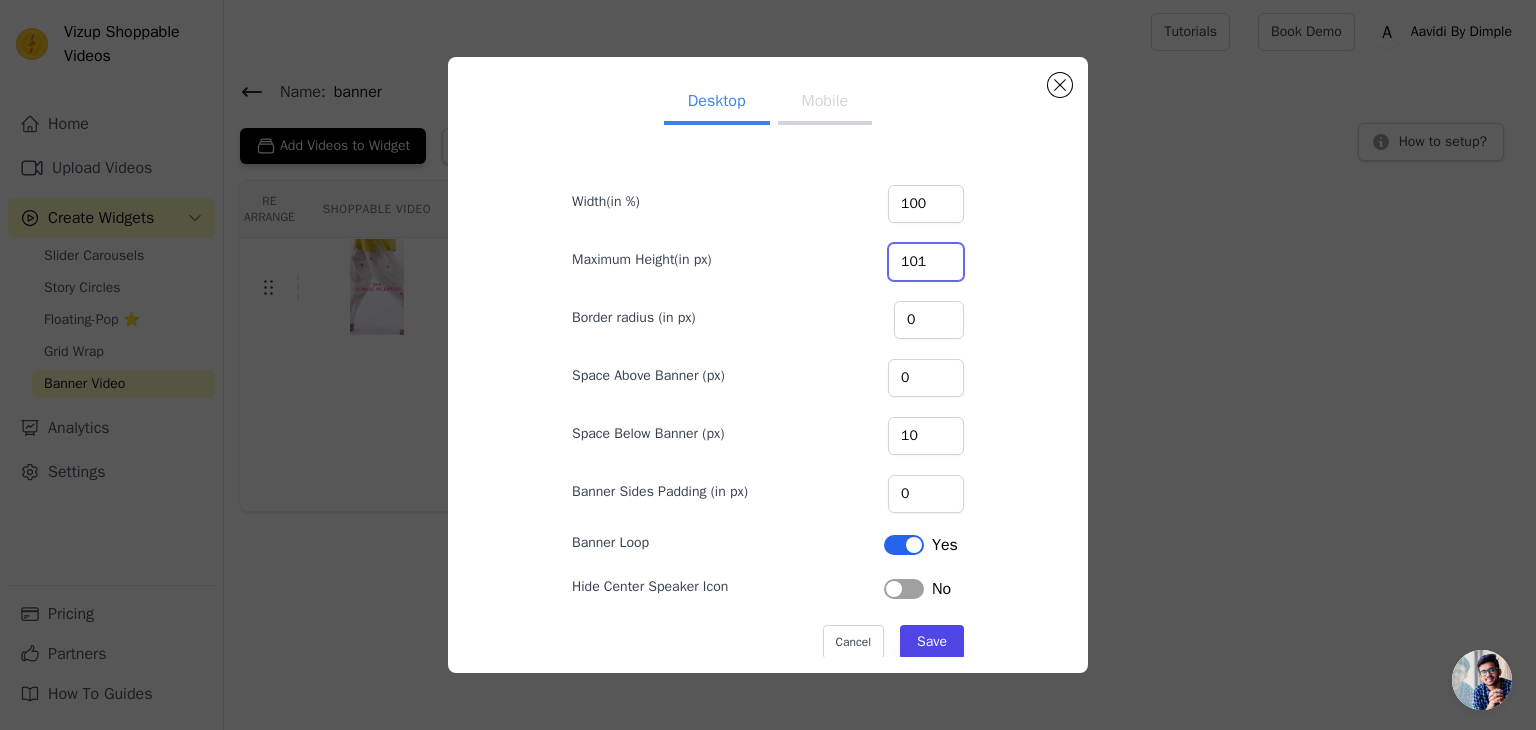 click on "101" at bounding box center (926, 262) 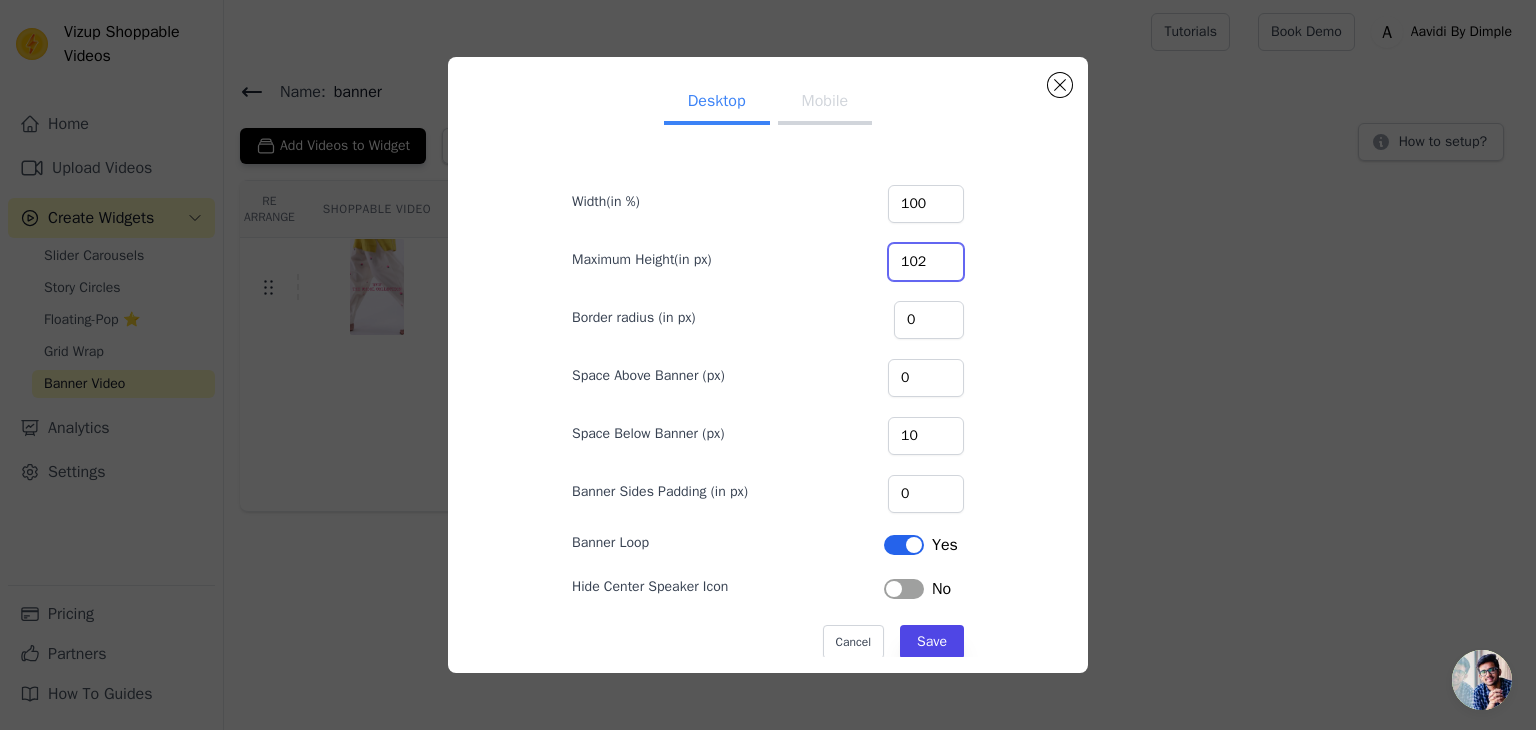 click on "102" at bounding box center (926, 262) 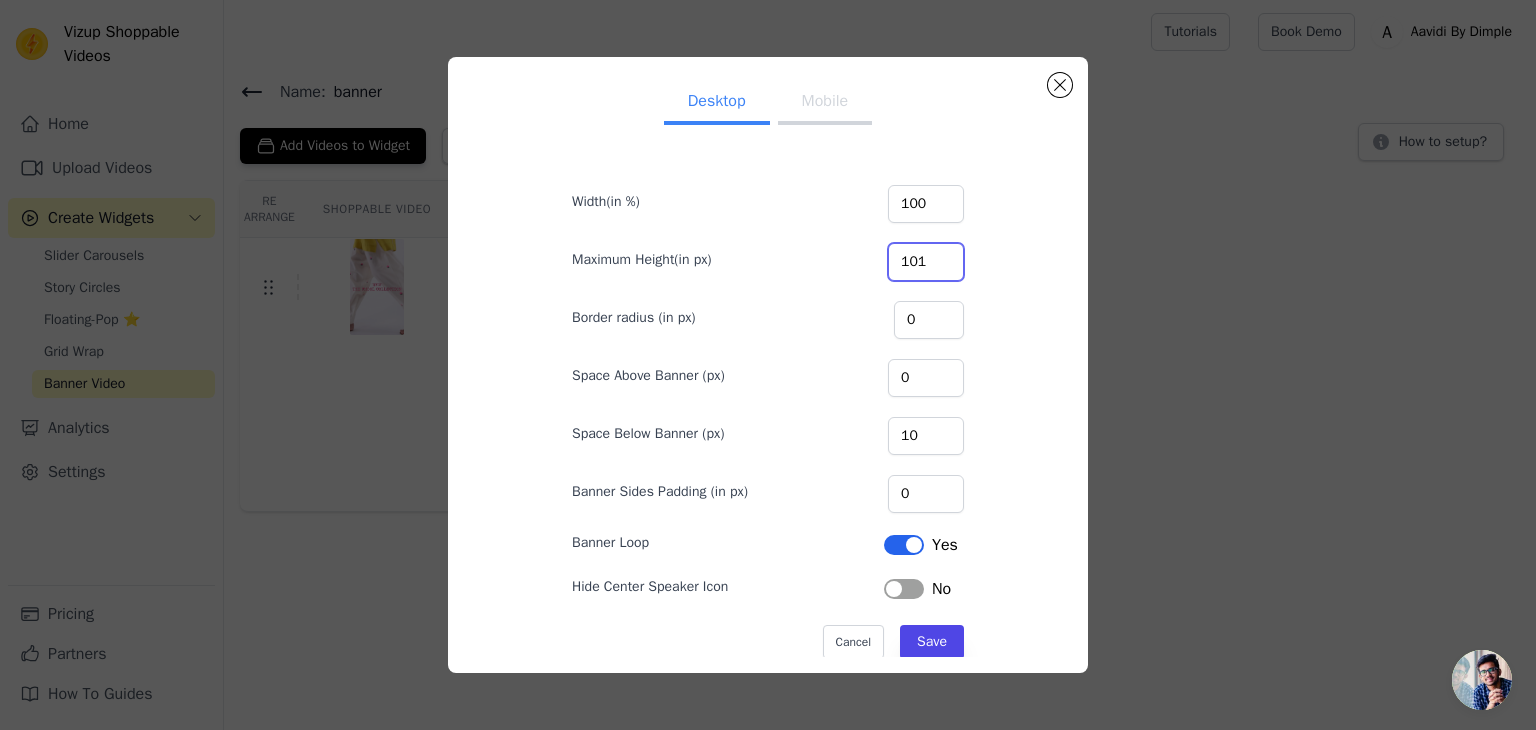 click on "101" at bounding box center (926, 262) 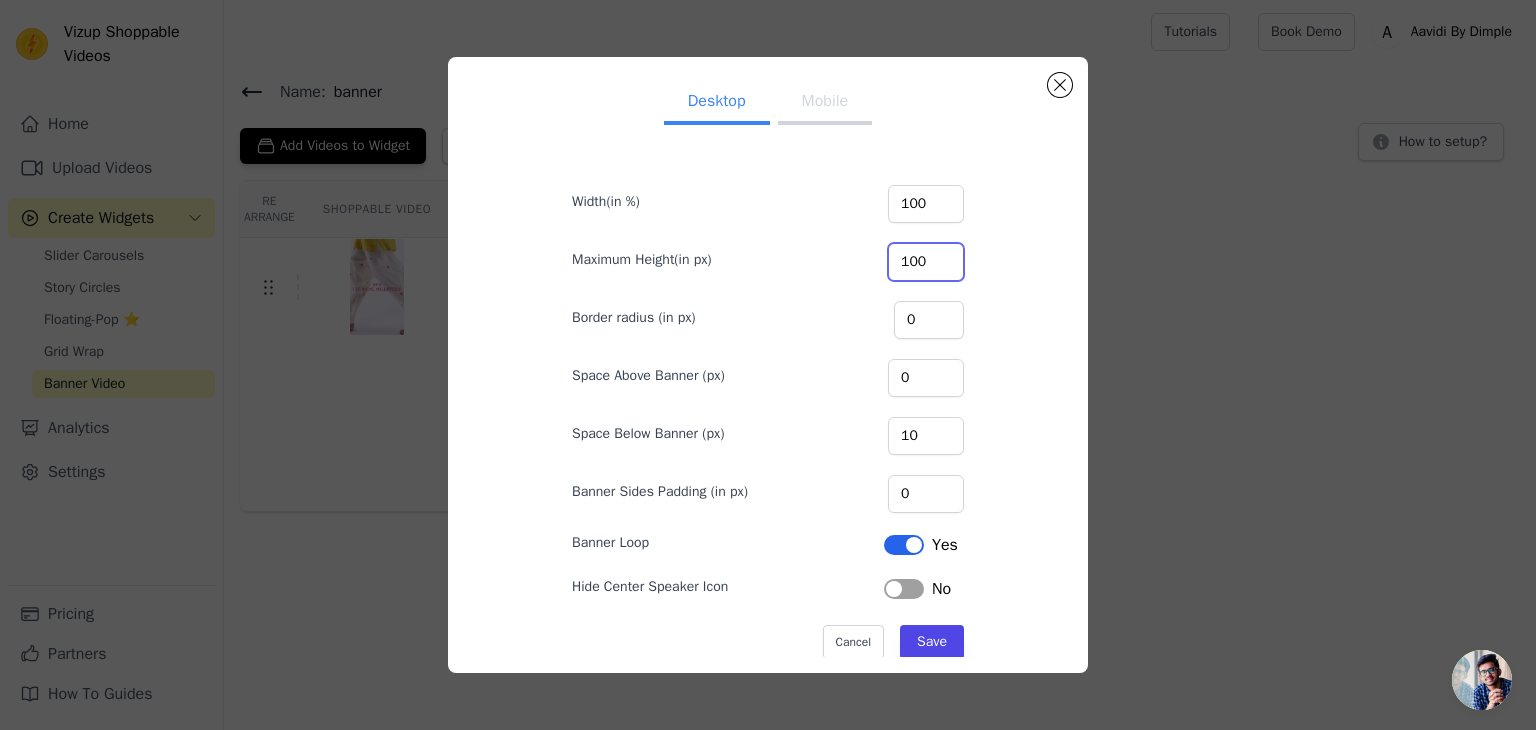 type on "100" 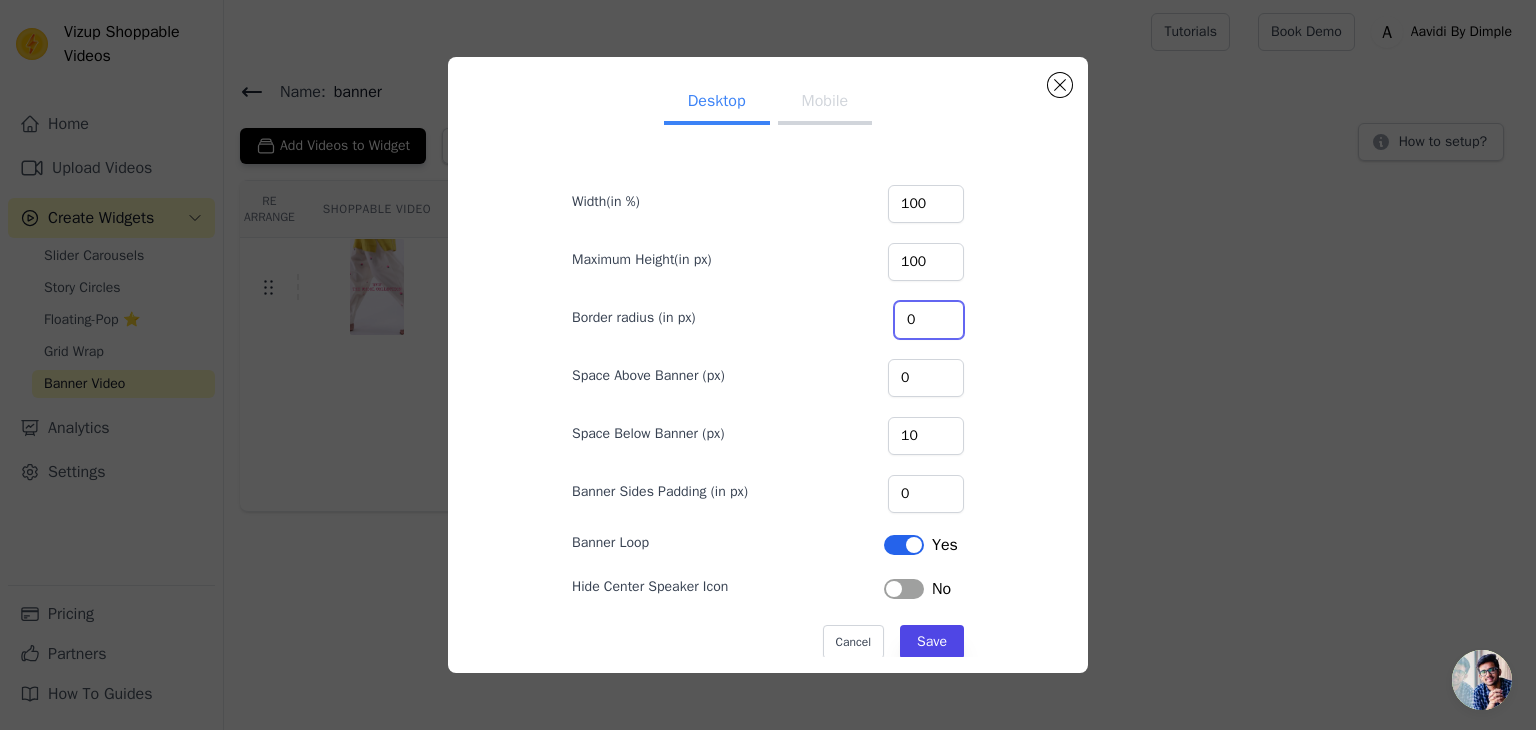 click on "0" at bounding box center (929, 320) 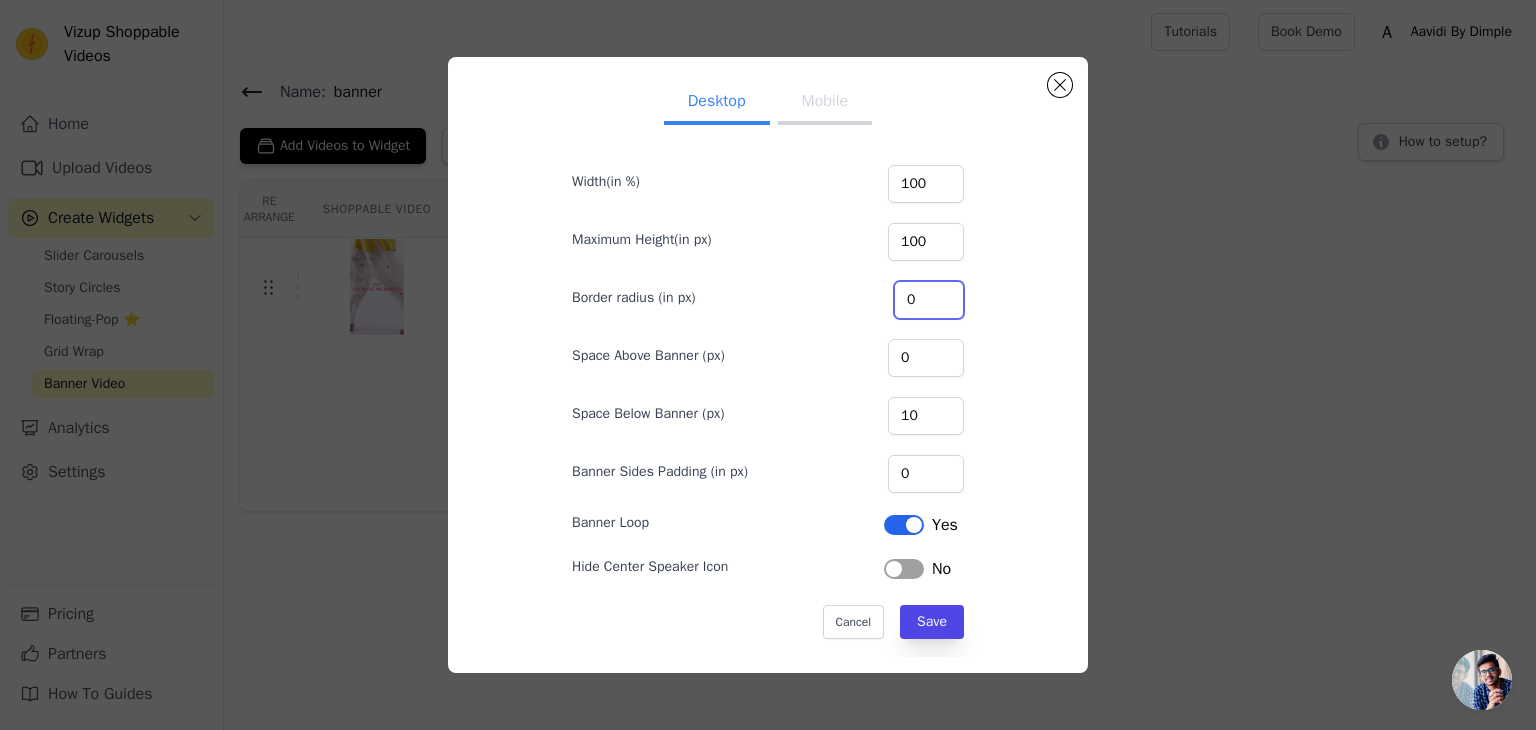 scroll, scrollTop: 31, scrollLeft: 0, axis: vertical 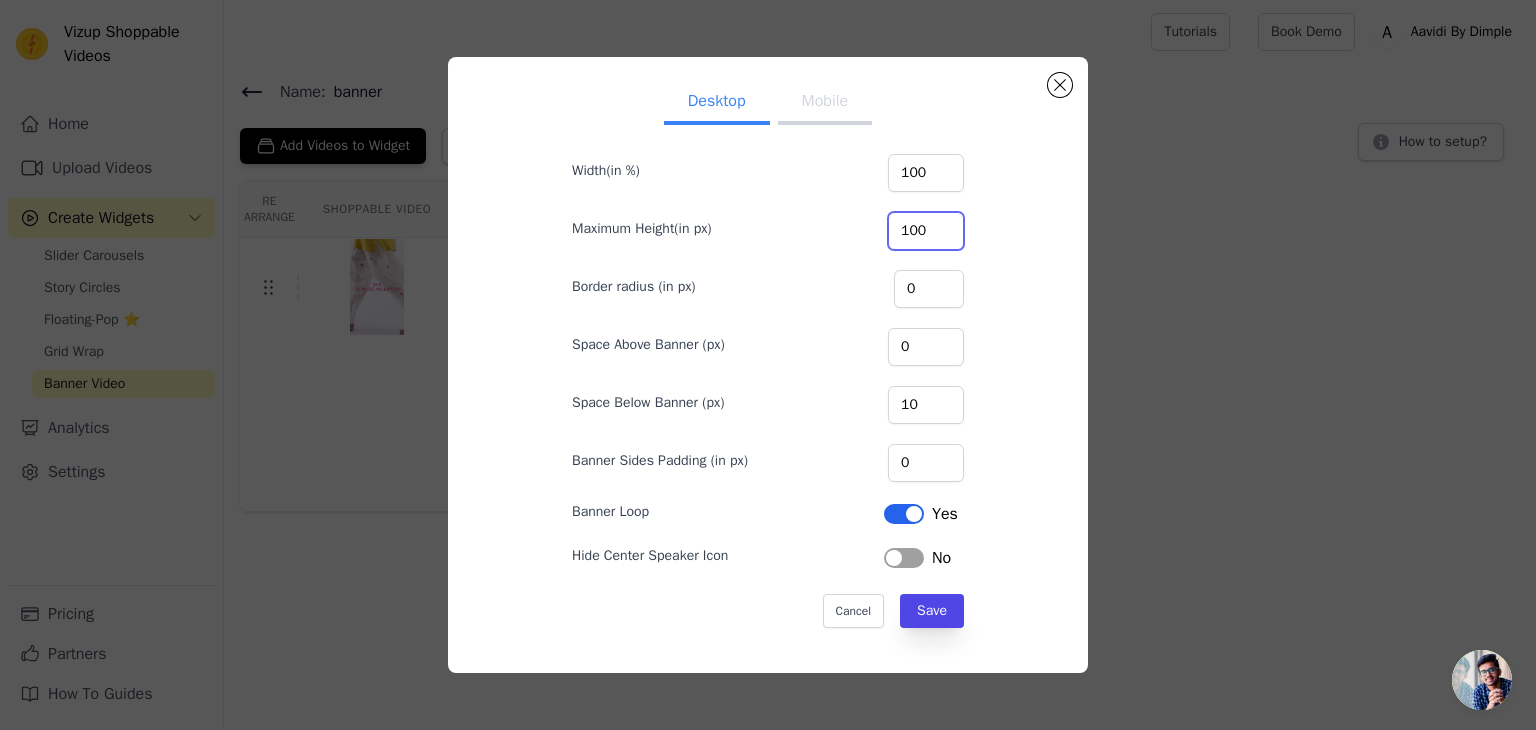 click on "100" at bounding box center [926, 231] 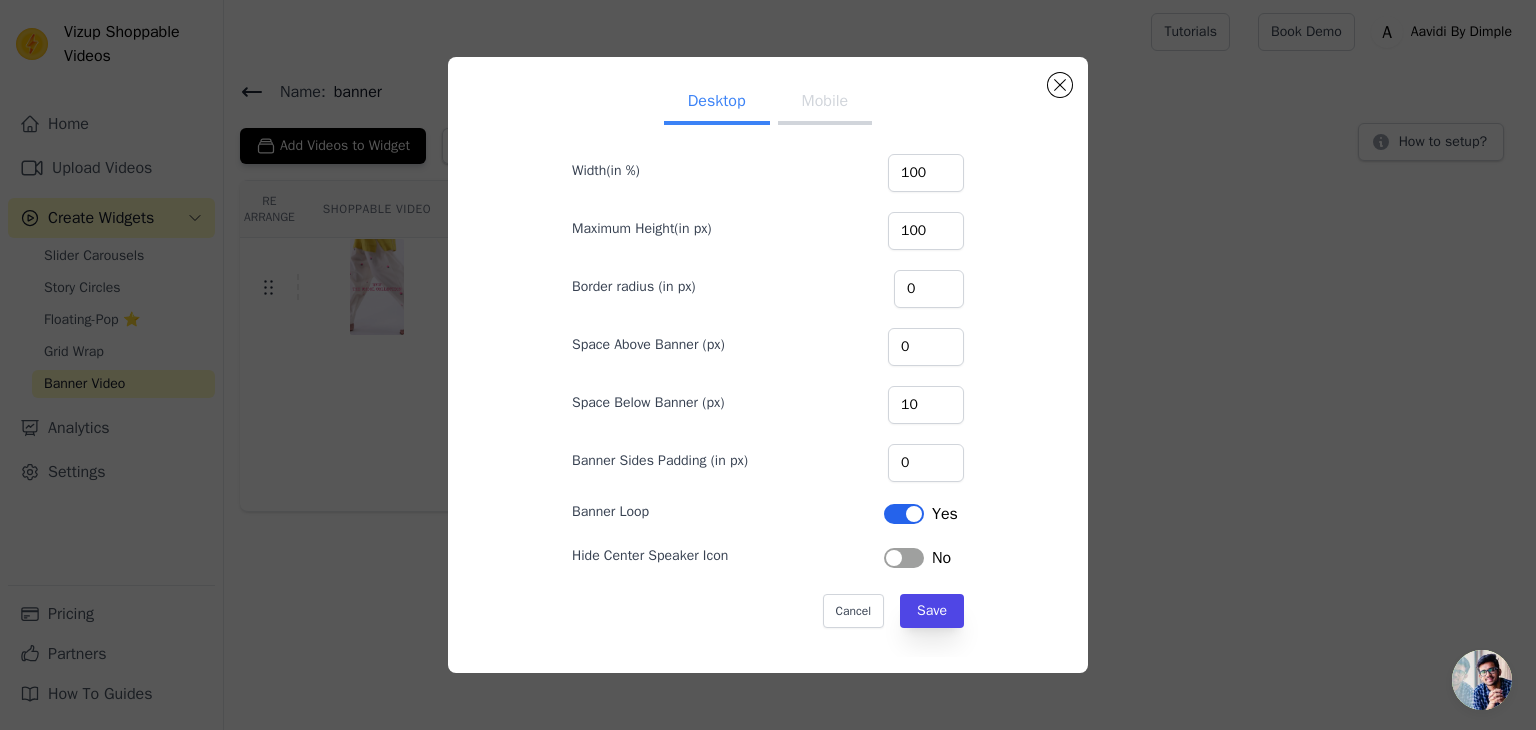 click on "Mobile" at bounding box center [825, 103] 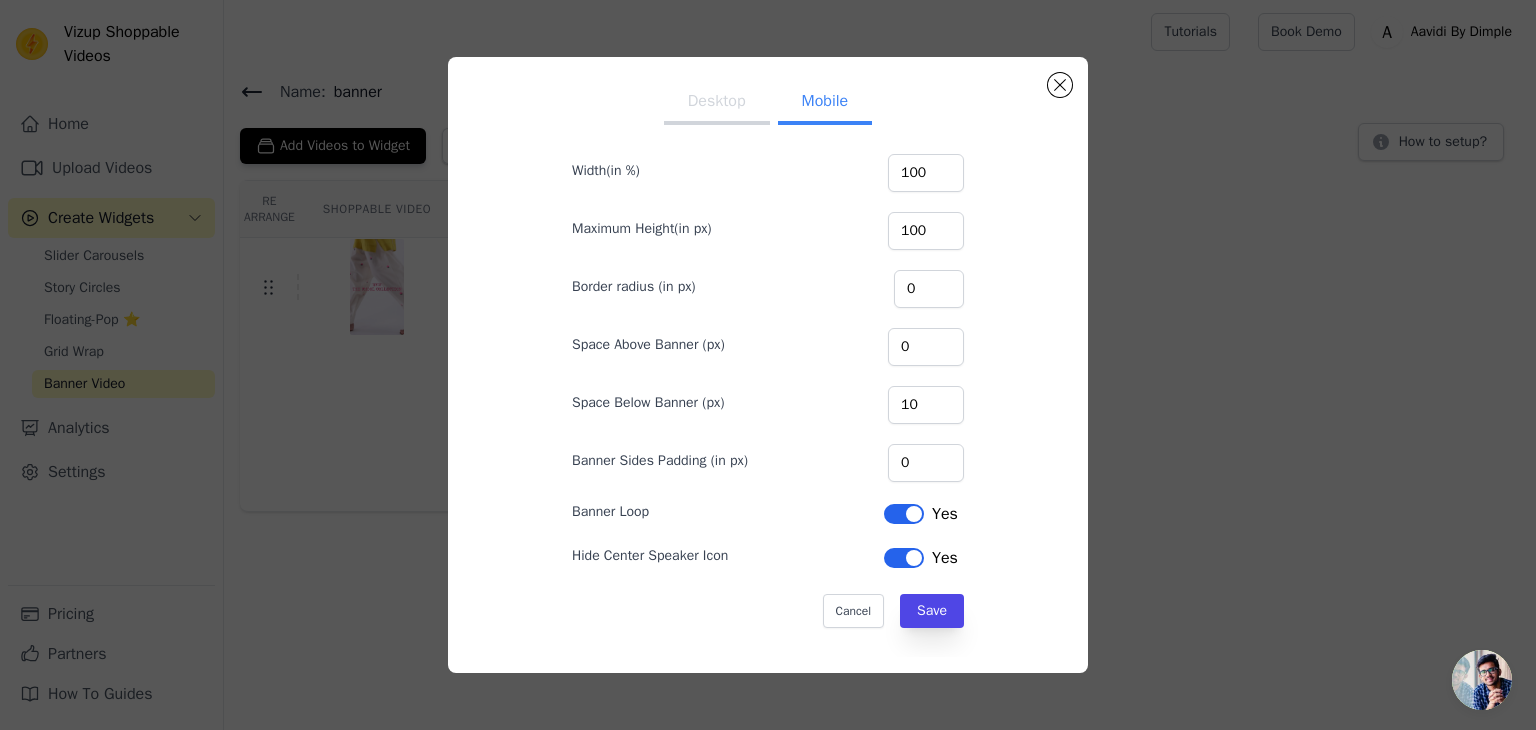 click on "Desktop" at bounding box center [717, 103] 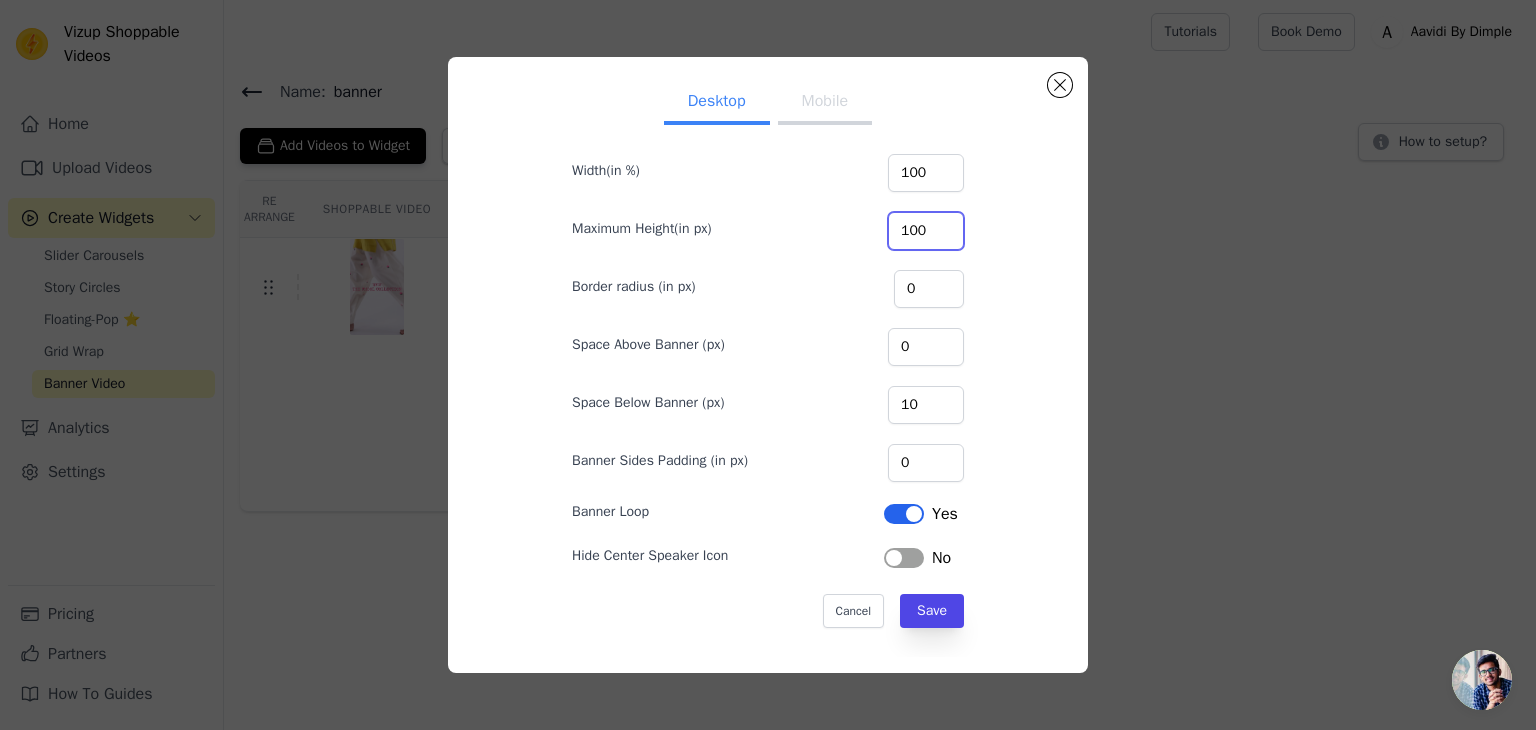 click on "100" at bounding box center [926, 231] 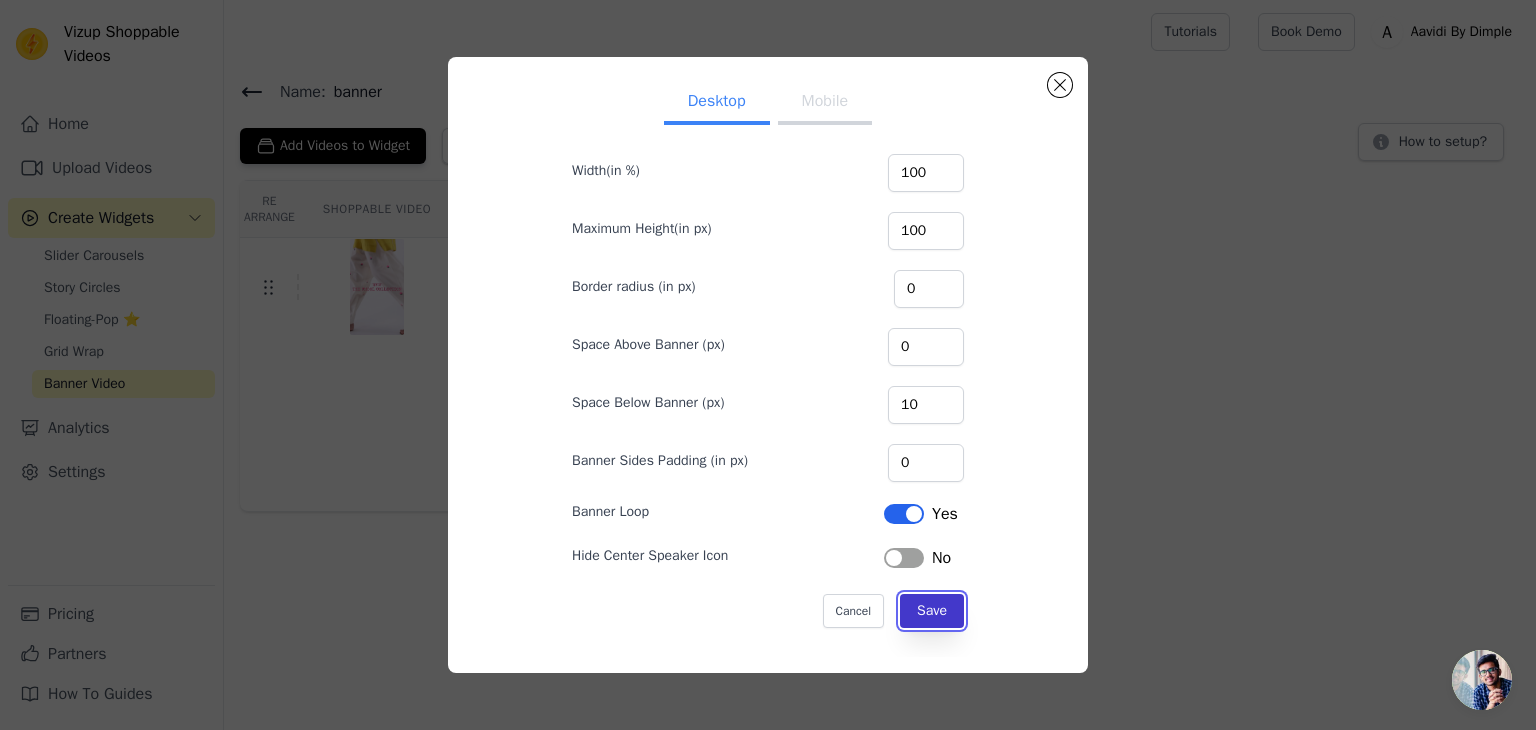 click on "Save" at bounding box center (932, 611) 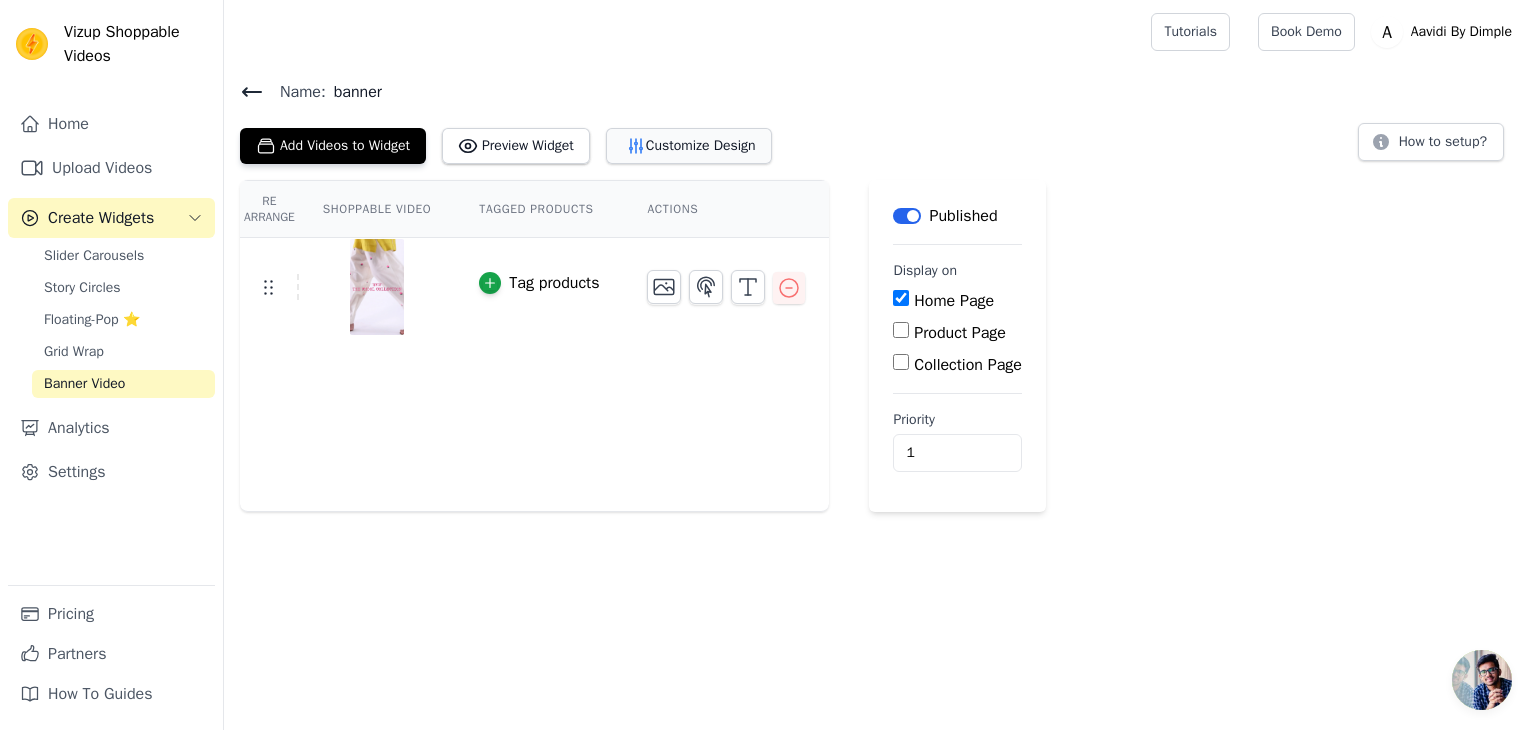 click on "Customize Design" at bounding box center [689, 146] 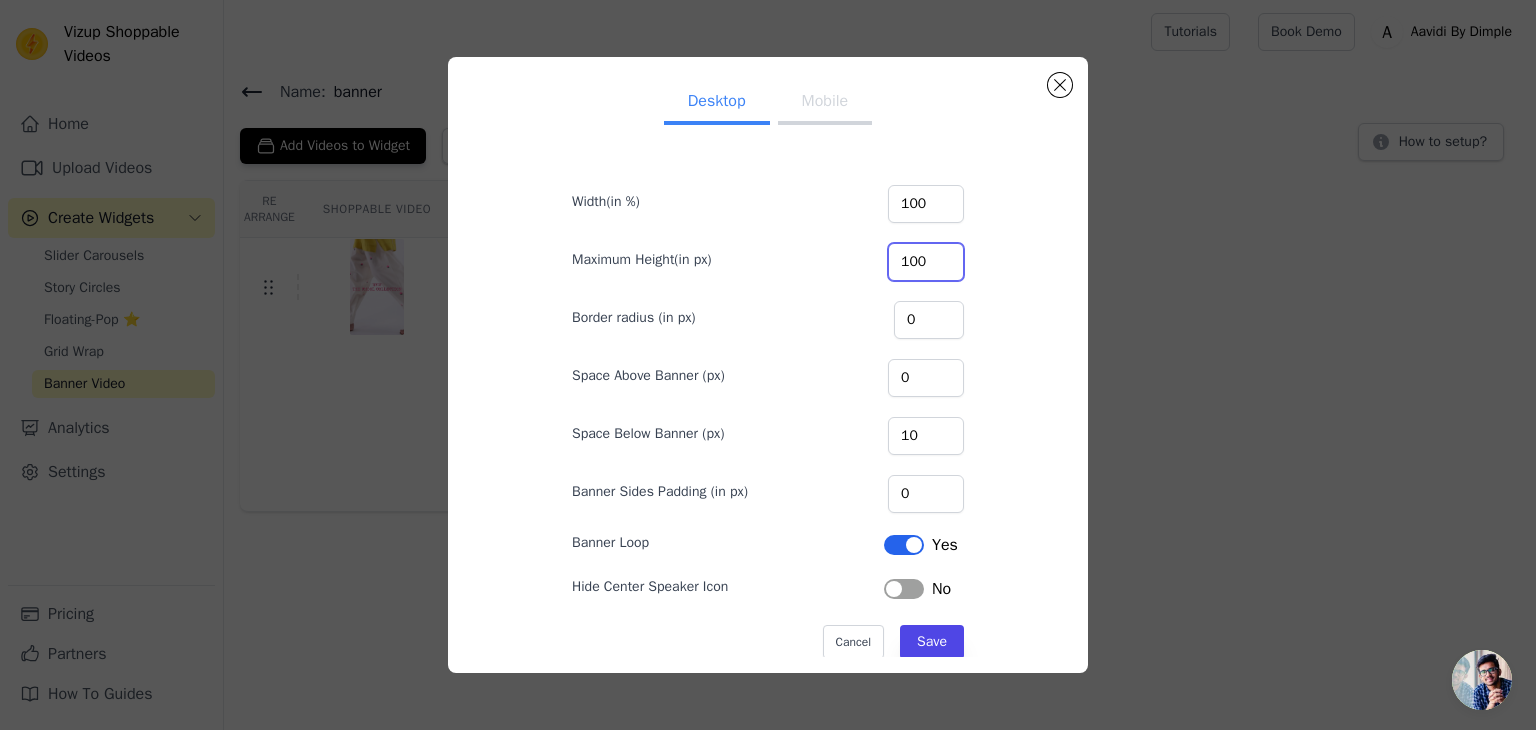 click on "100" at bounding box center [926, 262] 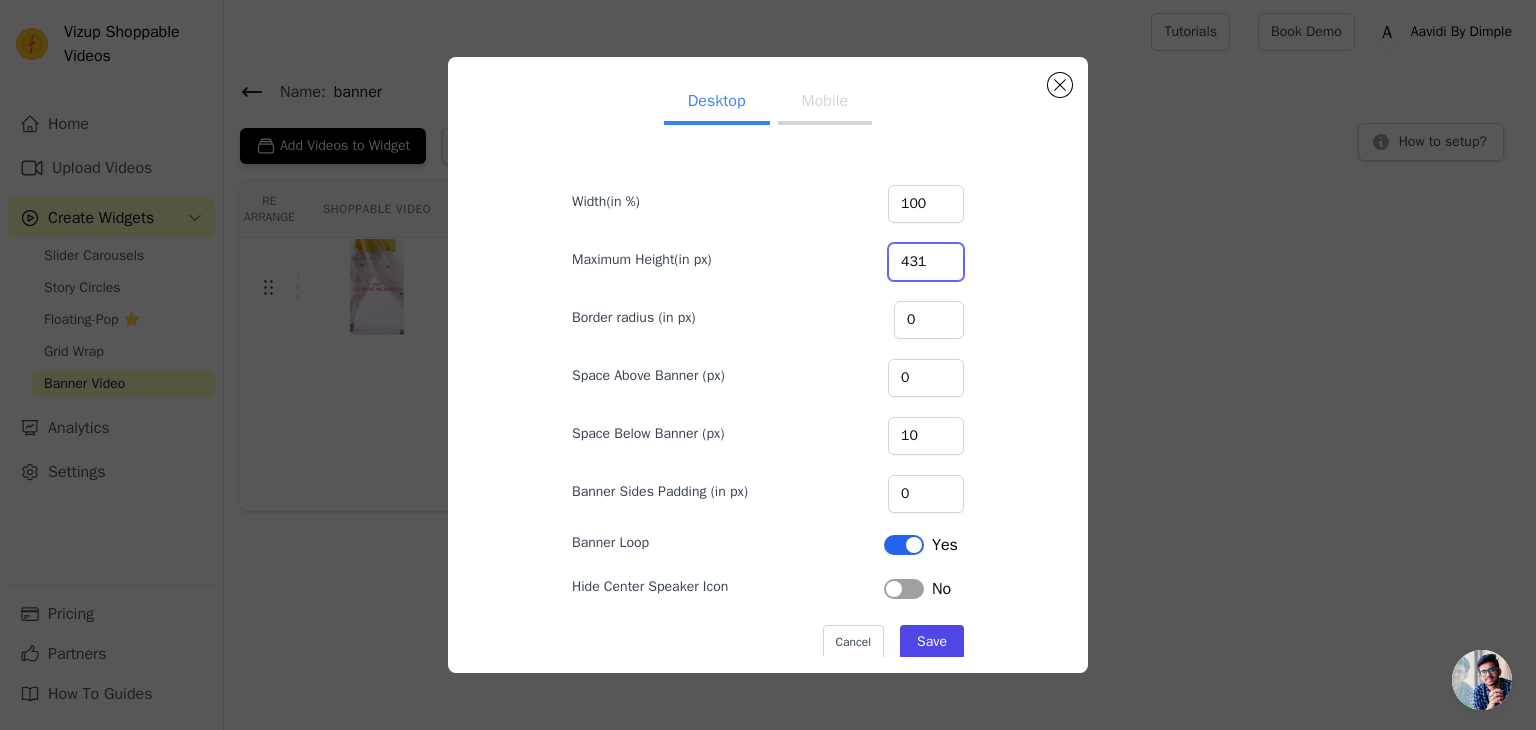 type on "431" 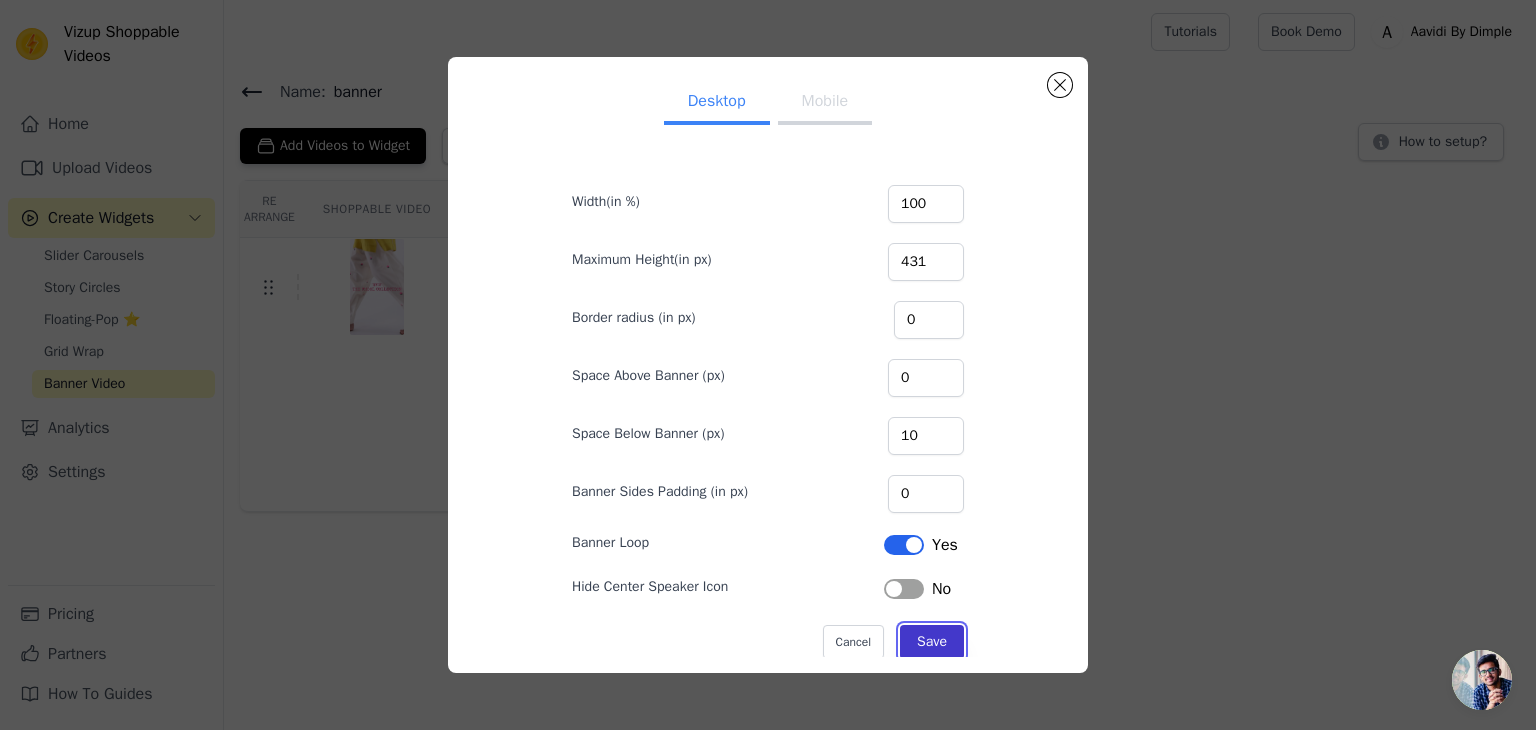 click on "Save" at bounding box center [932, 642] 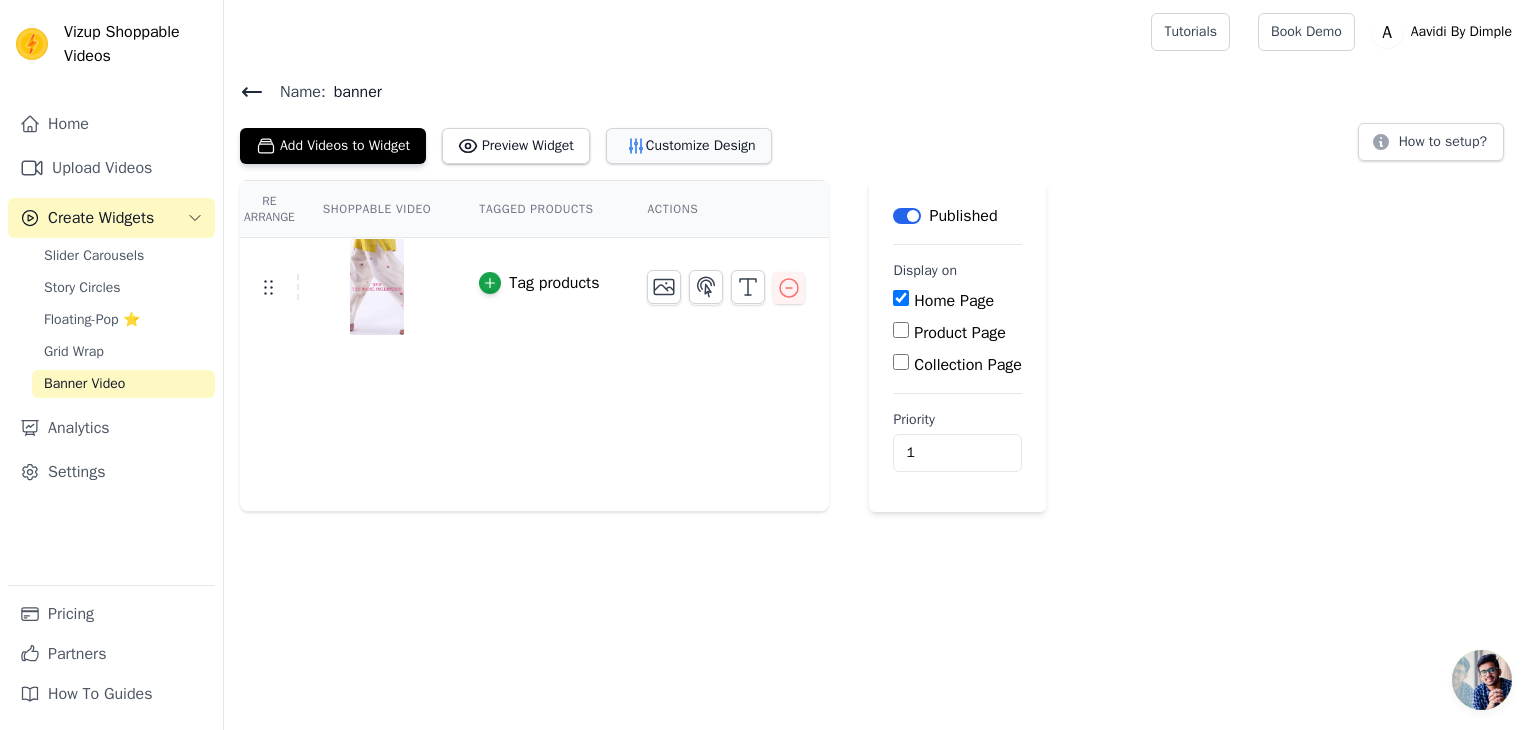 click on "Customize Design" at bounding box center (689, 146) 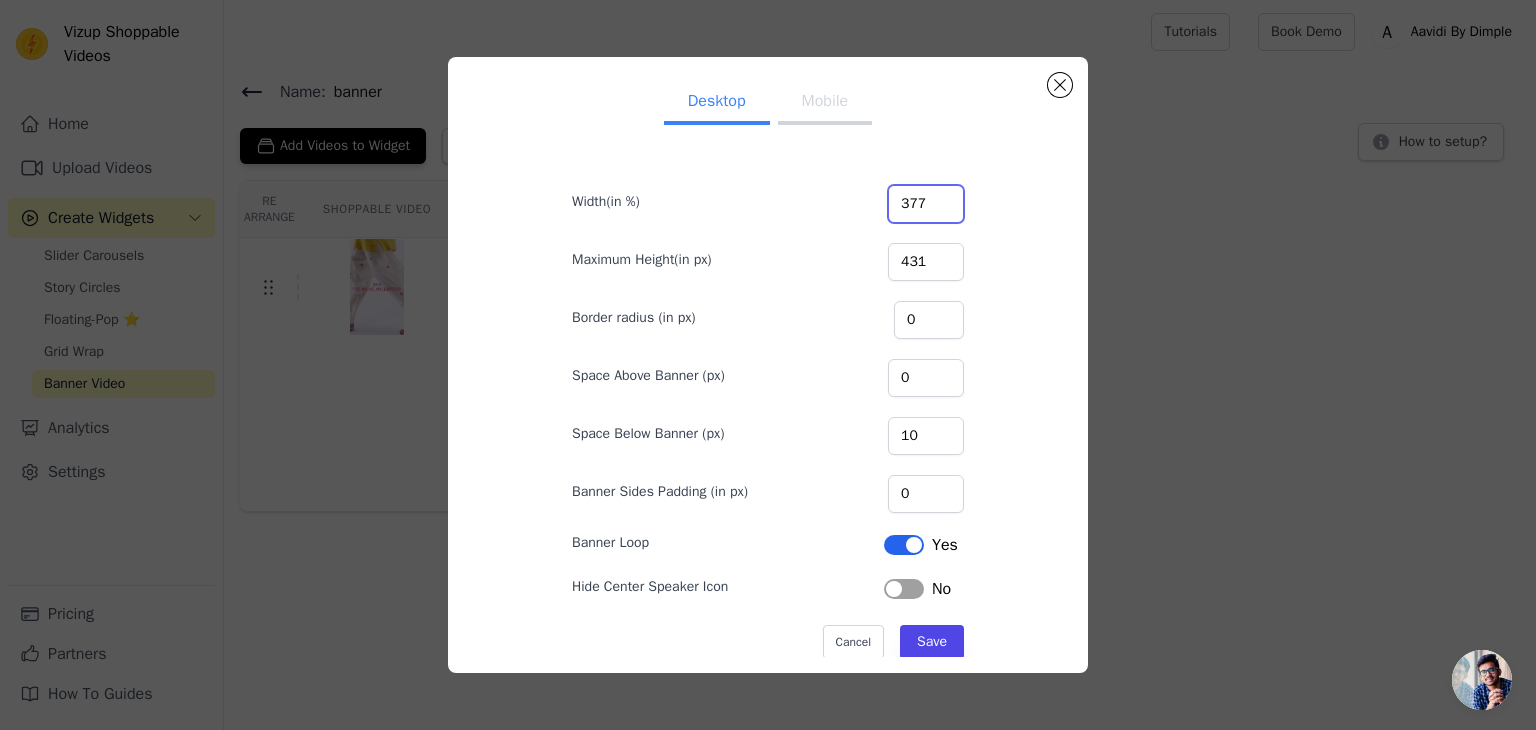 click on "377" at bounding box center (926, 204) 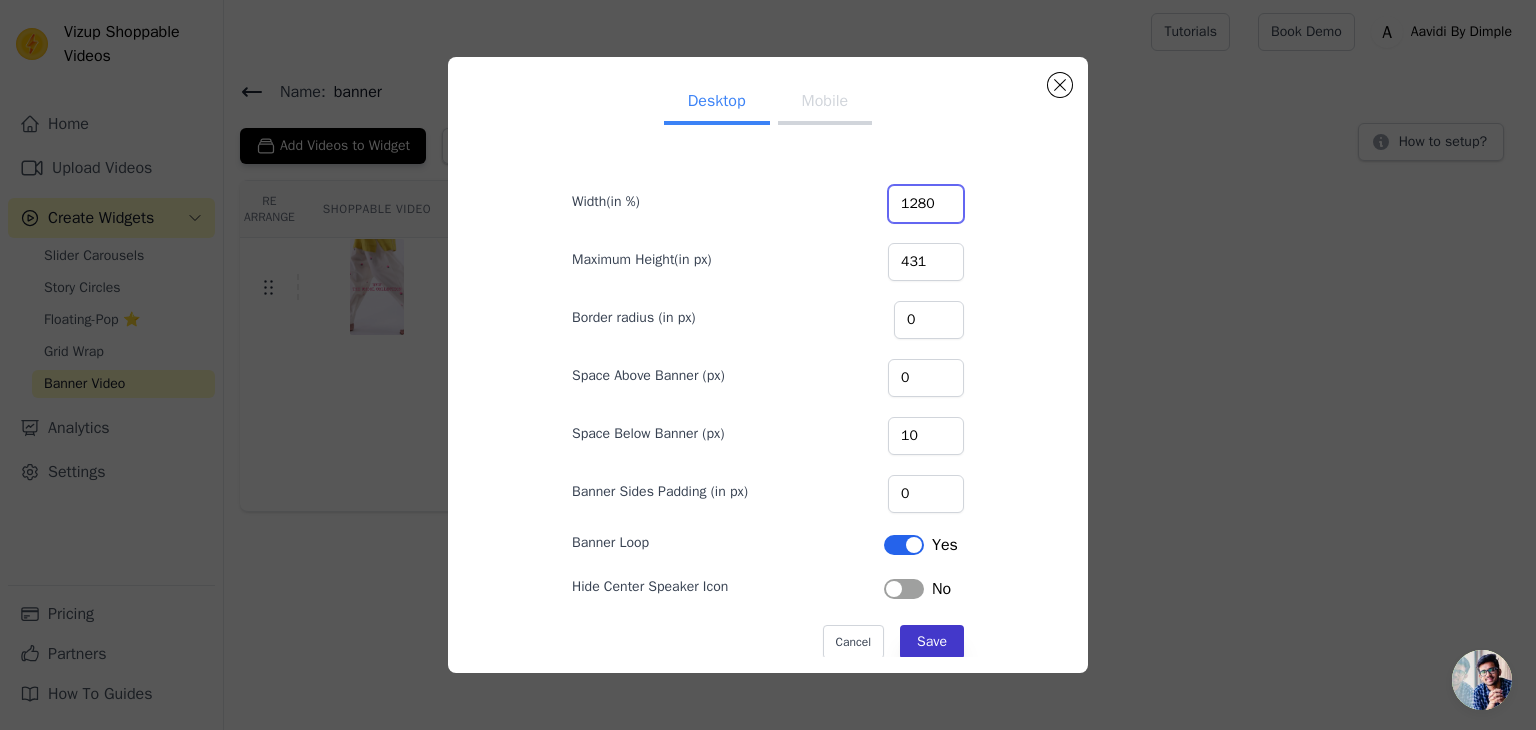 type on "1280" 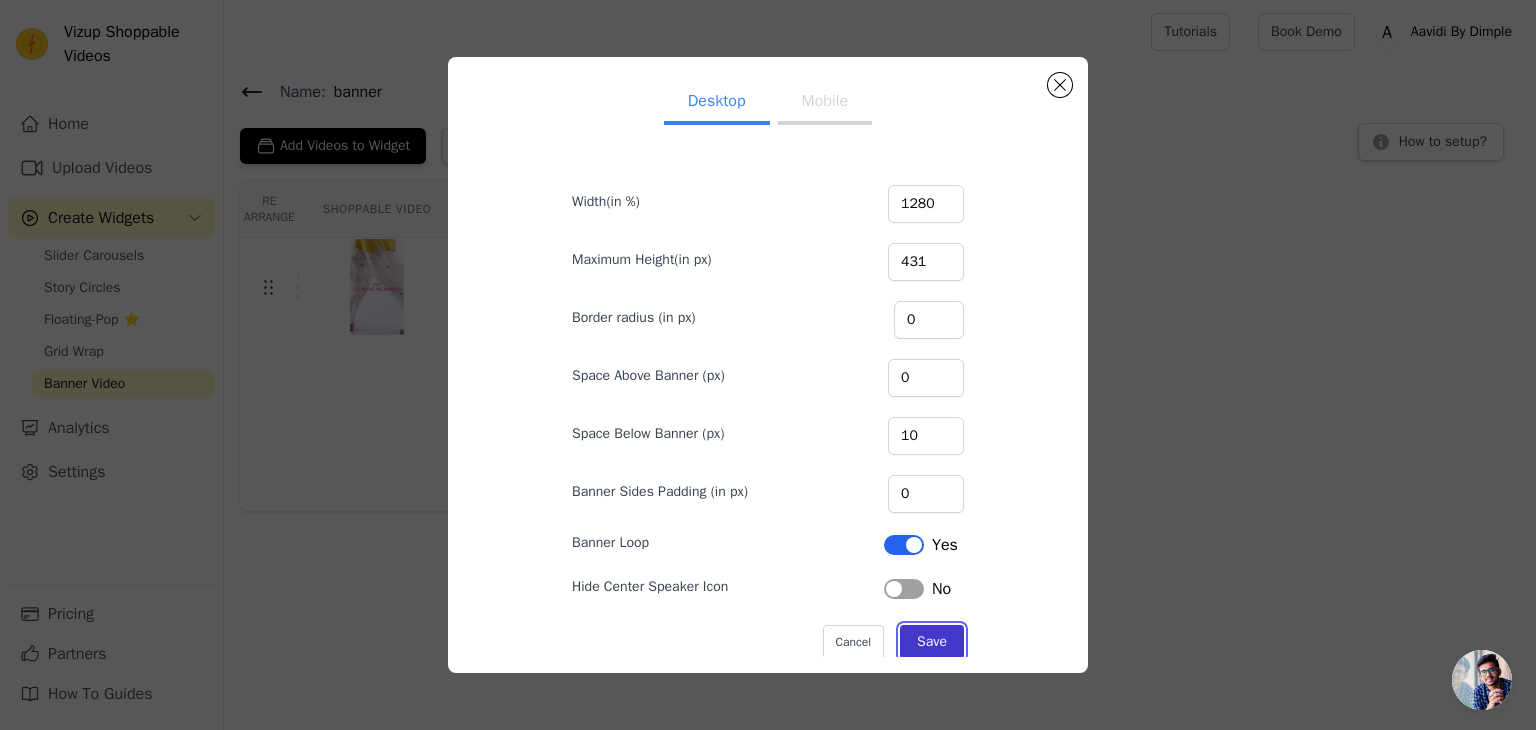 click on "Save" at bounding box center [932, 642] 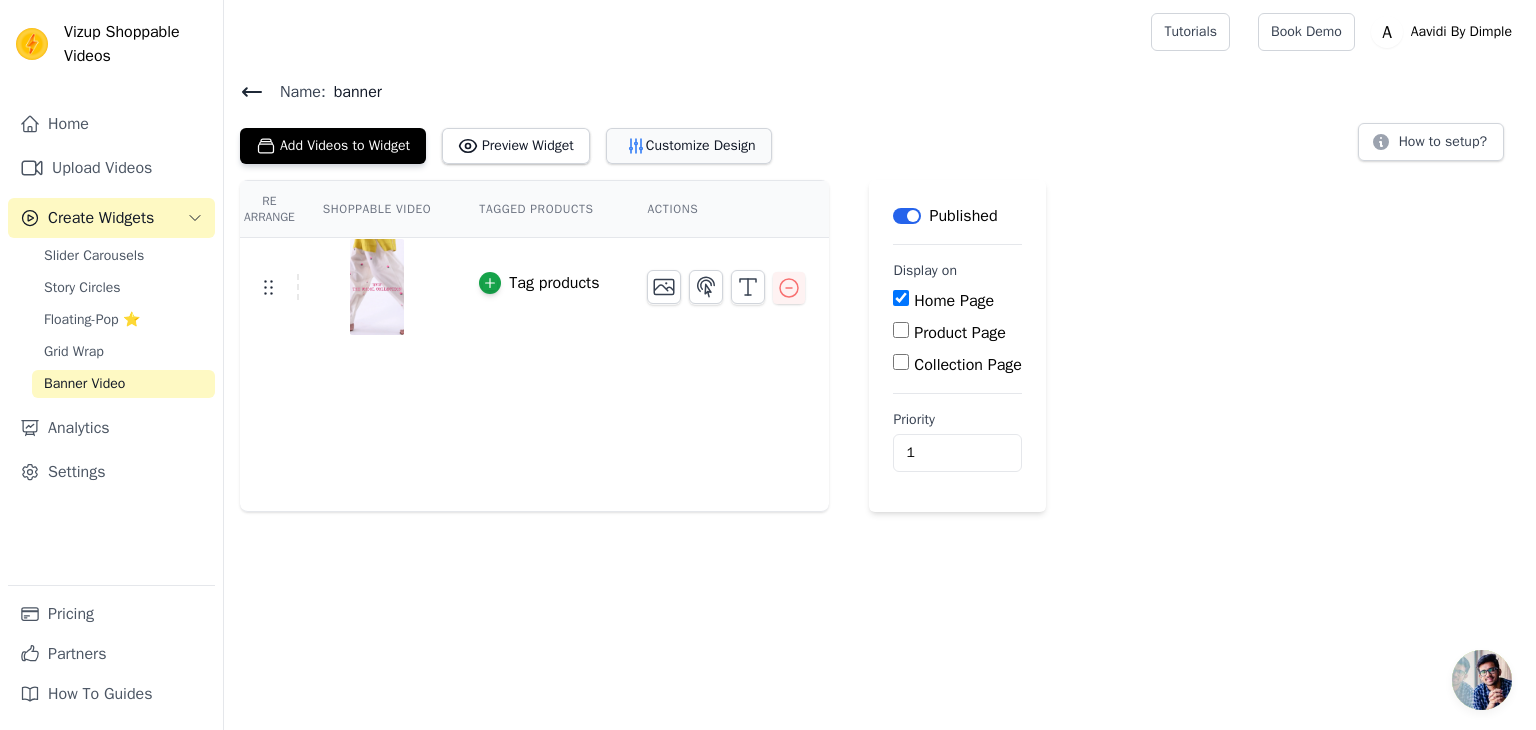 click on "Customize Design" at bounding box center [689, 146] 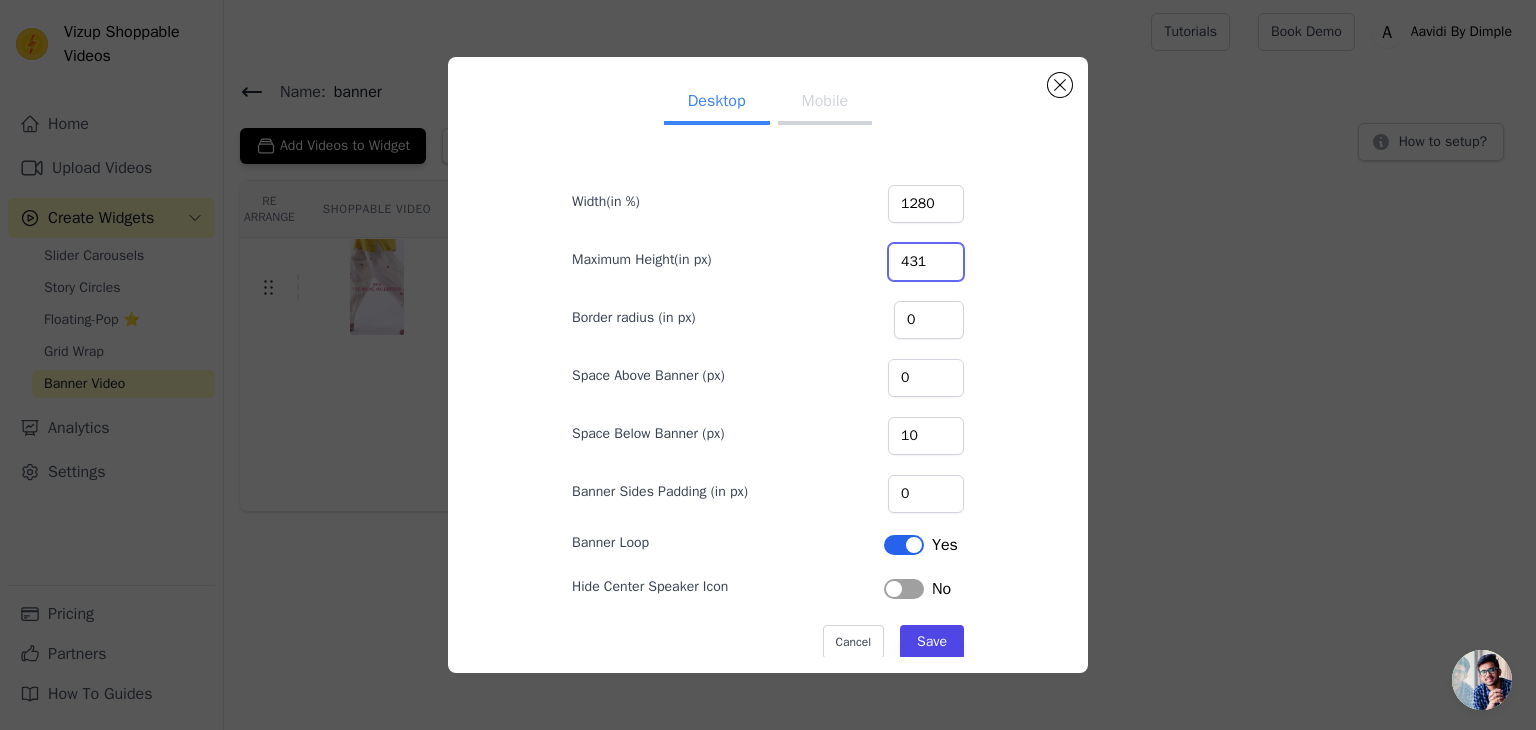 drag, startPoint x: 891, startPoint y: 263, endPoint x: 855, endPoint y: 260, distance: 36.124783 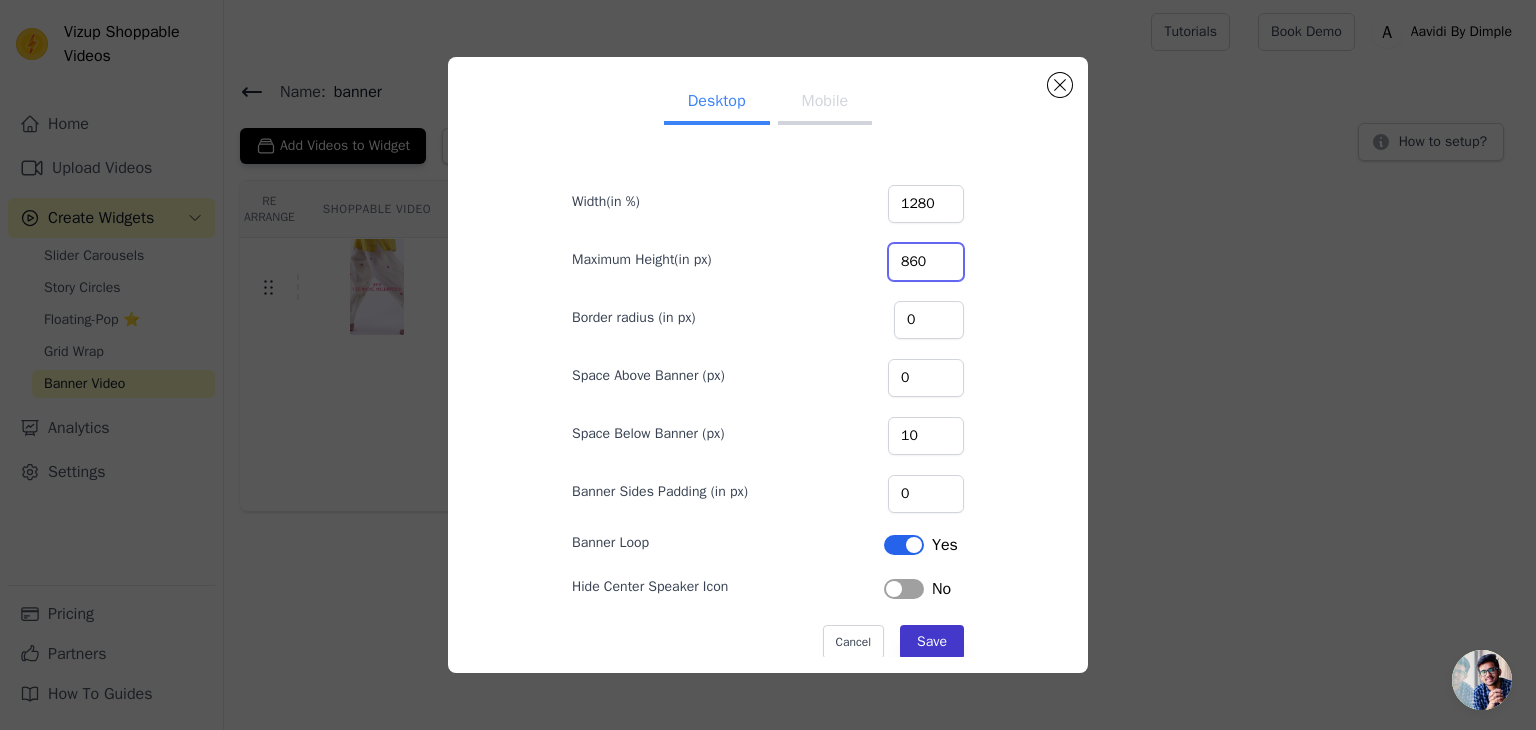 type on "860" 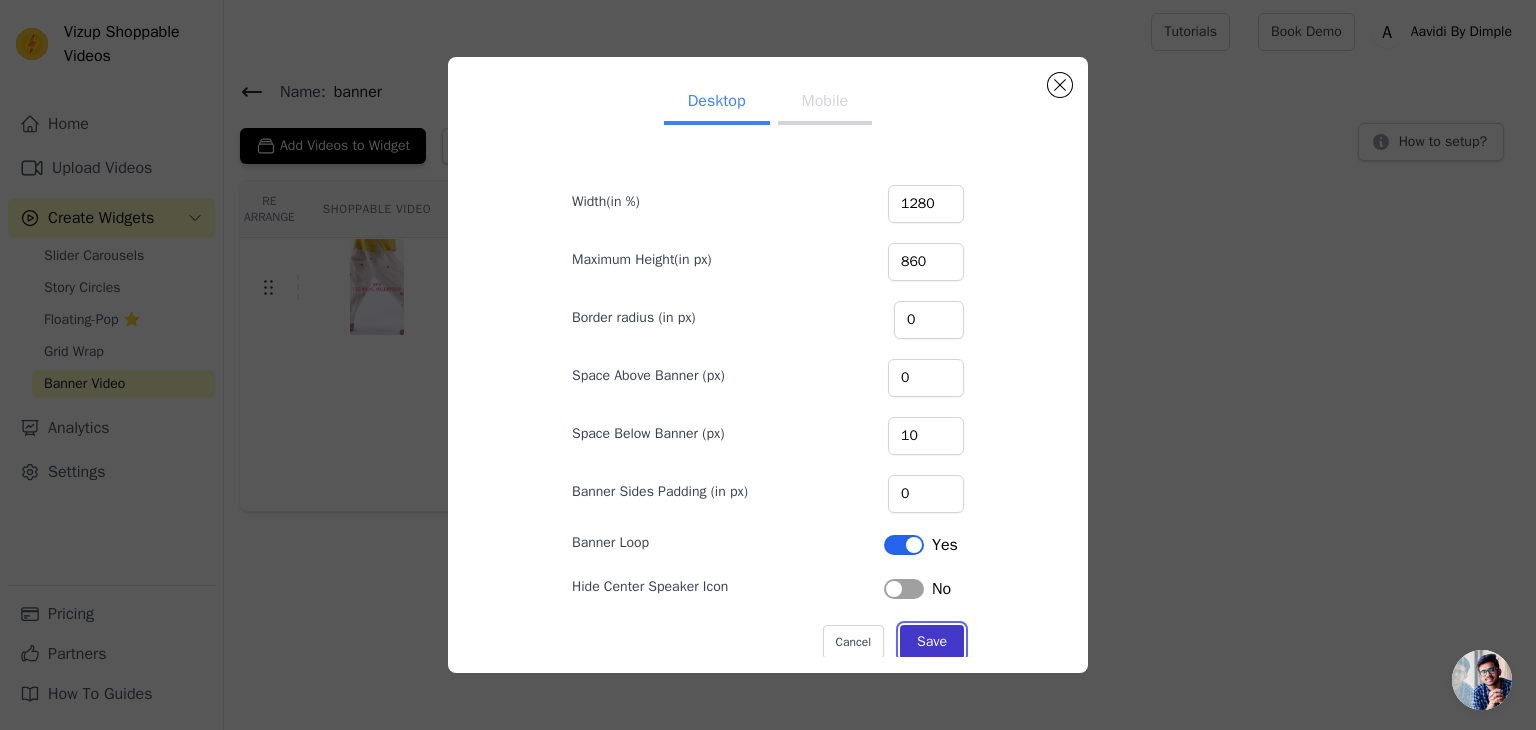 click on "Save" at bounding box center [932, 642] 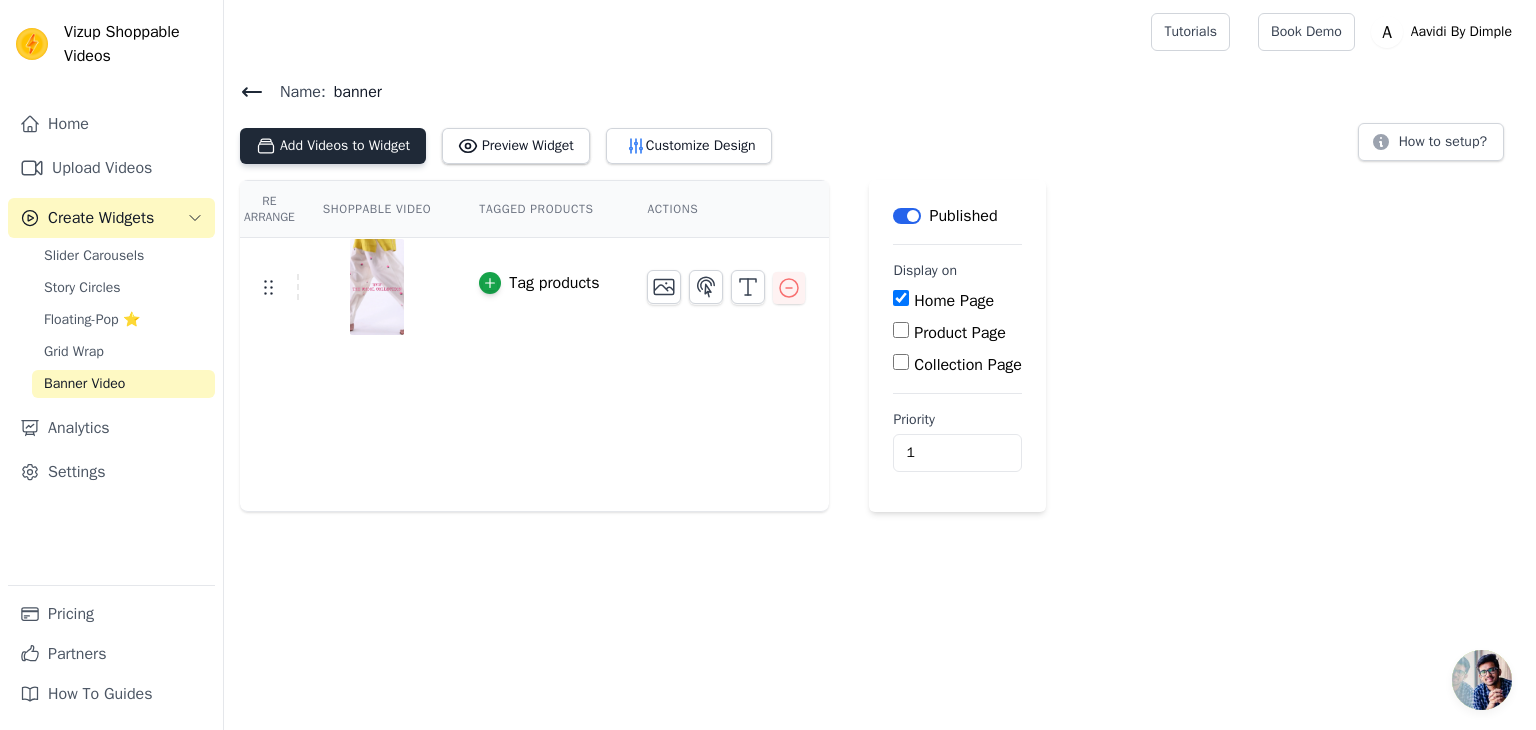 click on "Add Videos to Widget" at bounding box center [333, 146] 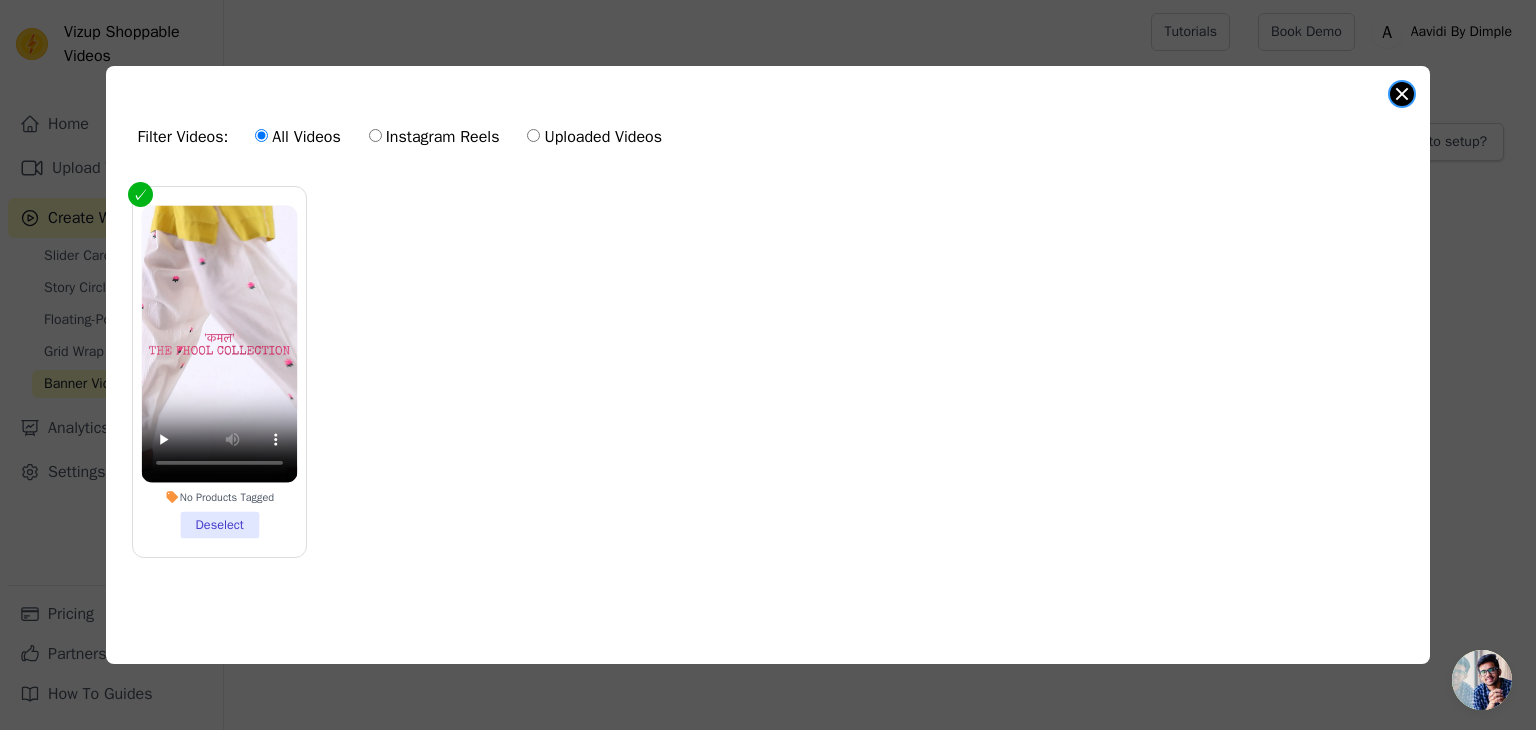 click at bounding box center [1402, 94] 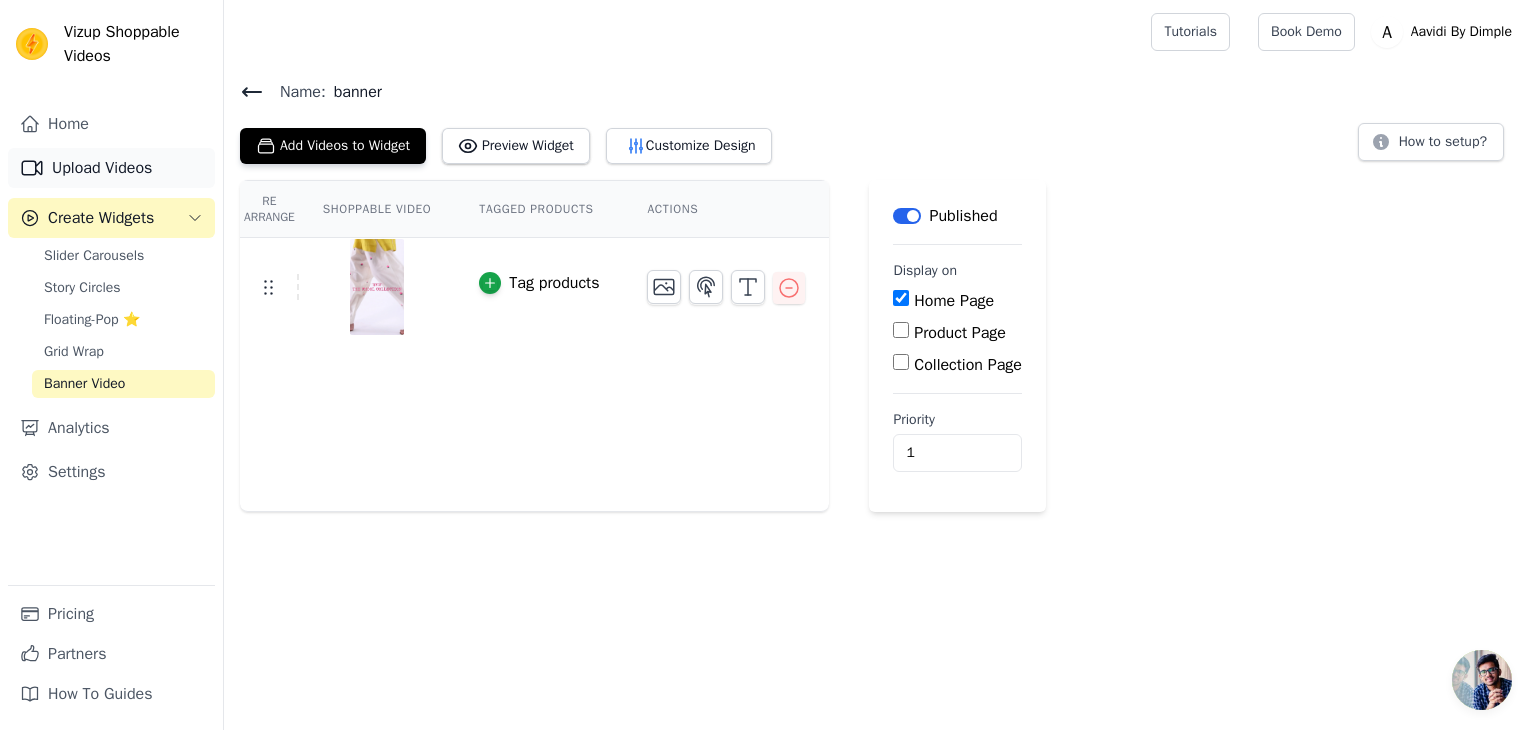 click on "Upload Videos" at bounding box center [111, 168] 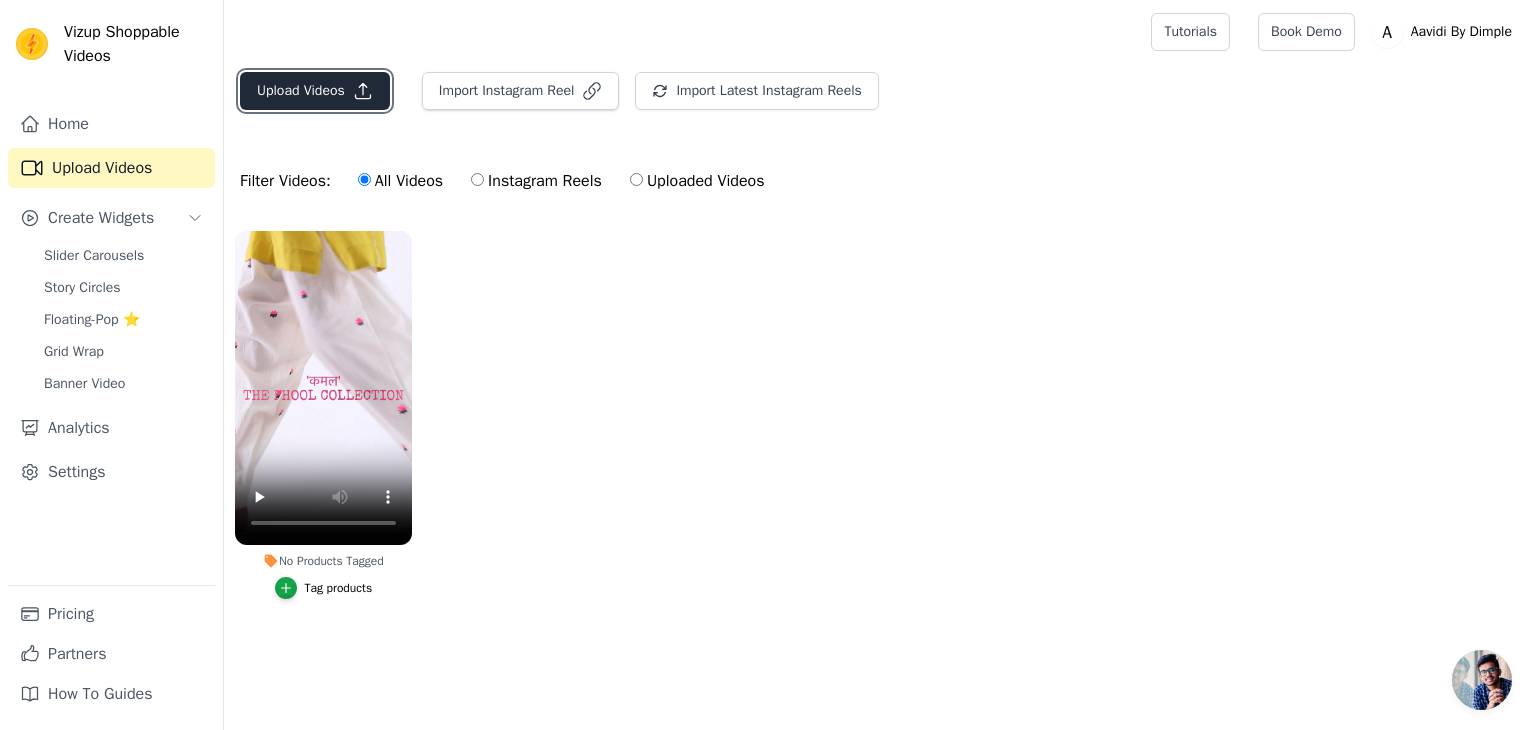 click on "Upload Videos" at bounding box center [315, 91] 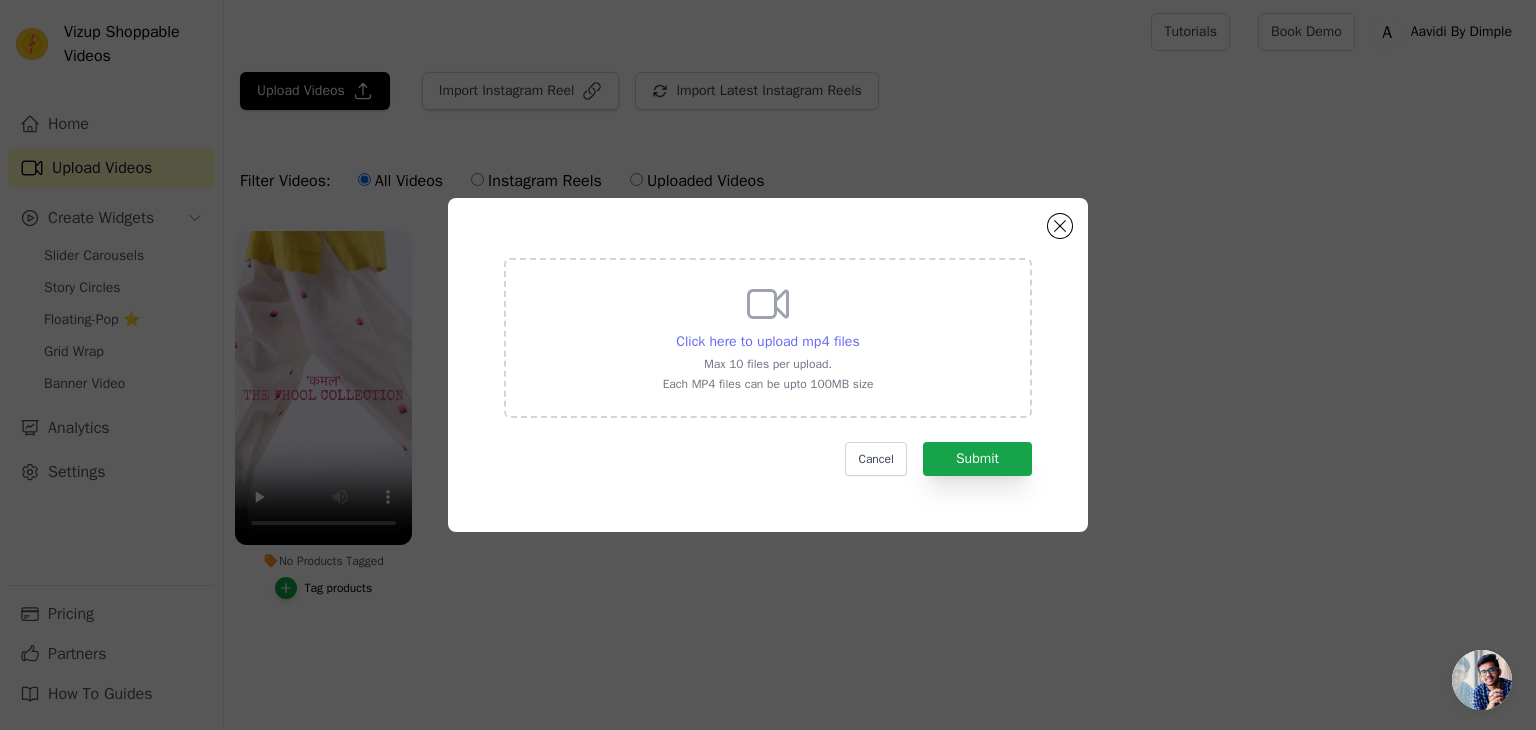 click on "Click here to upload mp4 files" at bounding box center (767, 341) 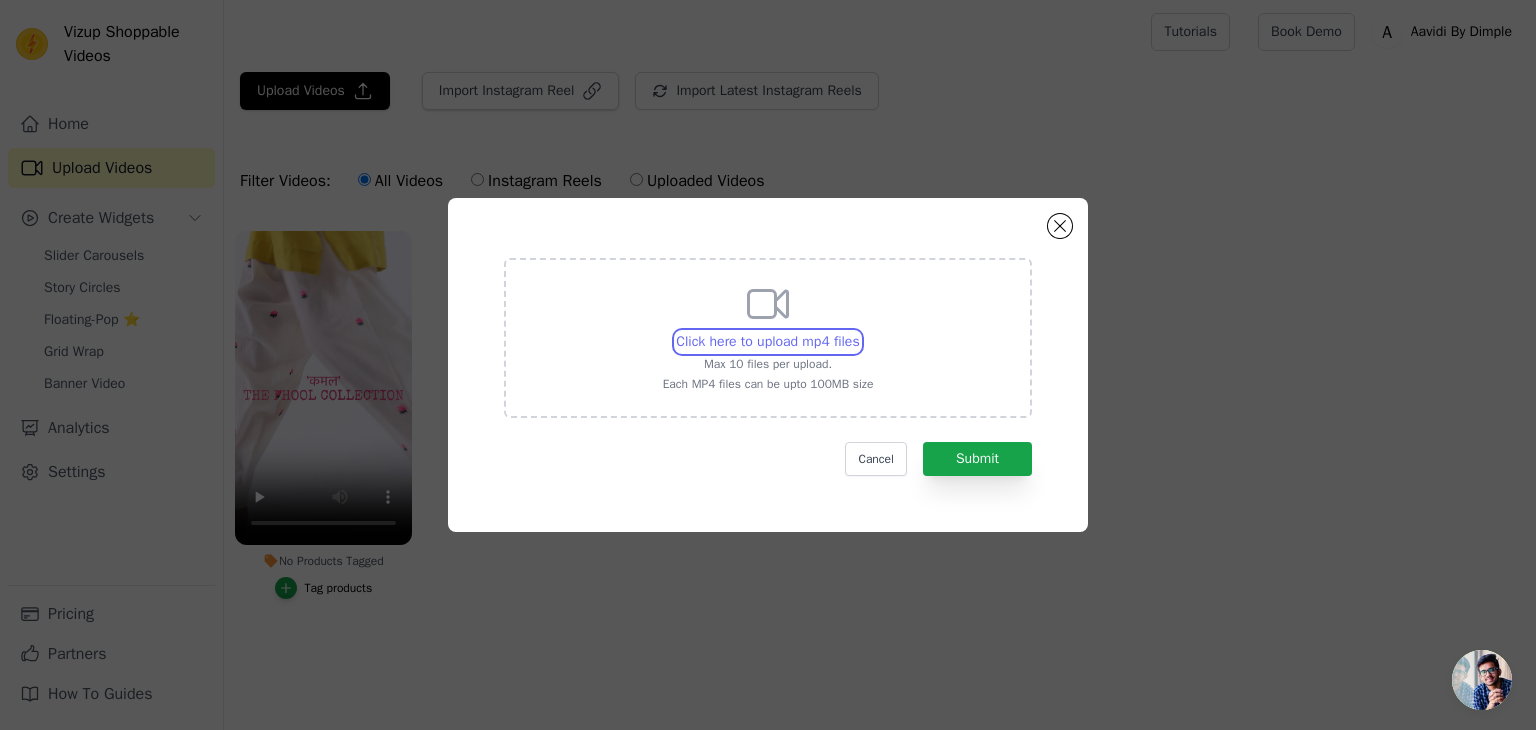 type on "C:\fakepath\Avidi_02.mp4" 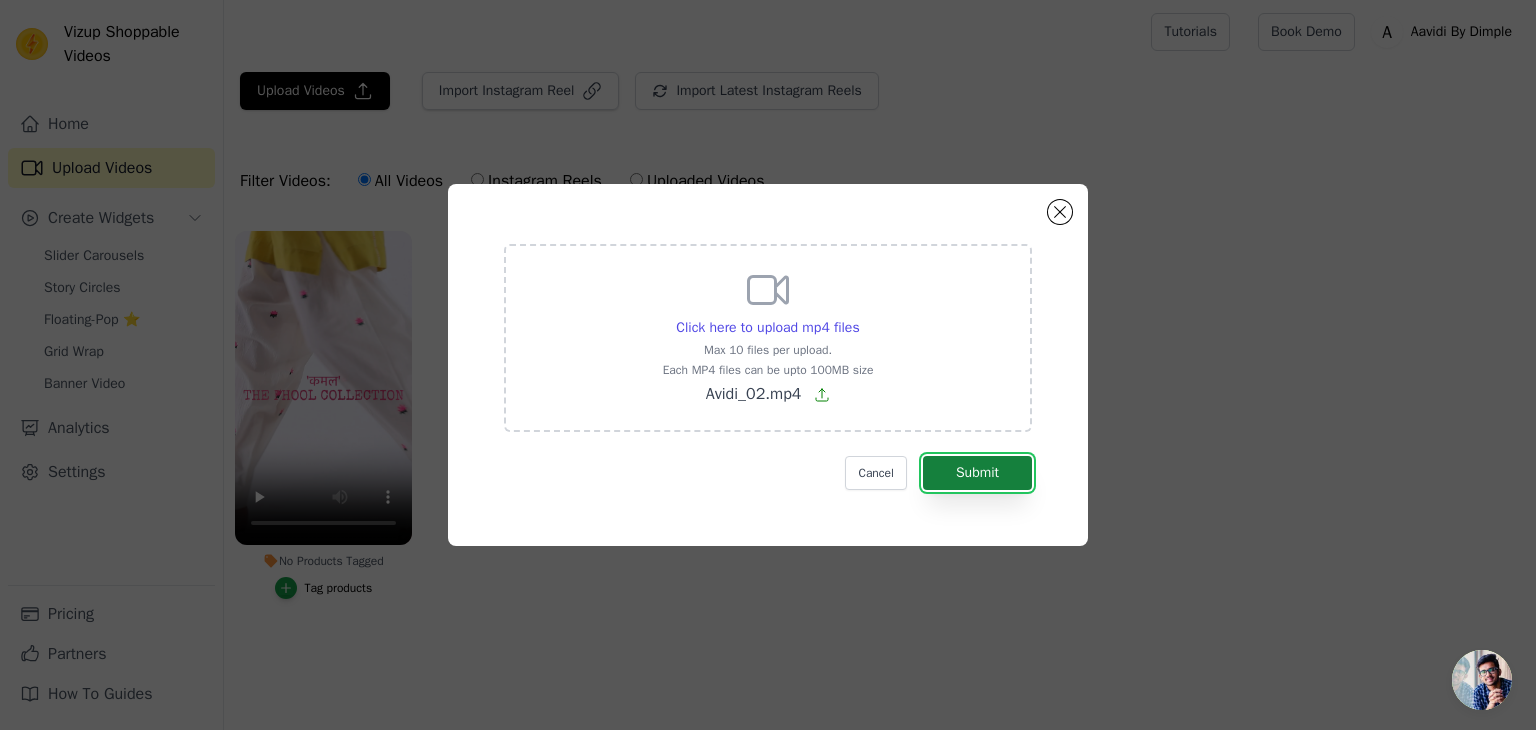 click on "Submit" at bounding box center (977, 473) 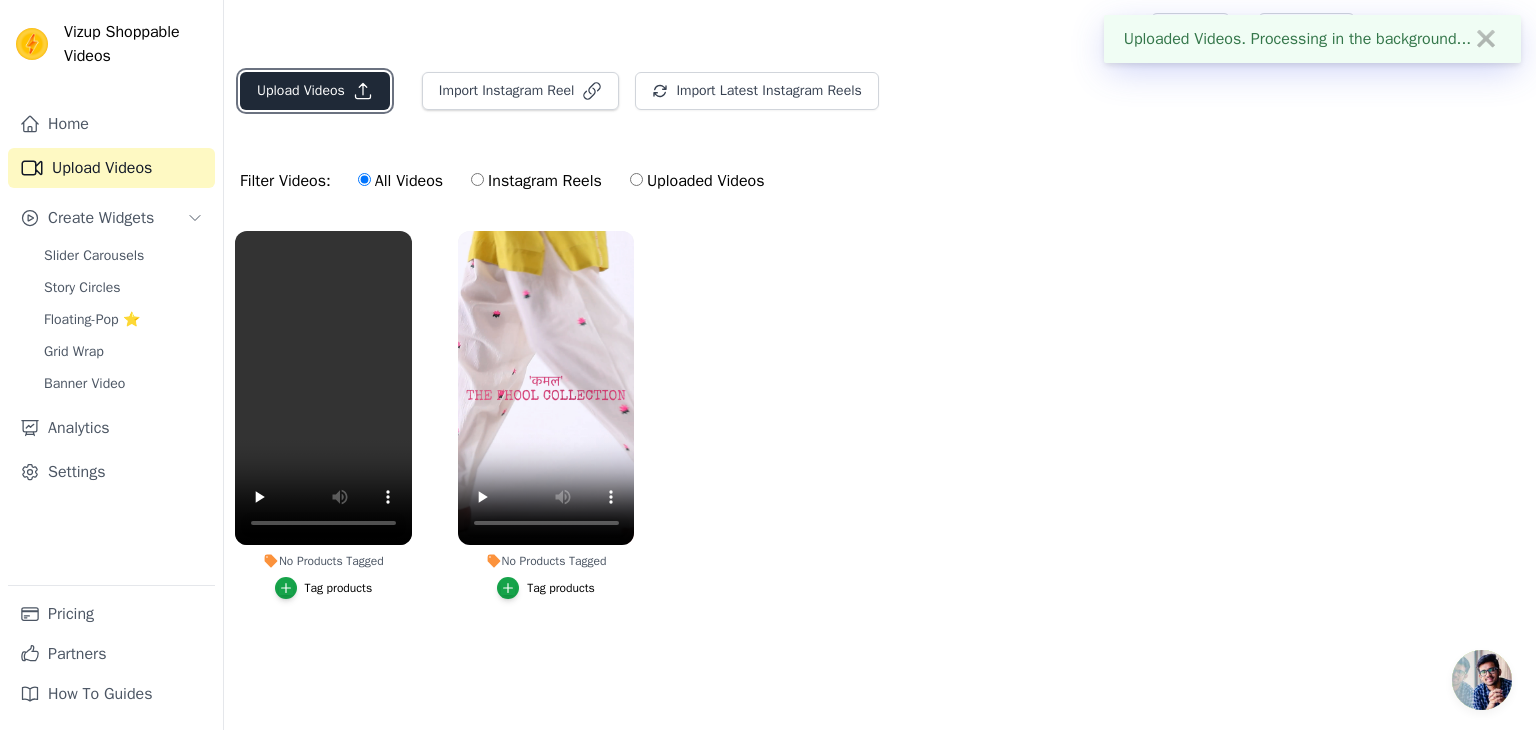 click on "Upload Videos" at bounding box center (315, 91) 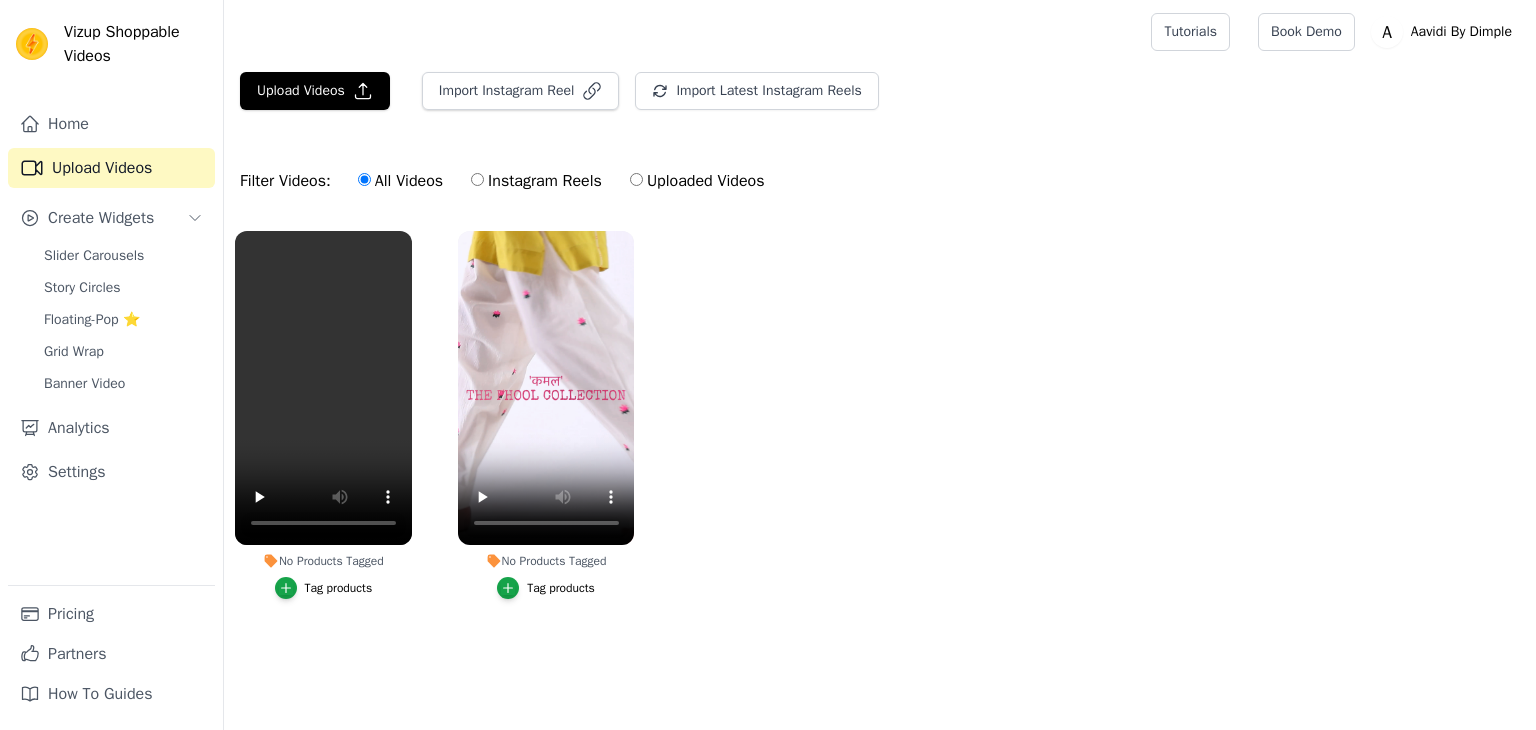 scroll, scrollTop: 0, scrollLeft: 0, axis: both 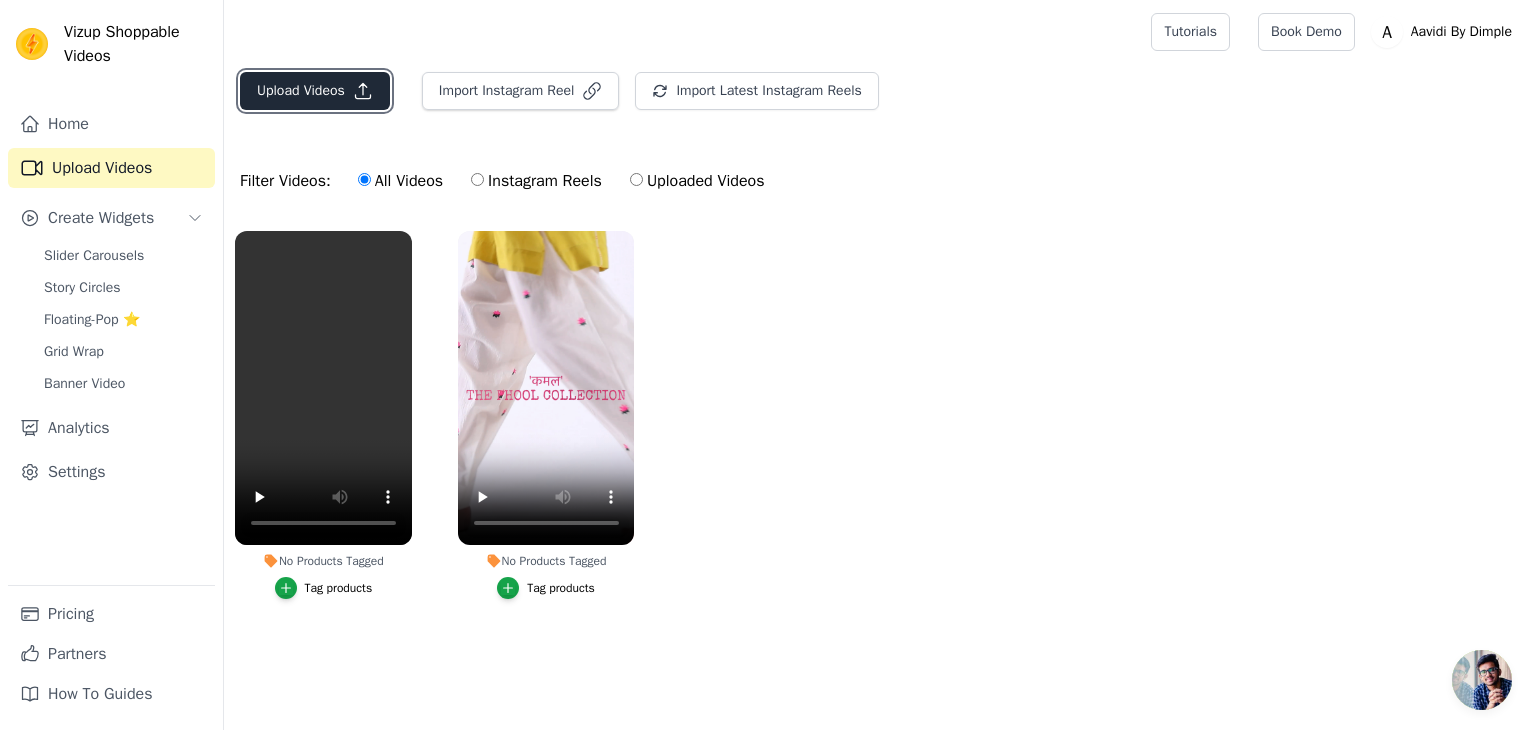 click on "Upload Videos" at bounding box center (315, 91) 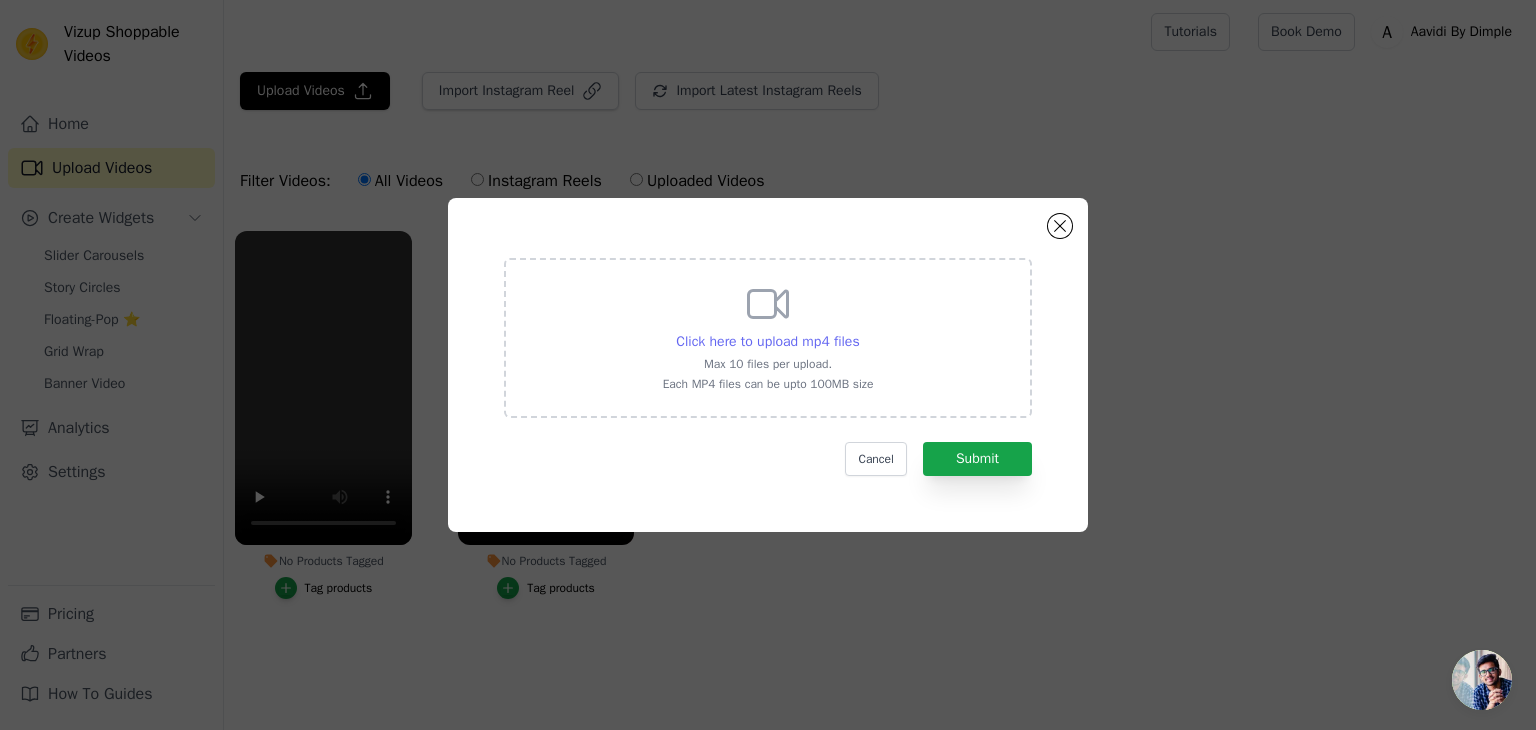 click on "Click here to upload mp4 files" at bounding box center (767, 341) 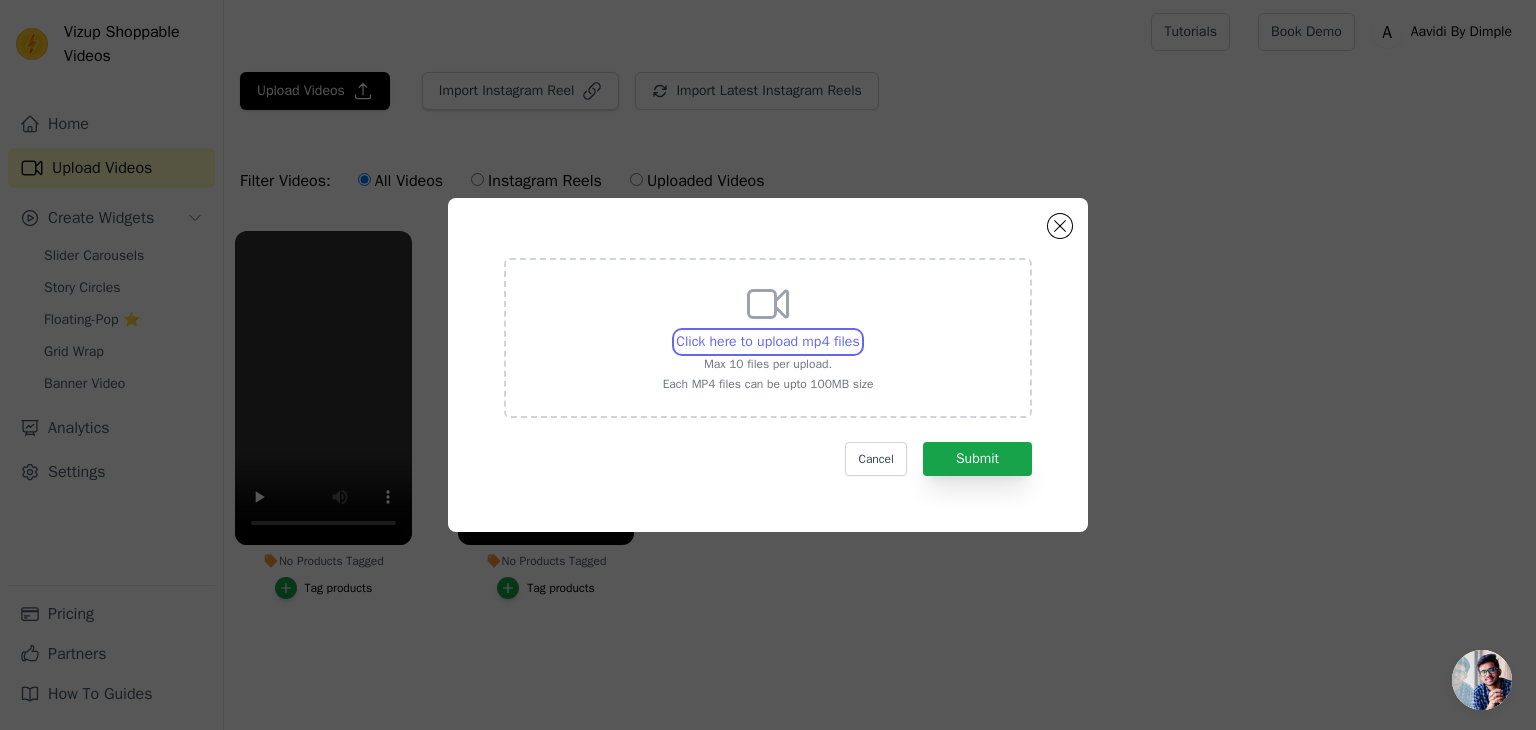 click on "Click here to upload mp4 files     Max 10 files per upload.   Each MP4 files can be upto 100MB size" at bounding box center [859, 331] 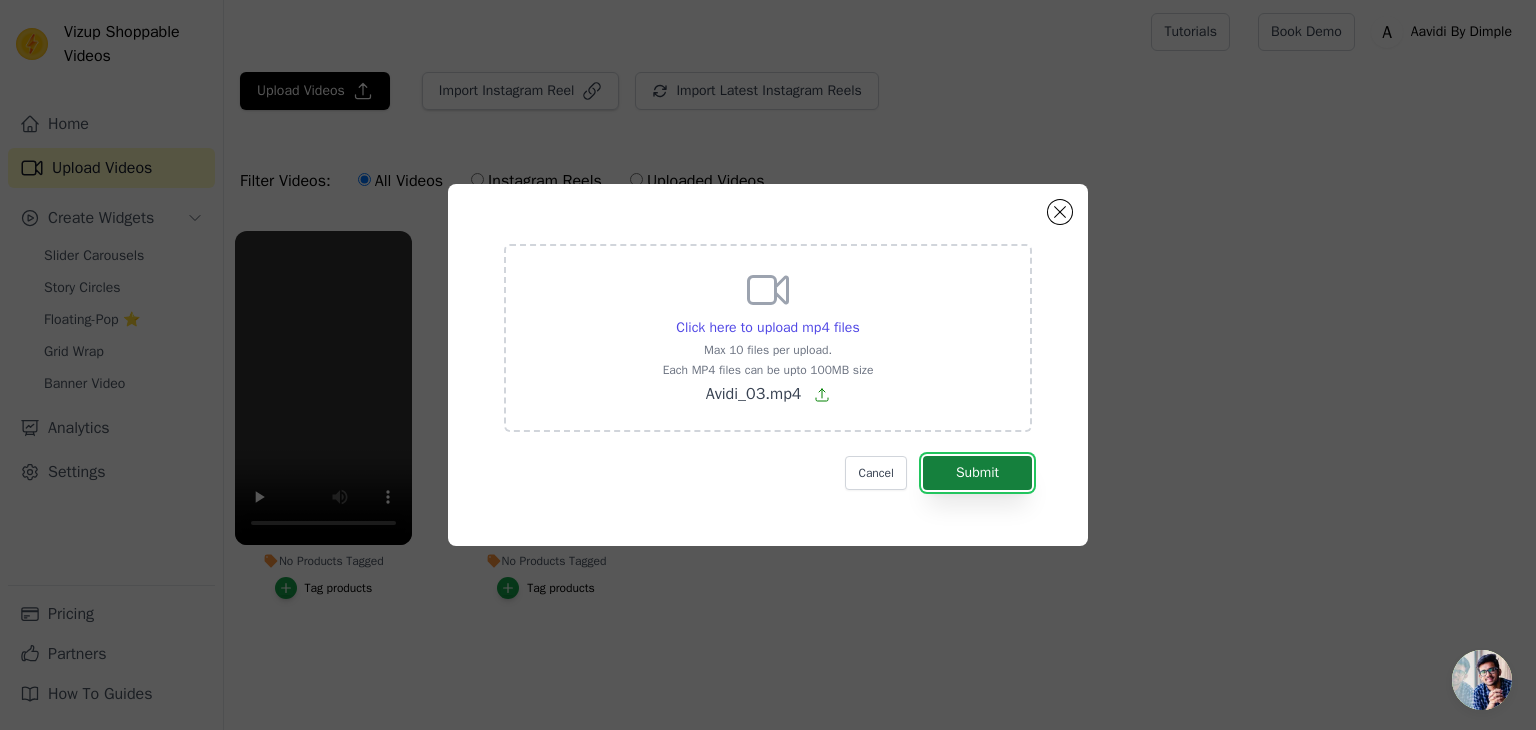 click on "Submit" at bounding box center (977, 473) 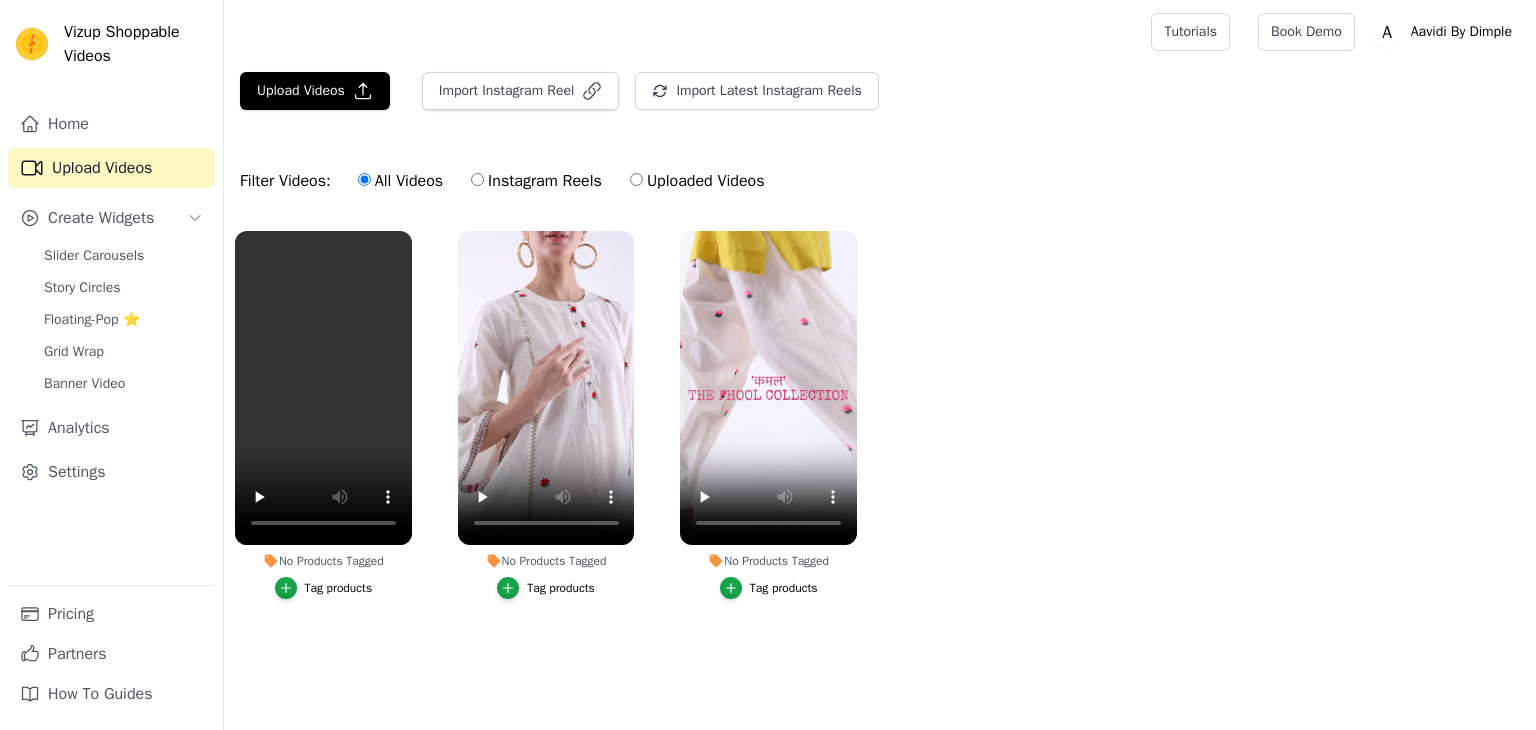 scroll, scrollTop: 0, scrollLeft: 0, axis: both 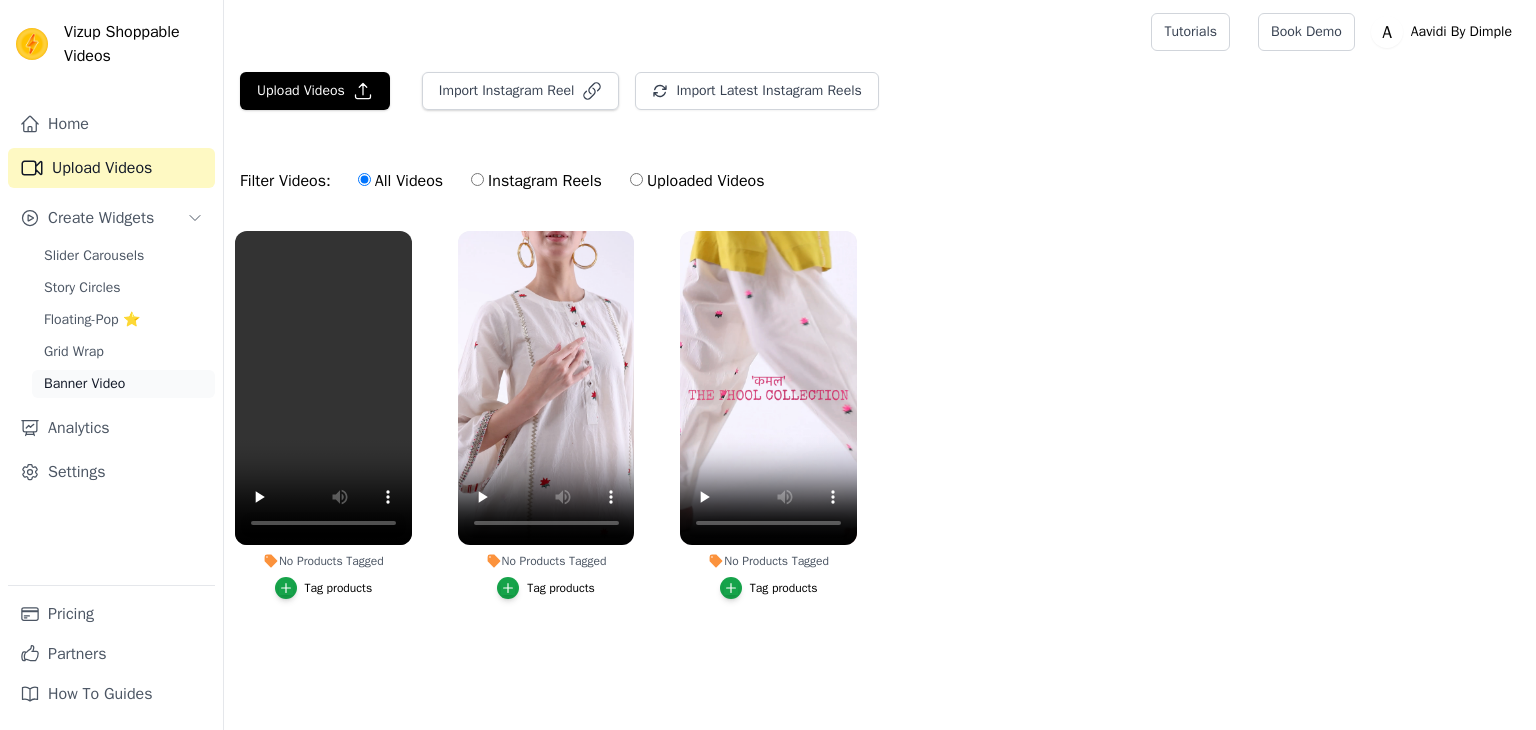 click on "Banner Video" at bounding box center [84, 384] 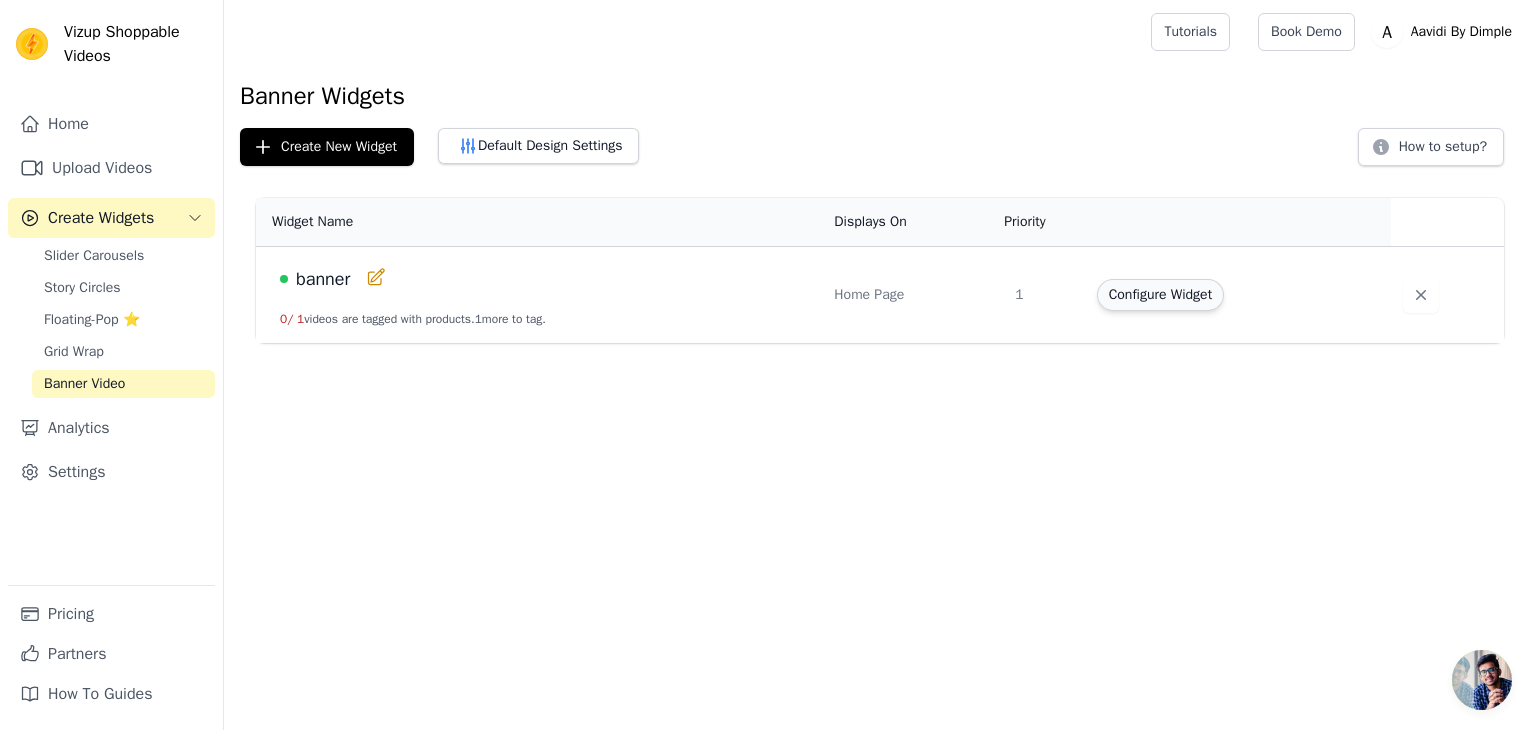 click on "Configure Widget" at bounding box center (1160, 295) 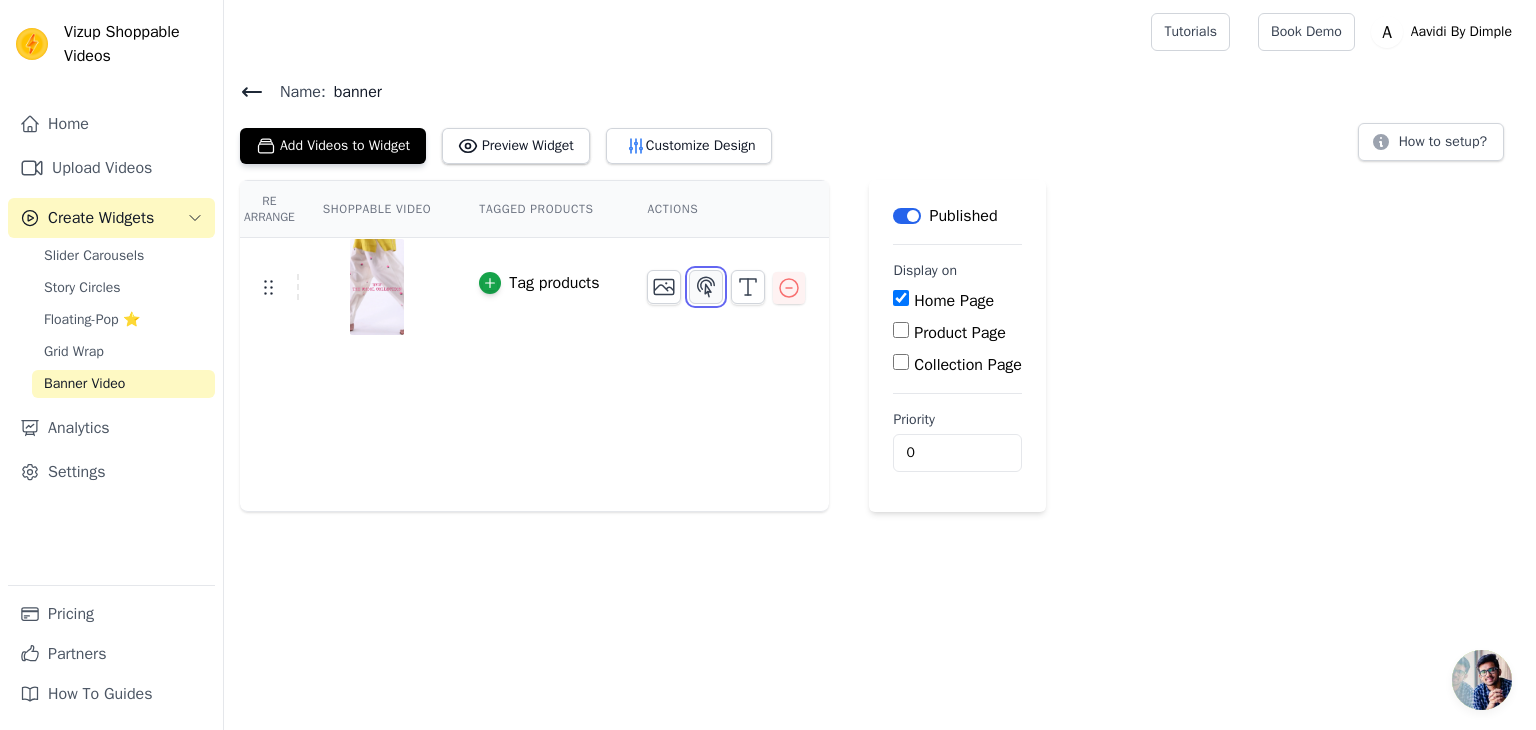 click 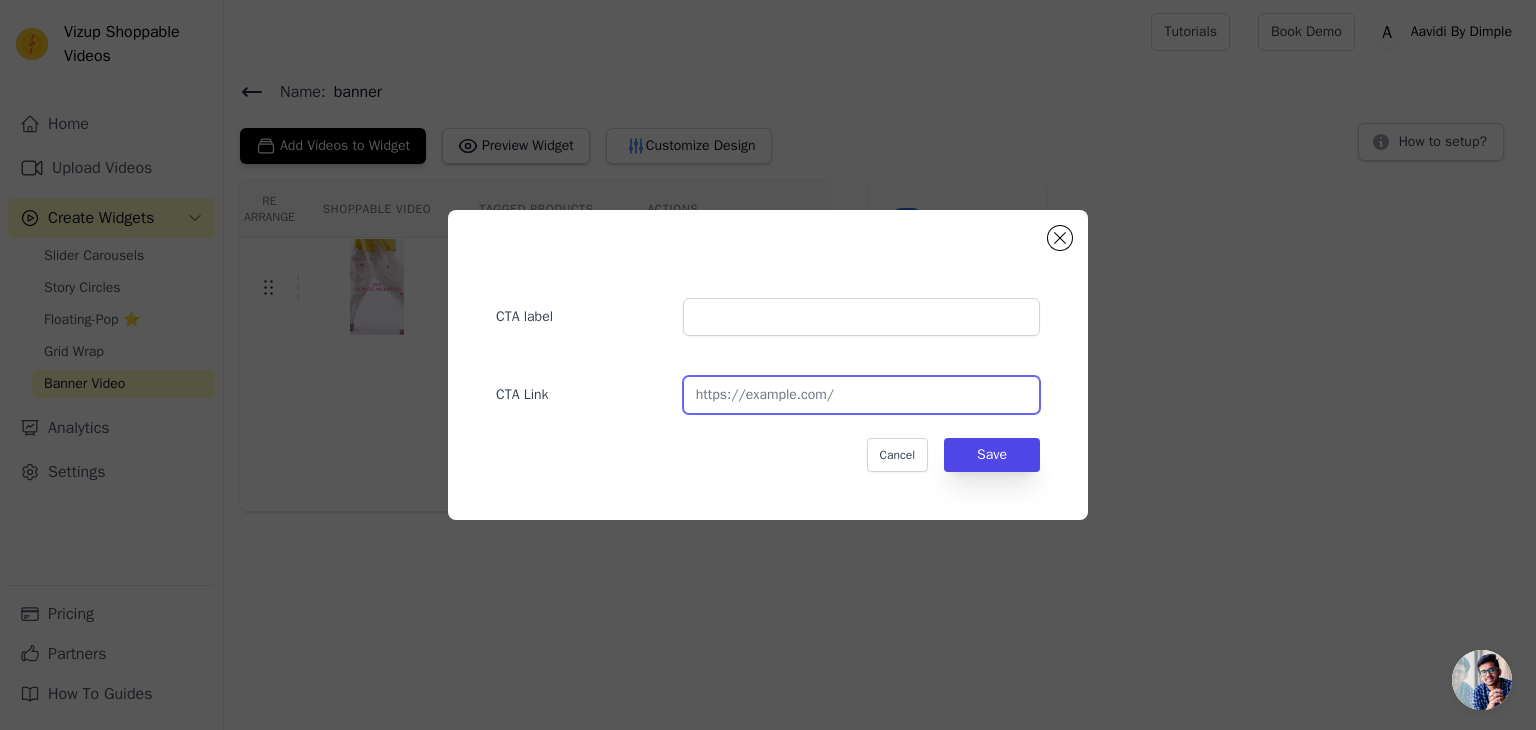drag, startPoint x: 767, startPoint y: 399, endPoint x: 757, endPoint y: 359, distance: 41.231056 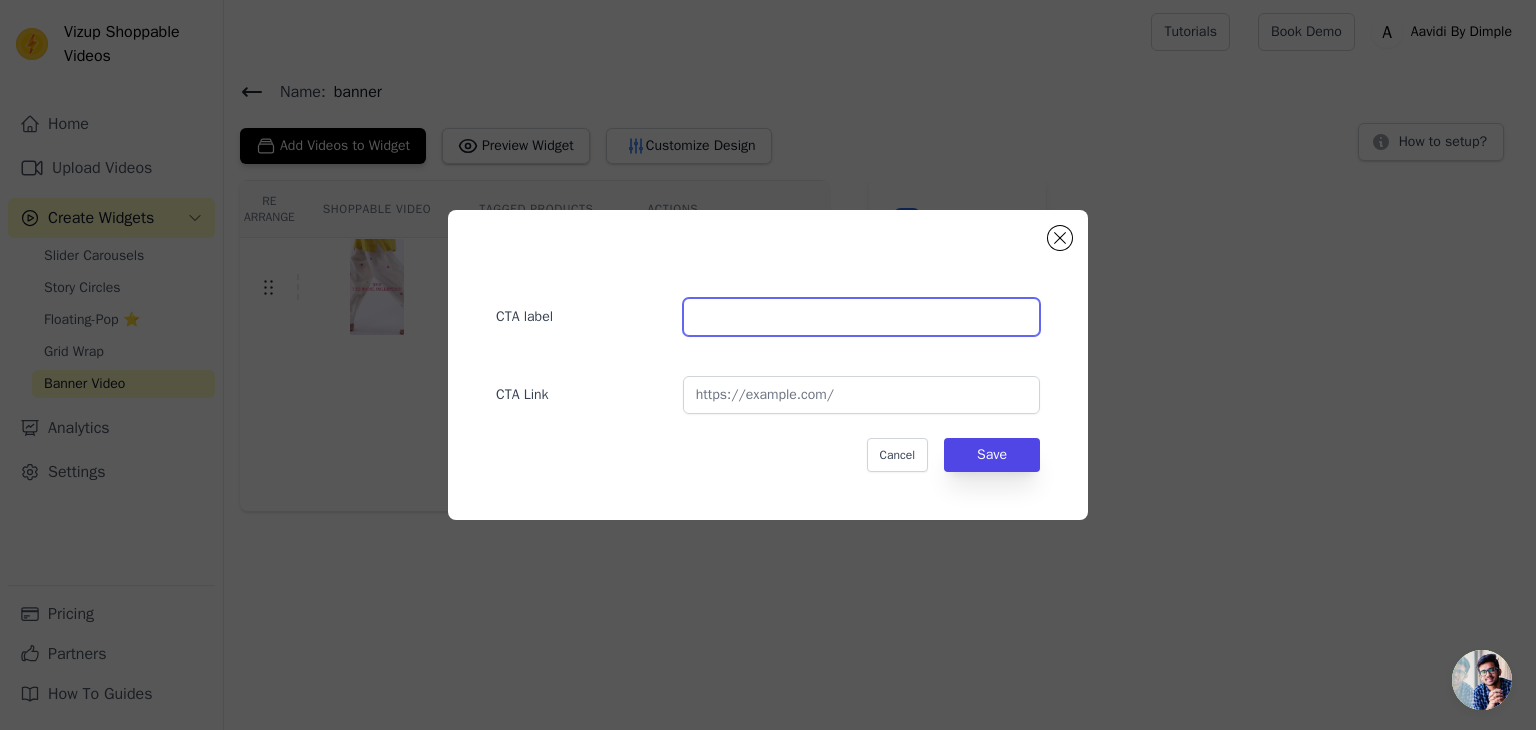 click at bounding box center [861, 317] 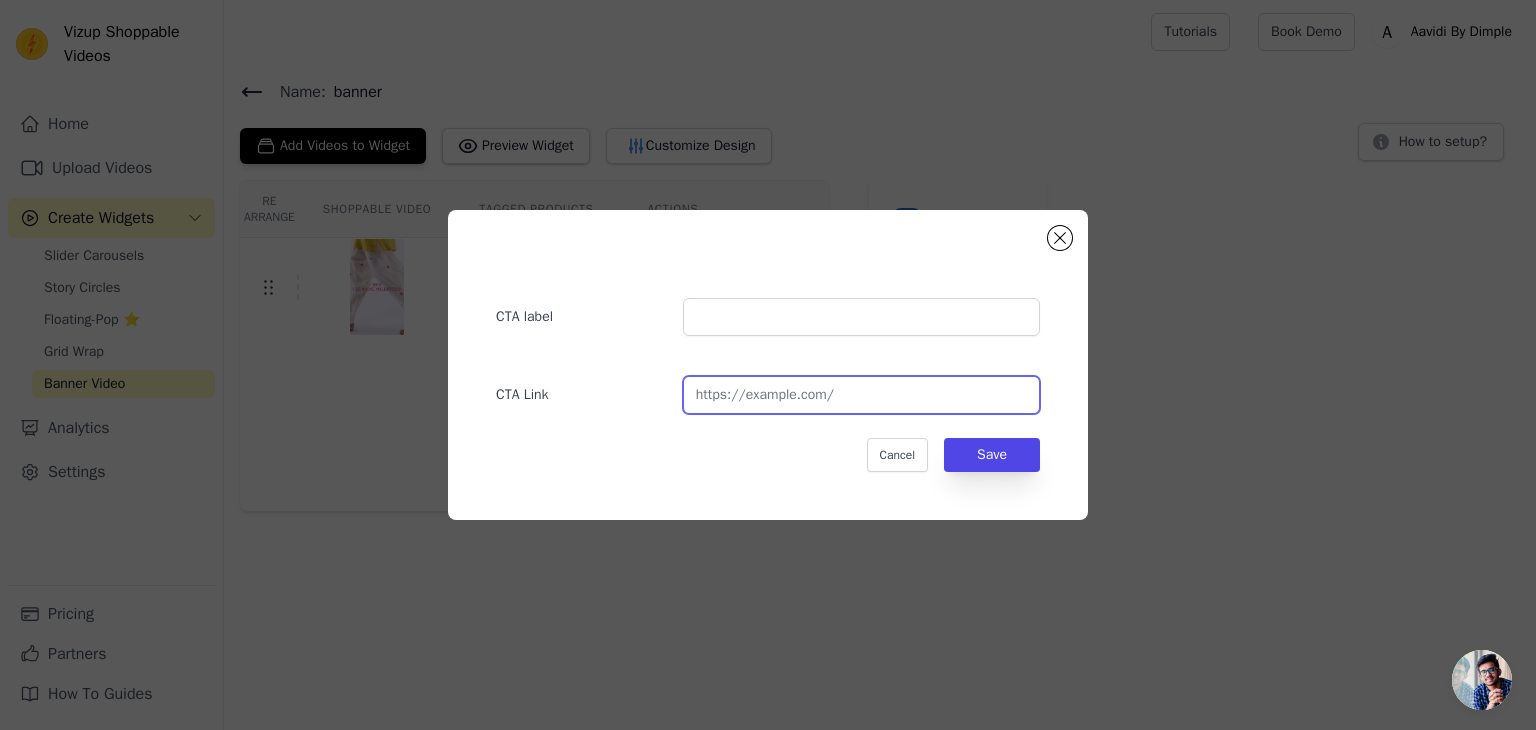 click at bounding box center [861, 395] 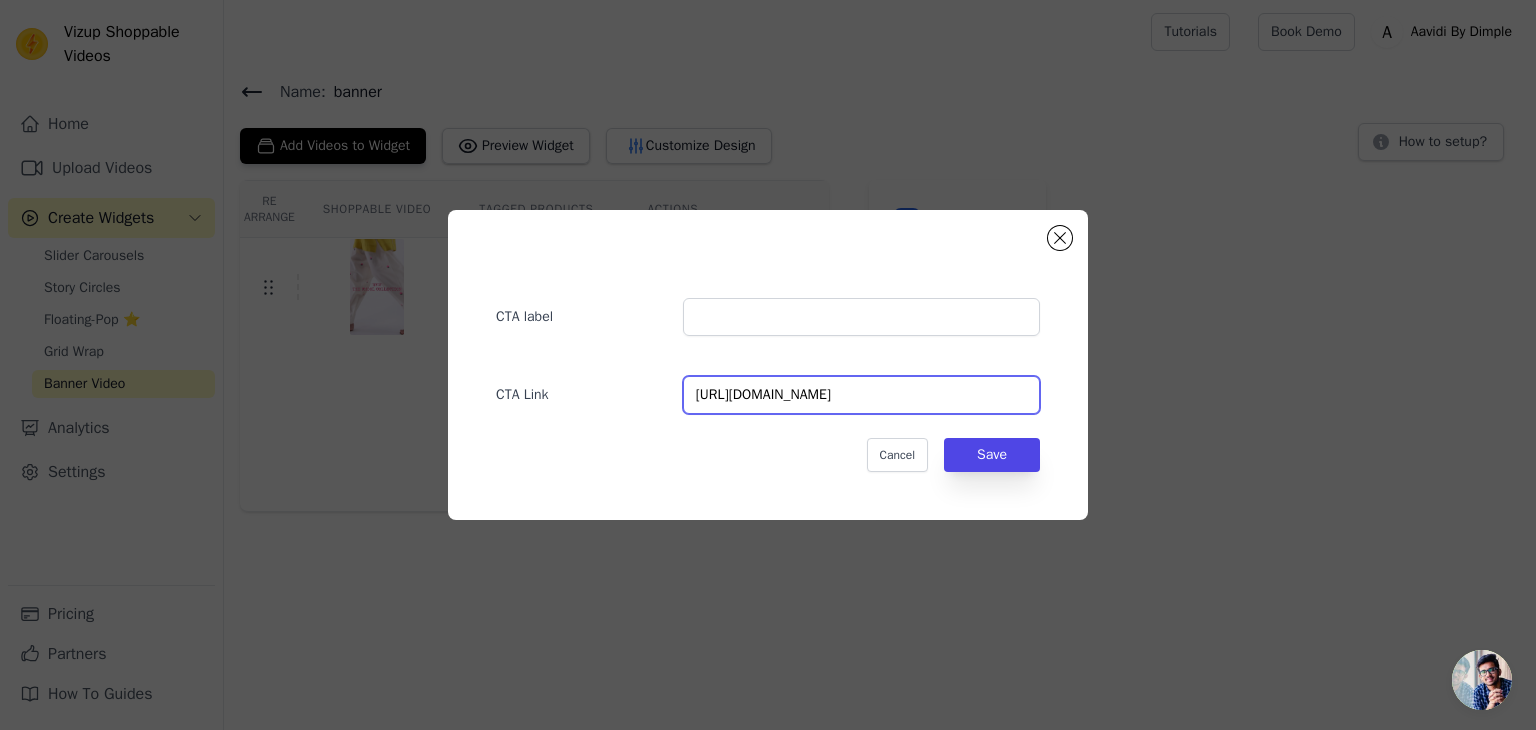 scroll, scrollTop: 0, scrollLeft: 216, axis: horizontal 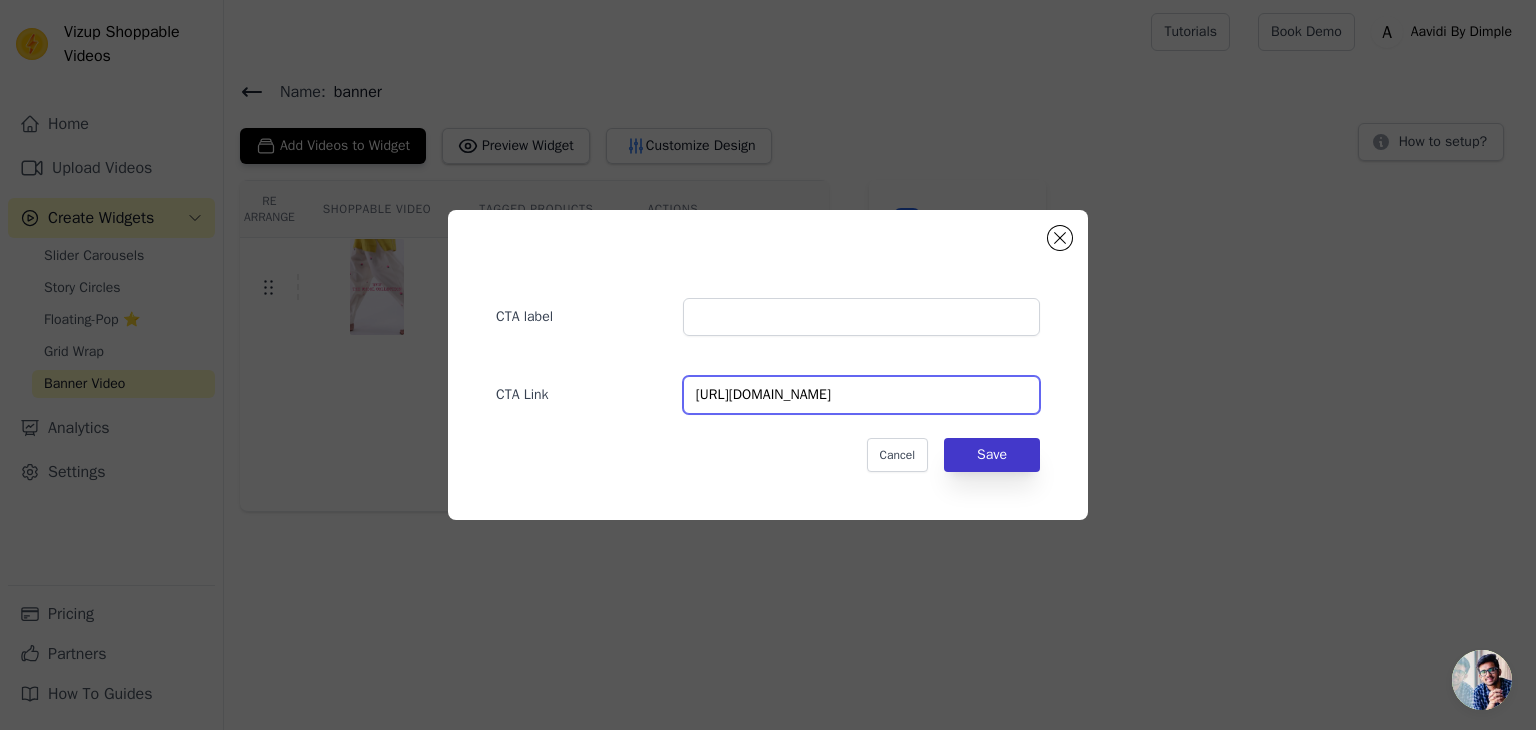 type on "[URL][DOMAIN_NAME]" 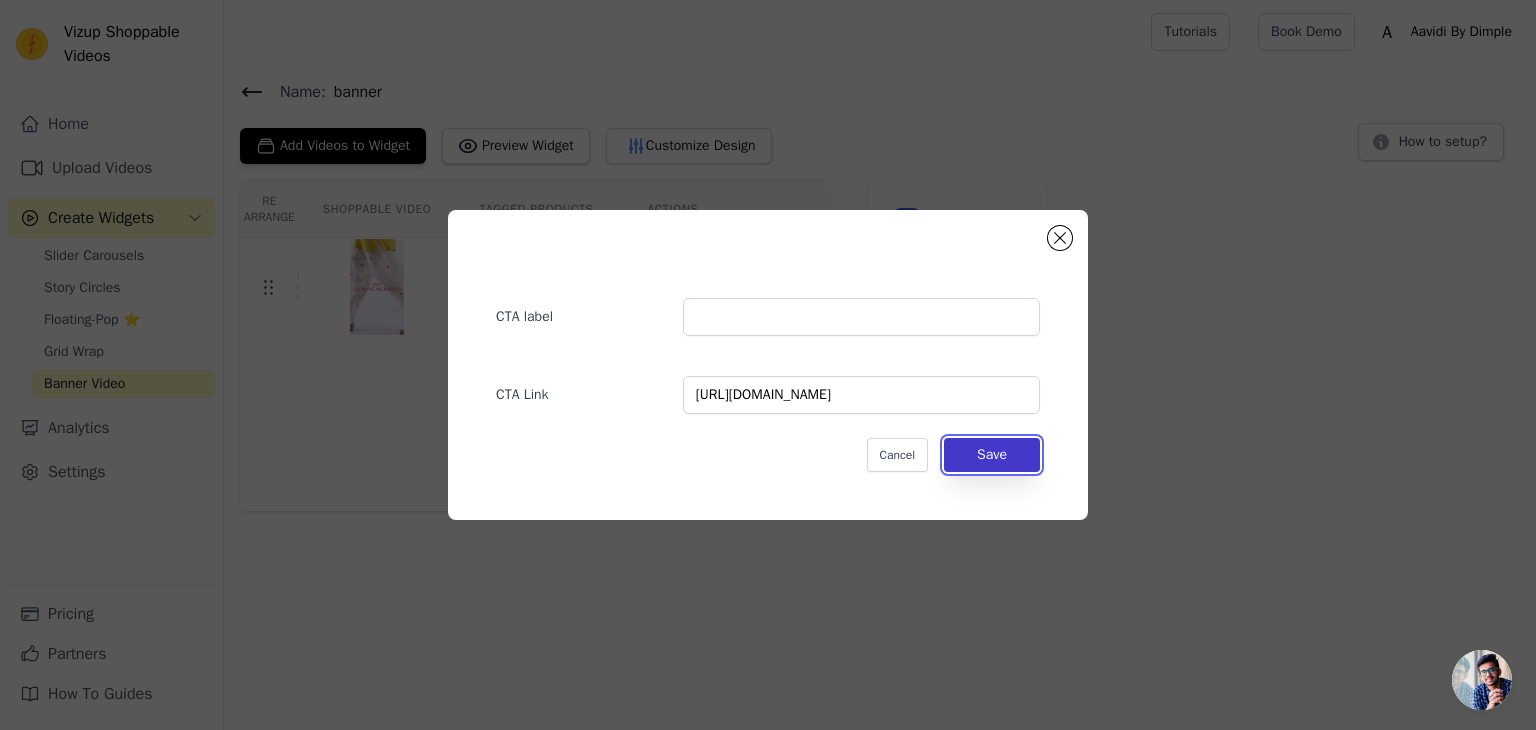 scroll, scrollTop: 0, scrollLeft: 0, axis: both 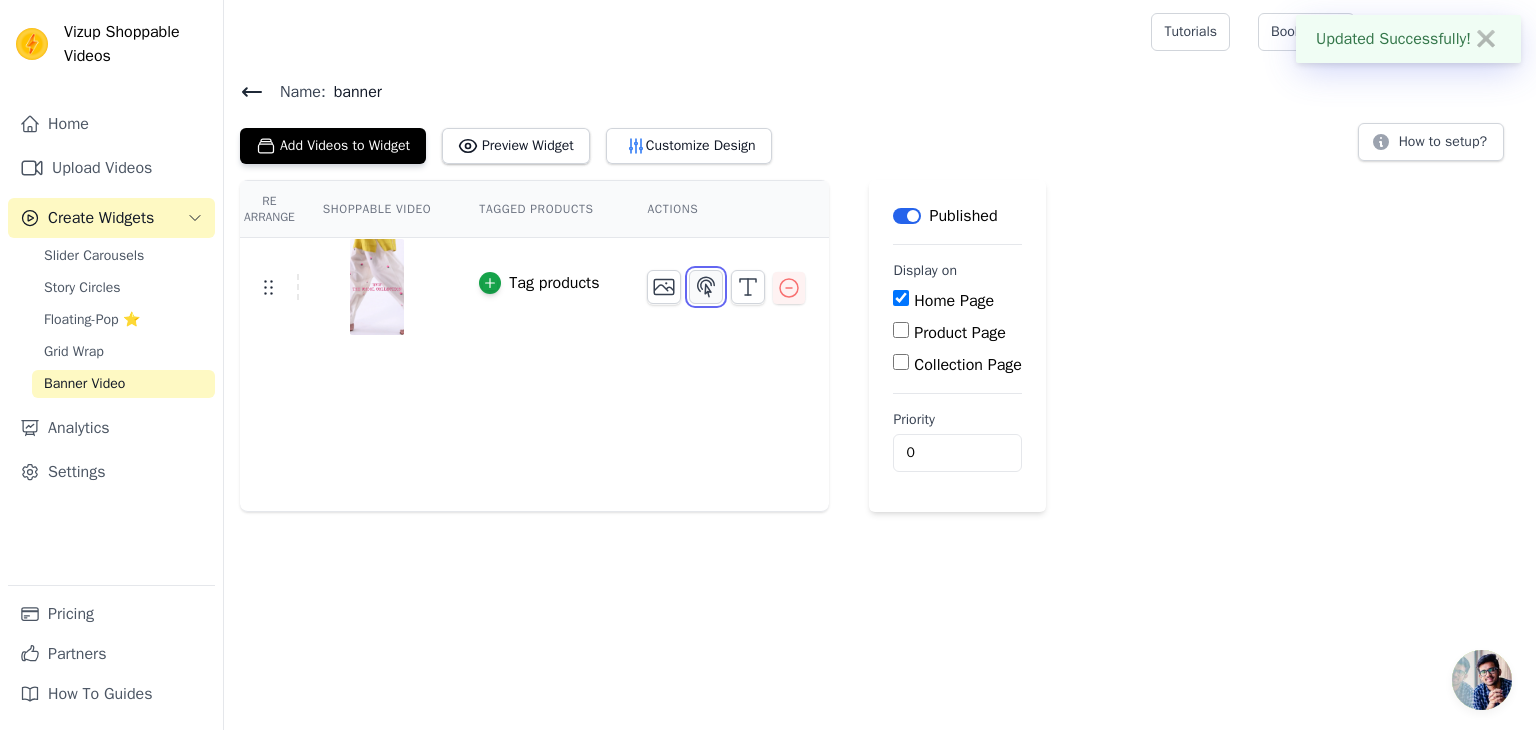click 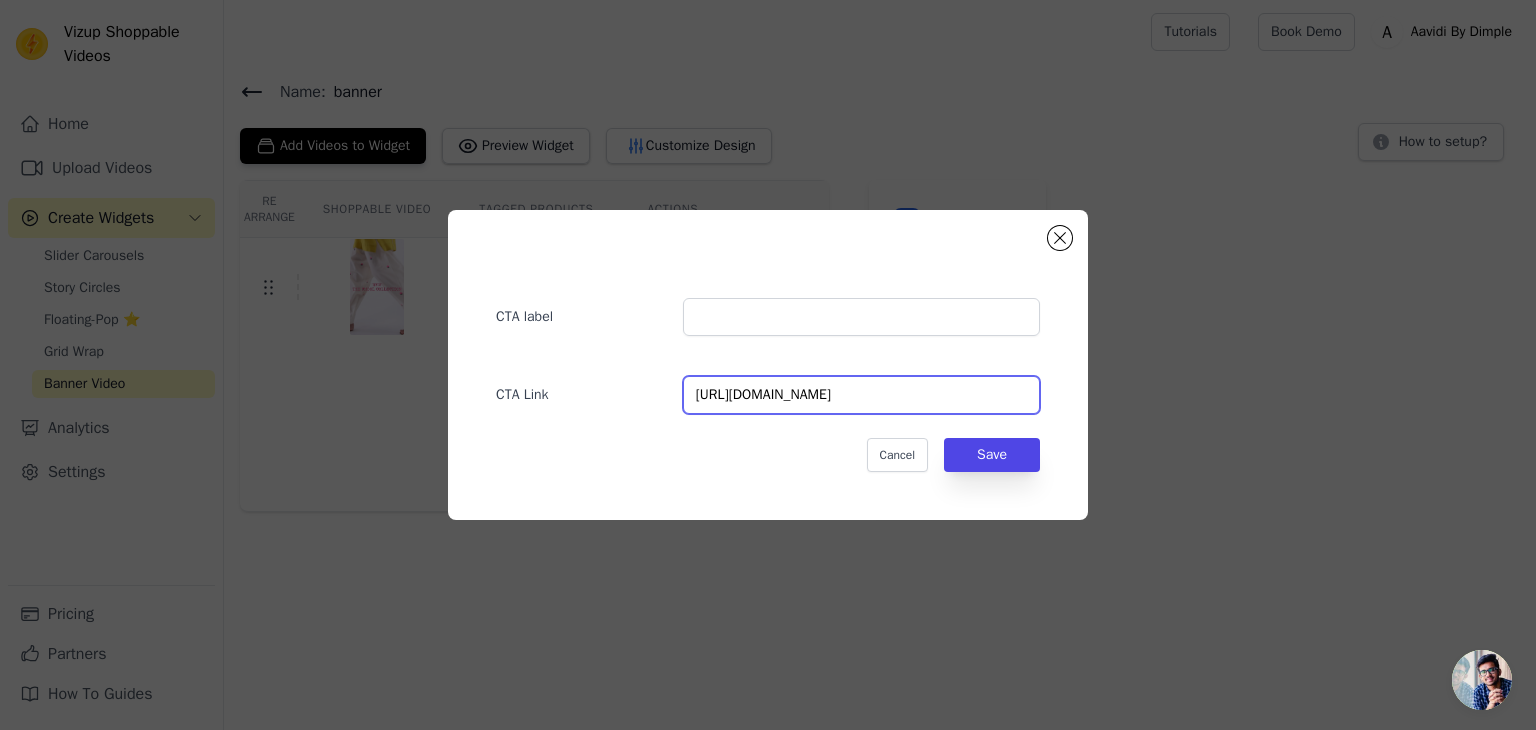 click on "[URL][DOMAIN_NAME]" at bounding box center (861, 395) 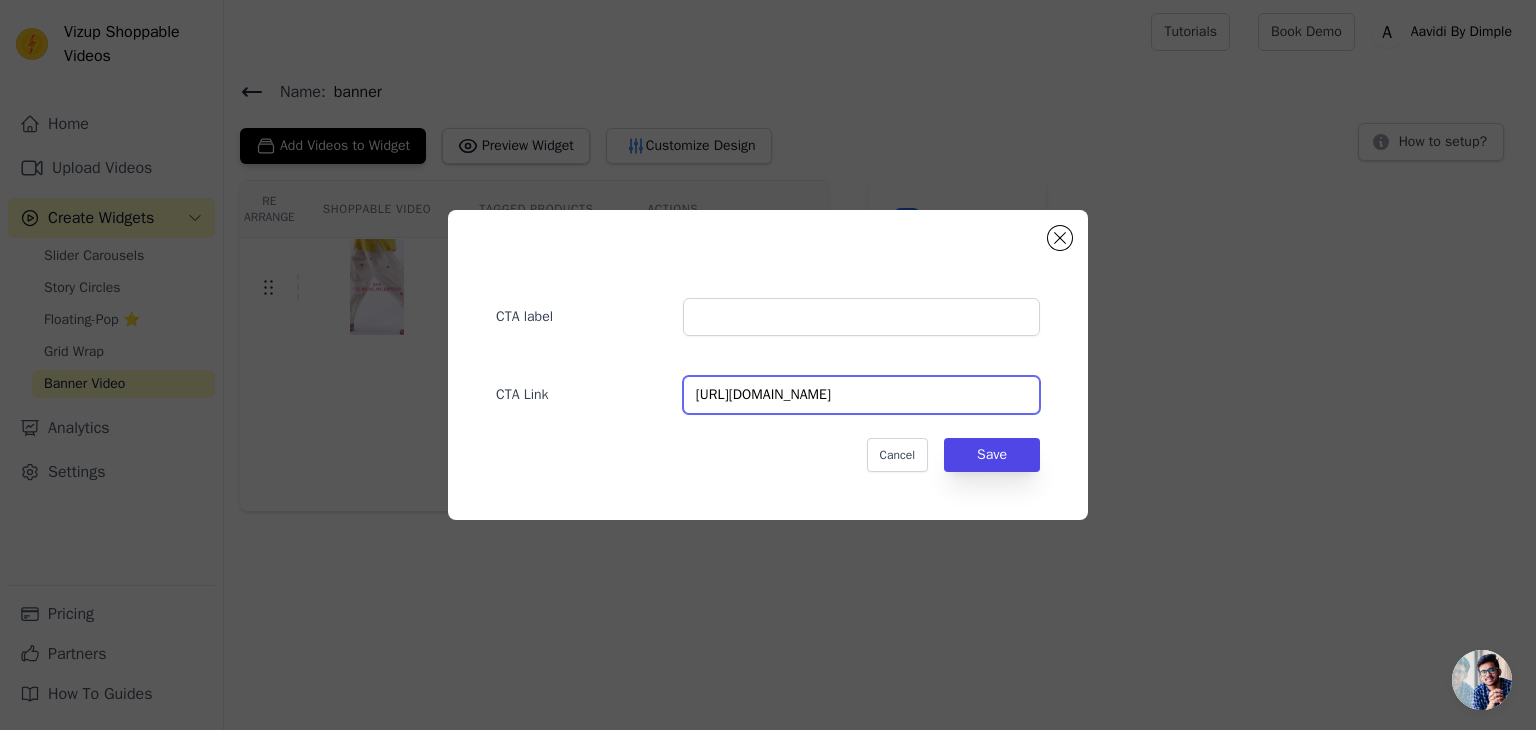 scroll, scrollTop: 0, scrollLeft: 124, axis: horizontal 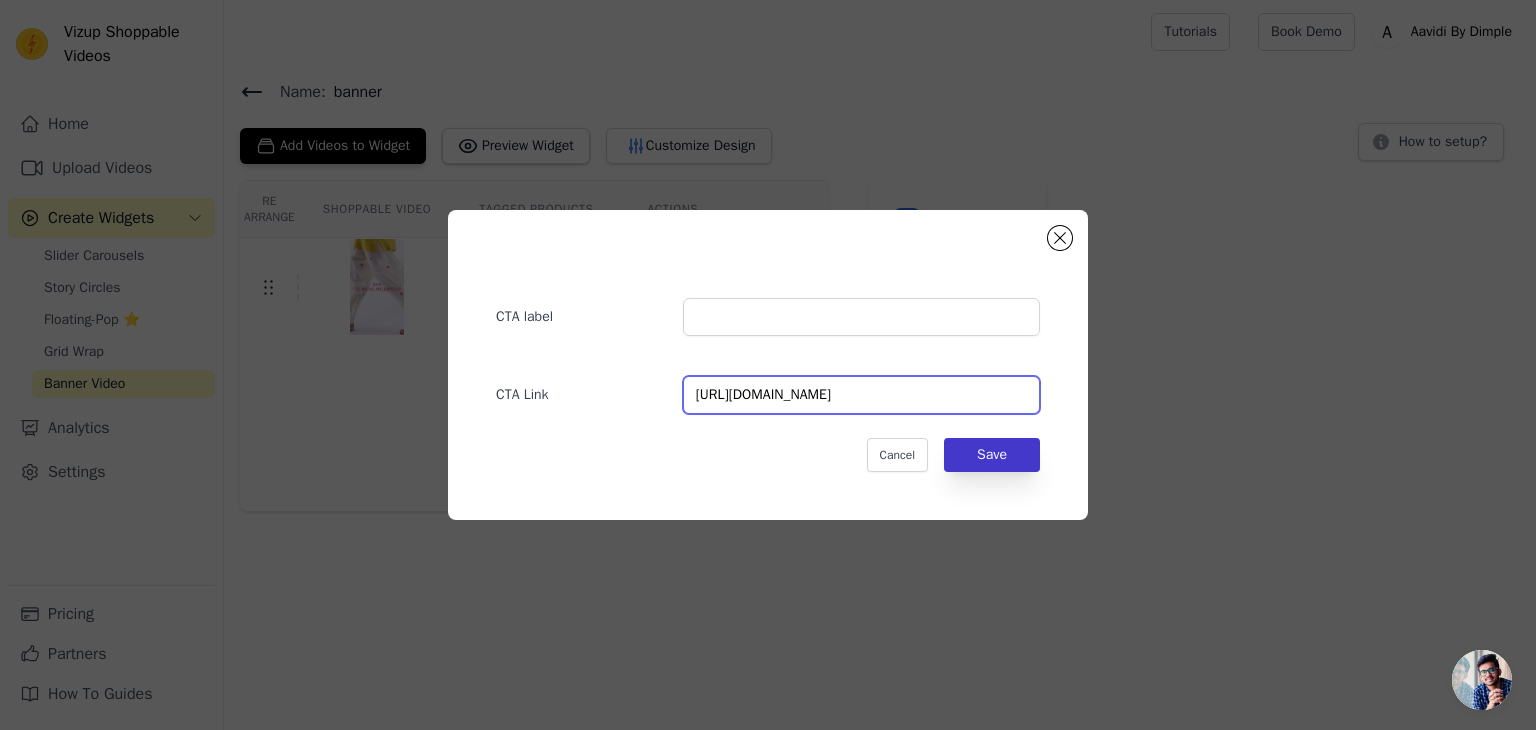 type on "[URL][DOMAIN_NAME]" 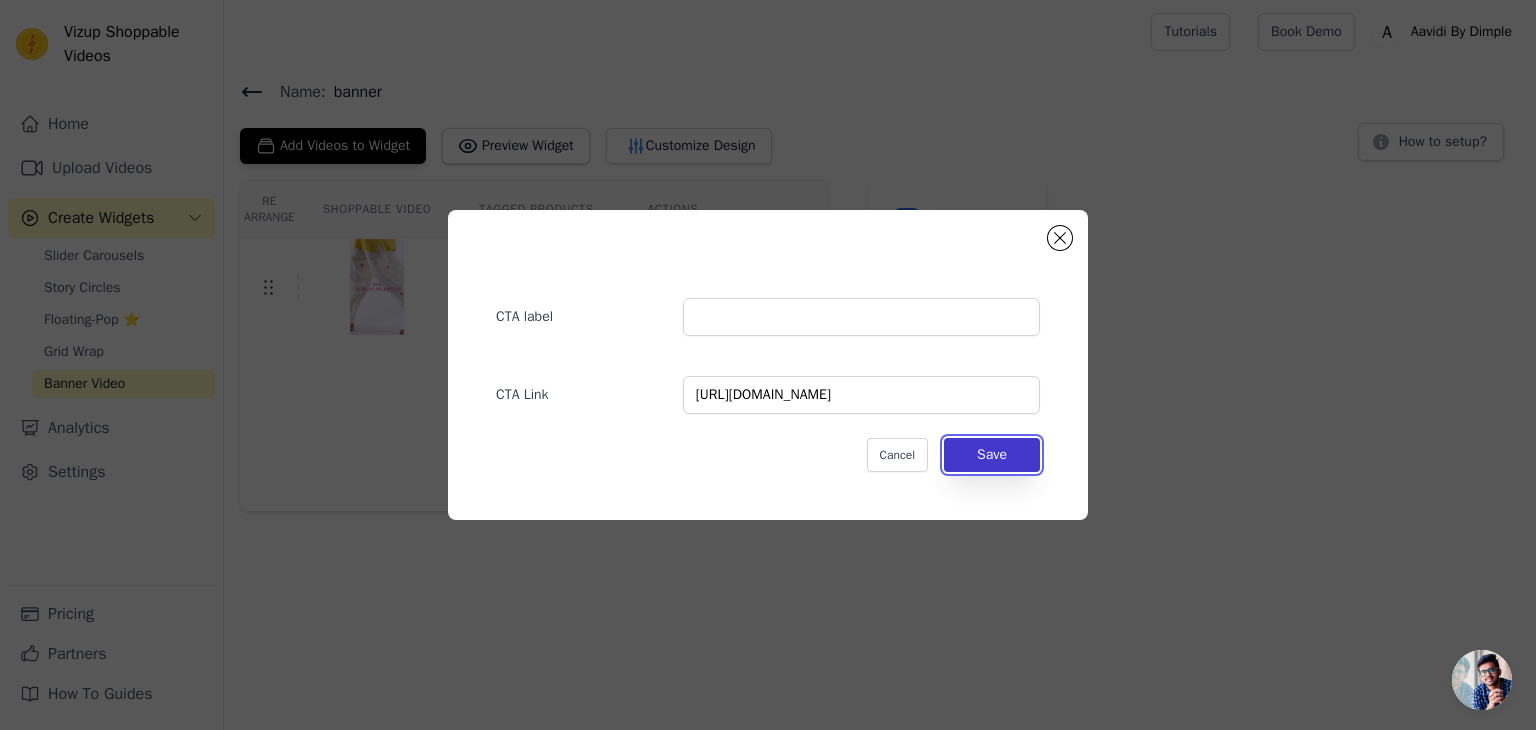 scroll, scrollTop: 0, scrollLeft: 0, axis: both 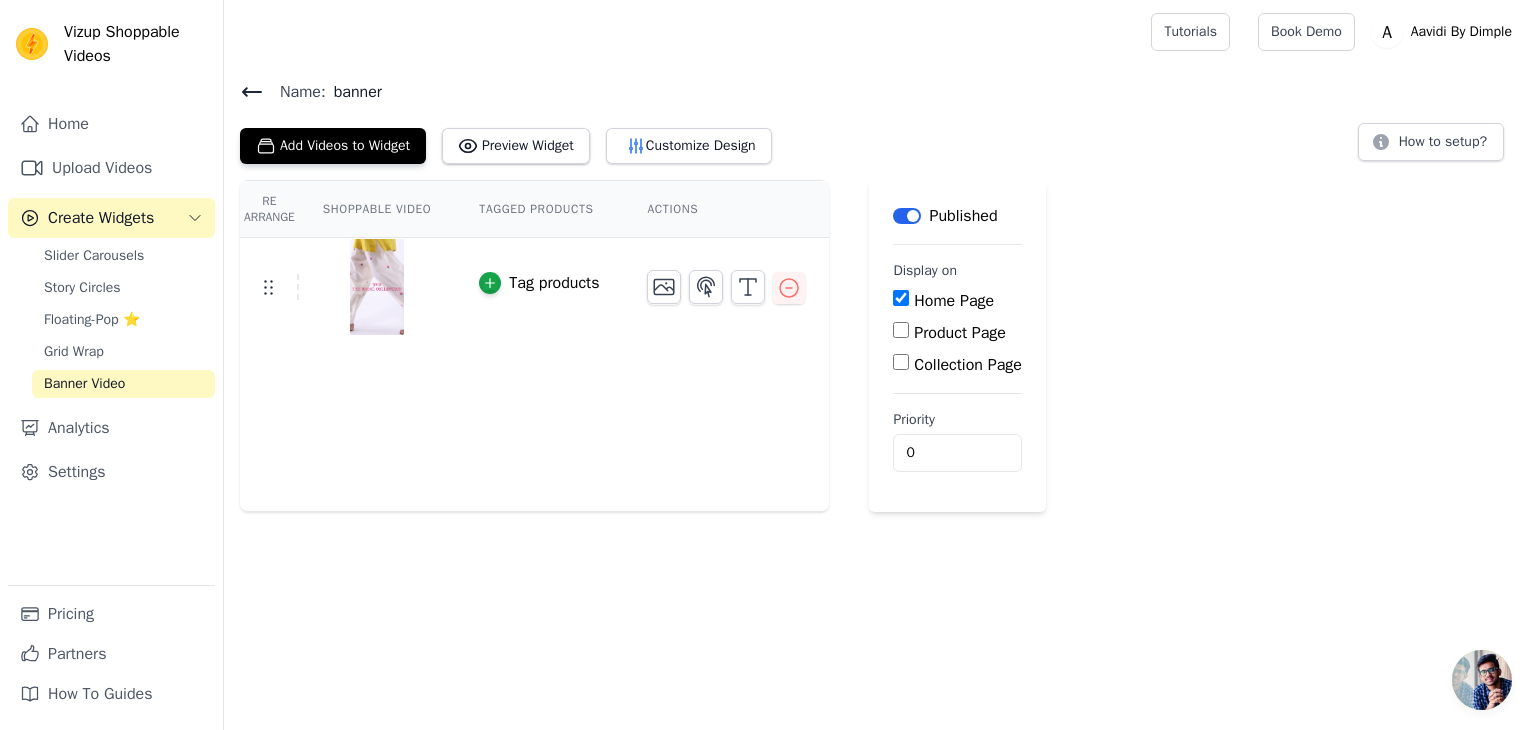 click at bounding box center (377, 287) 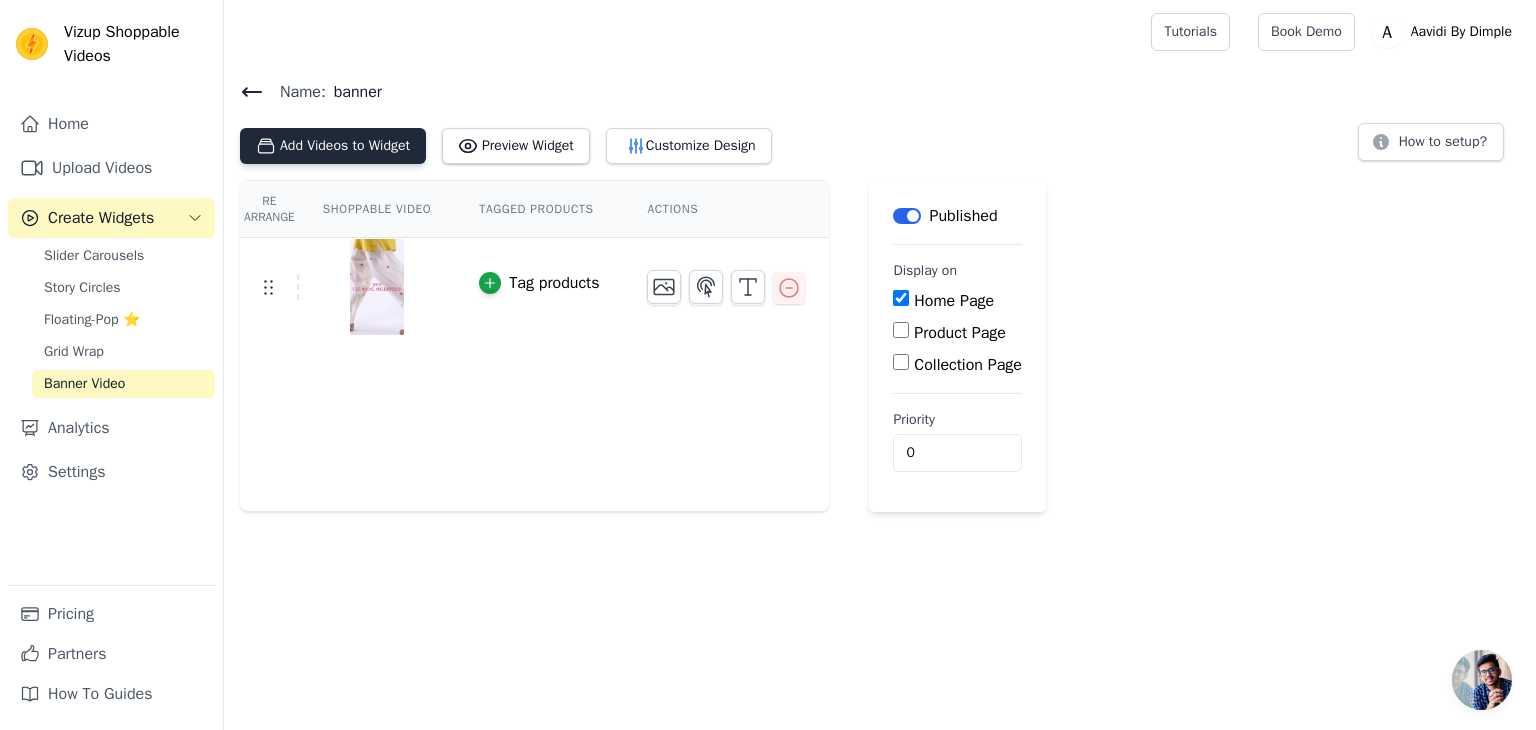 click on "Add Videos to Widget" at bounding box center (333, 146) 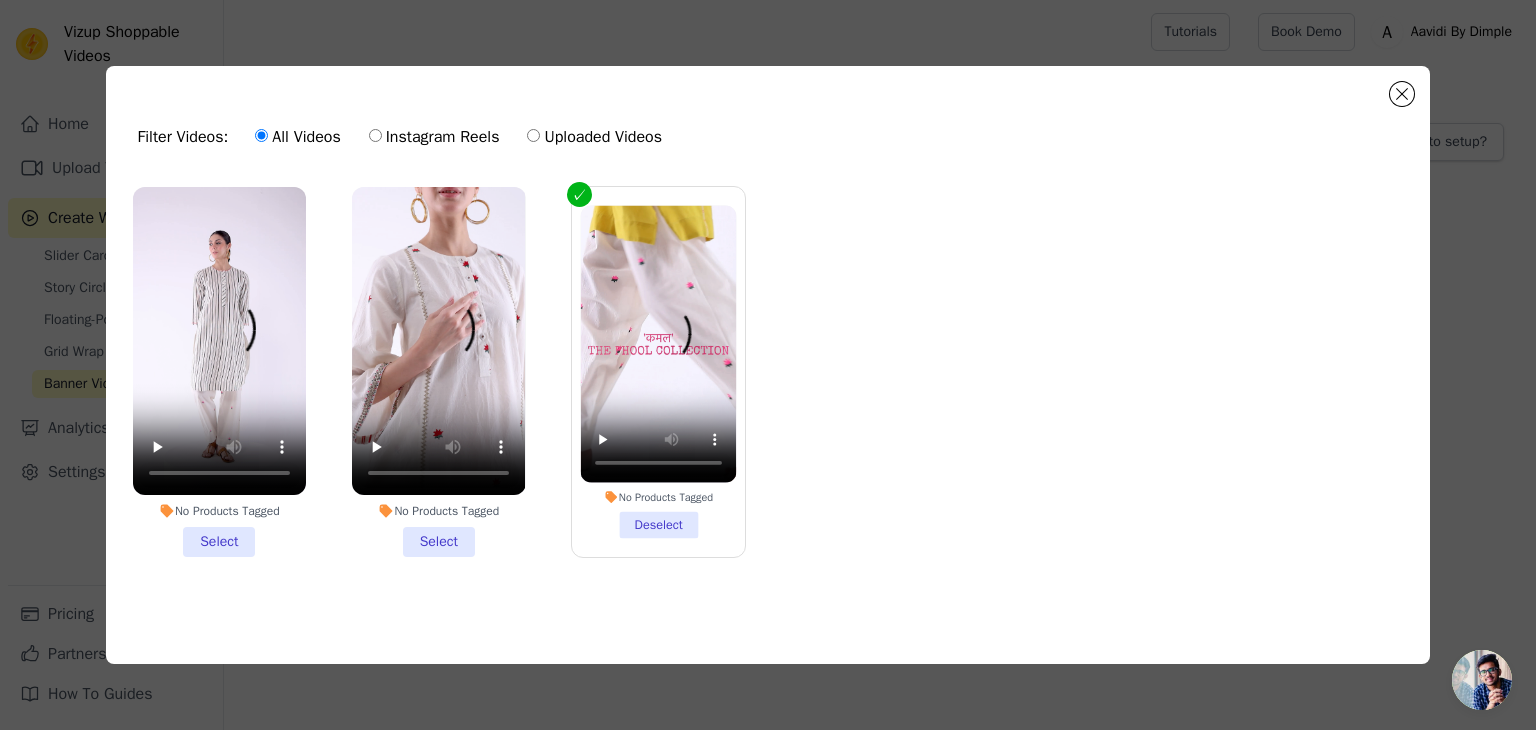 click on "No Products Tagged     Select" at bounding box center [219, 372] 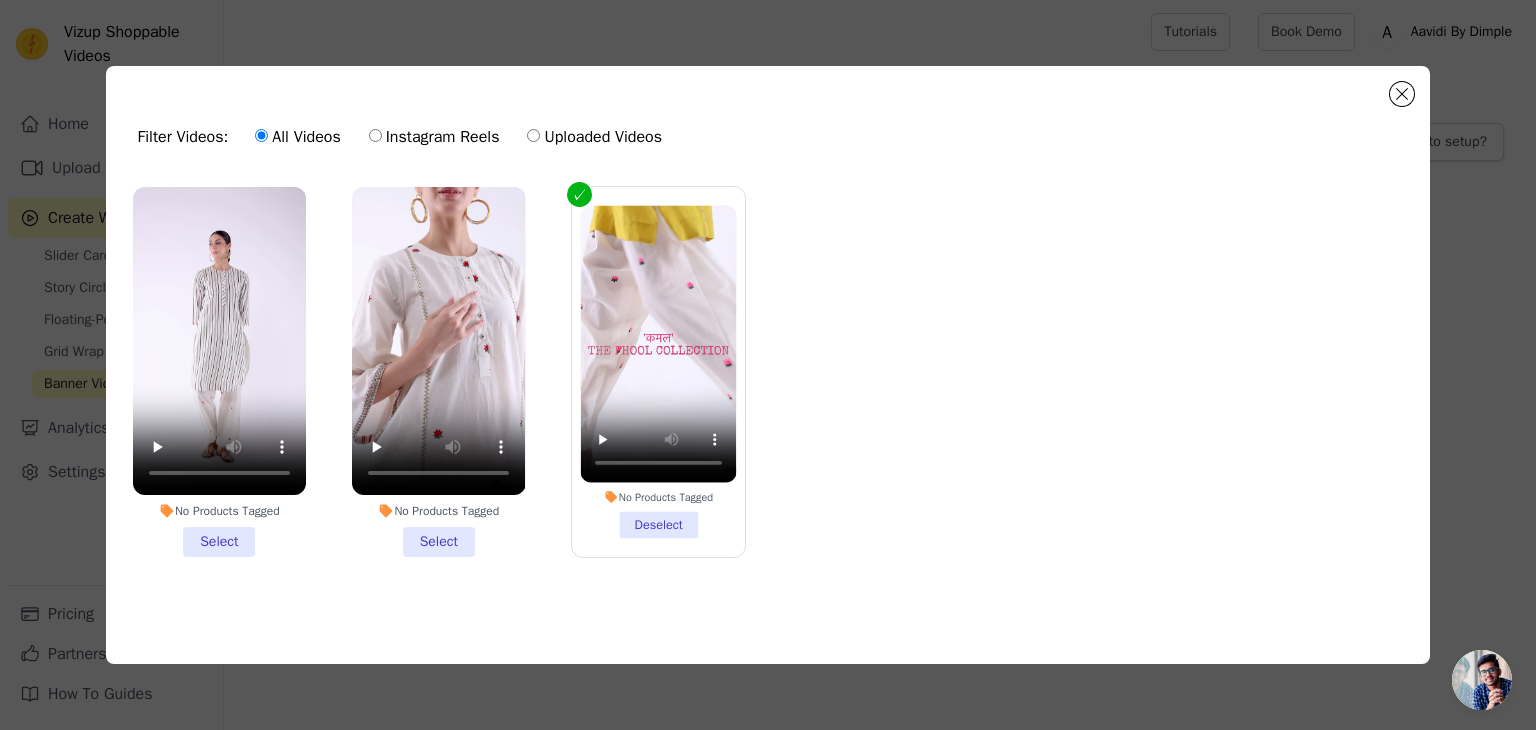 click on "No Products Tagged     Select" at bounding box center (0, 0) 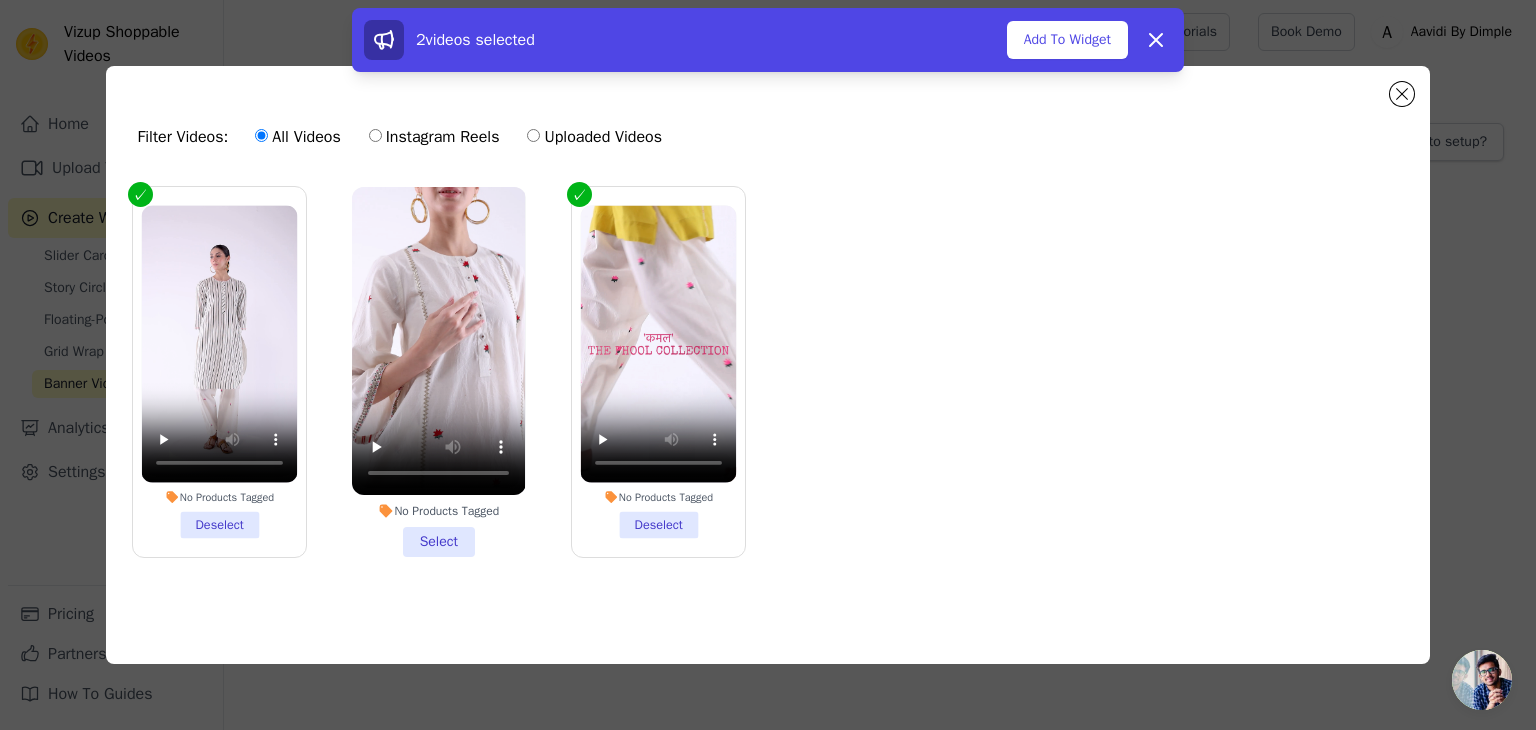 click on "No Products Tagged     Select" at bounding box center (438, 372) 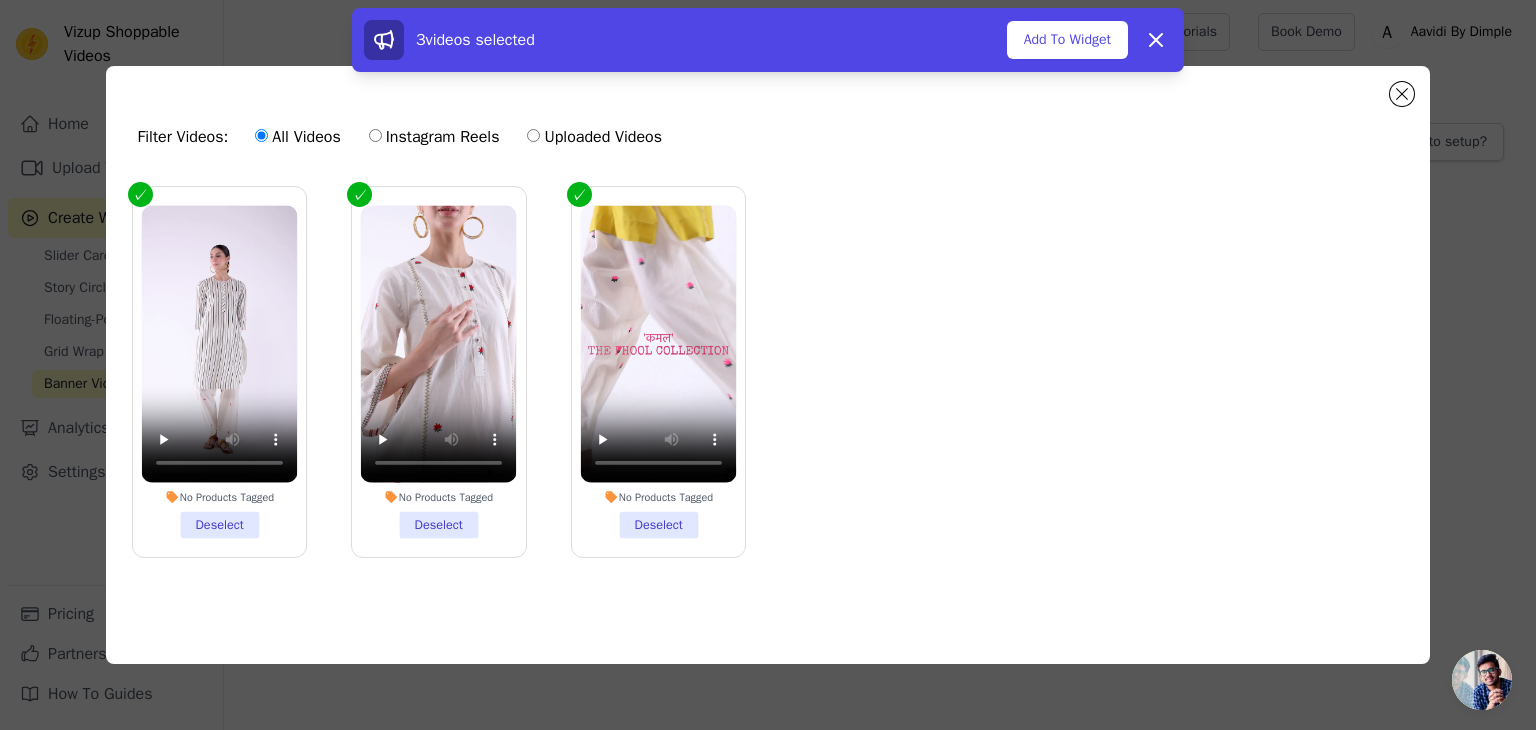 click on "No Products Tagged     Deselect" at bounding box center (658, 371) 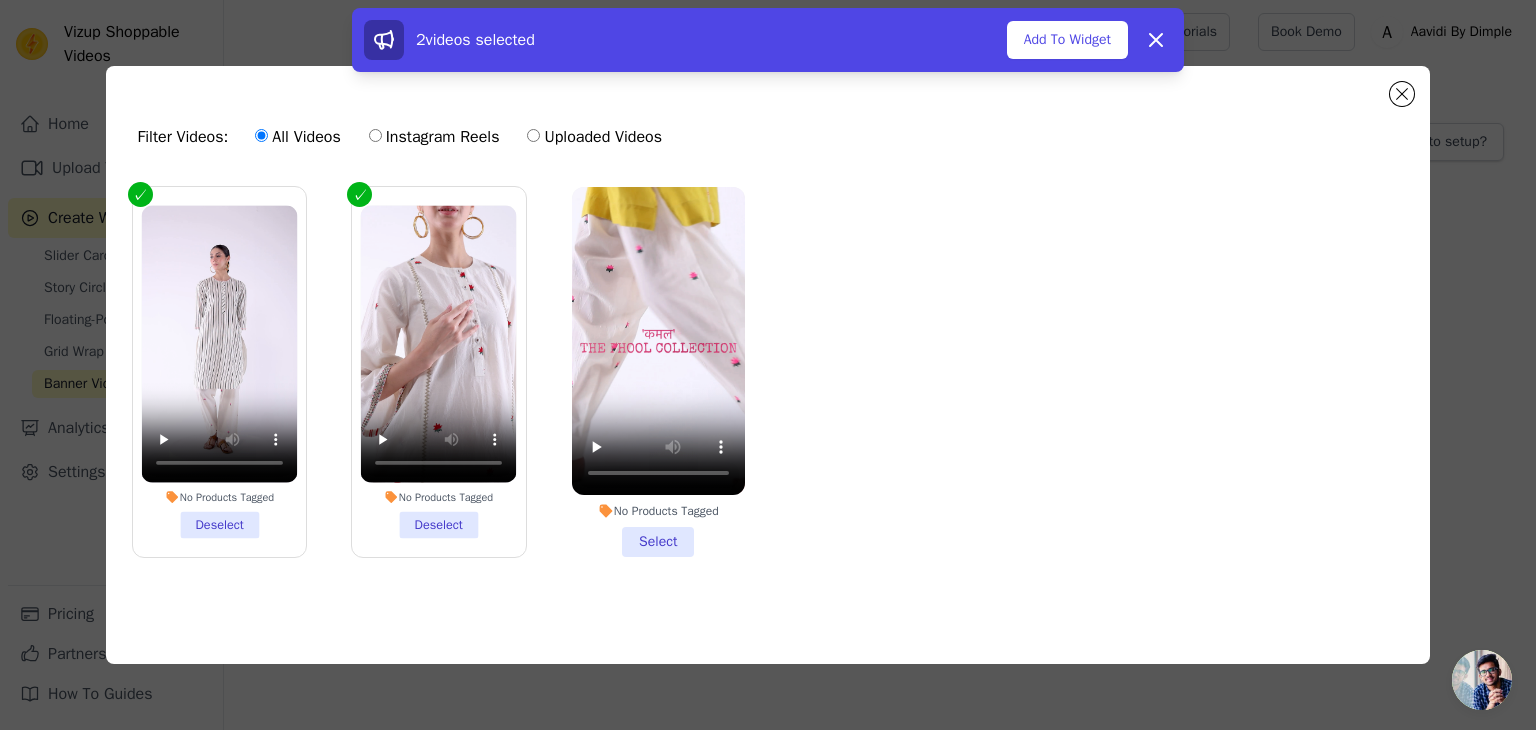 click on "No Products Tagged     Select" at bounding box center (658, 372) 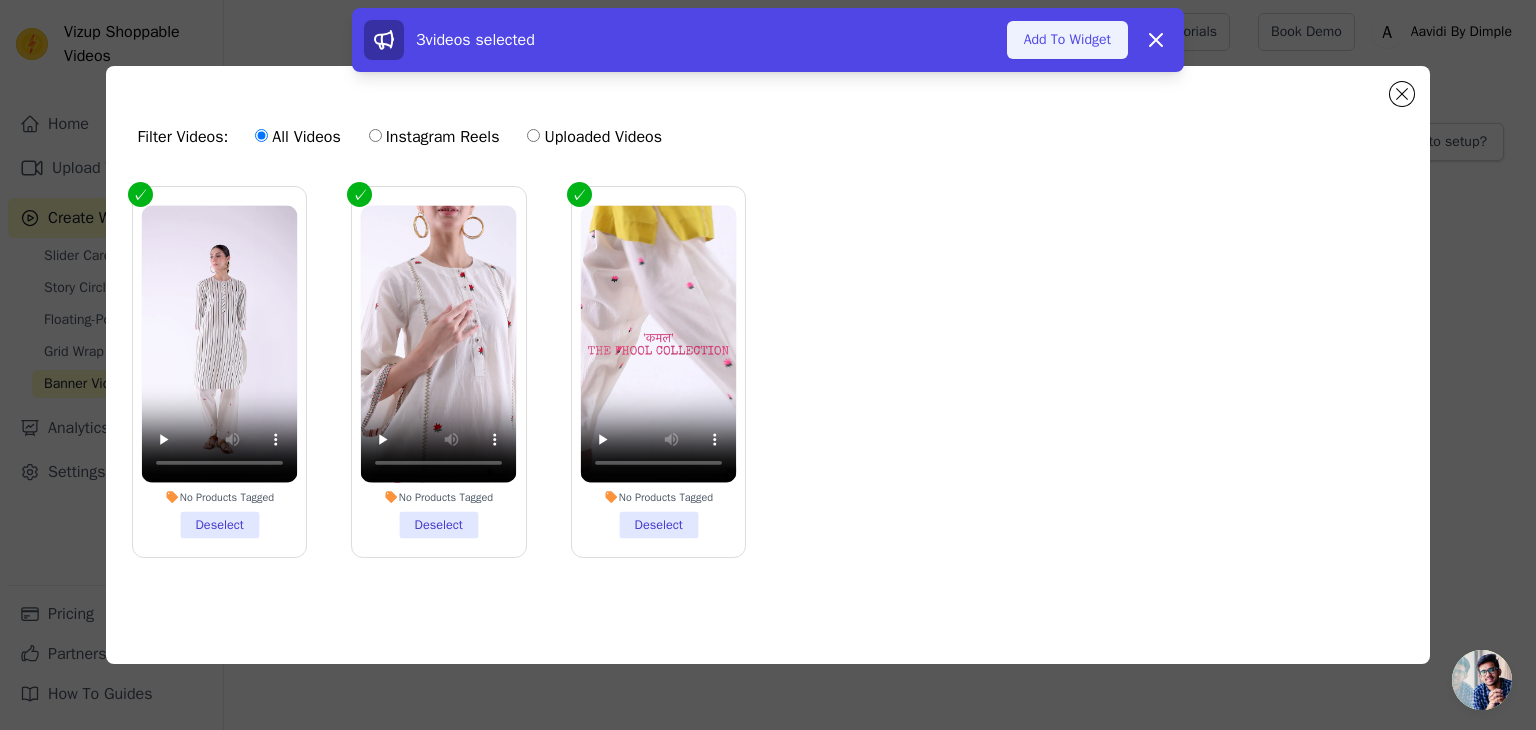 click on "Add To Widget" at bounding box center [1067, 40] 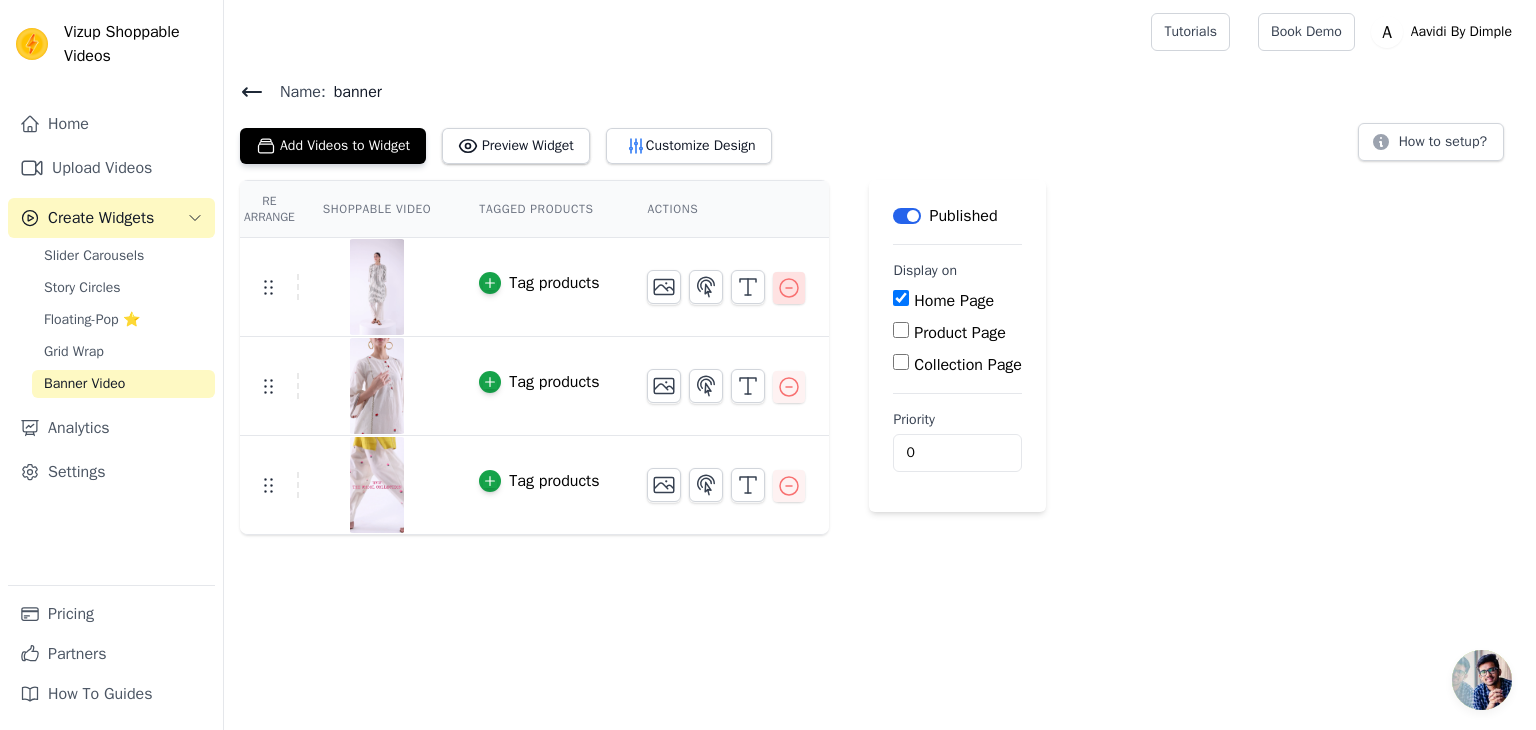 click 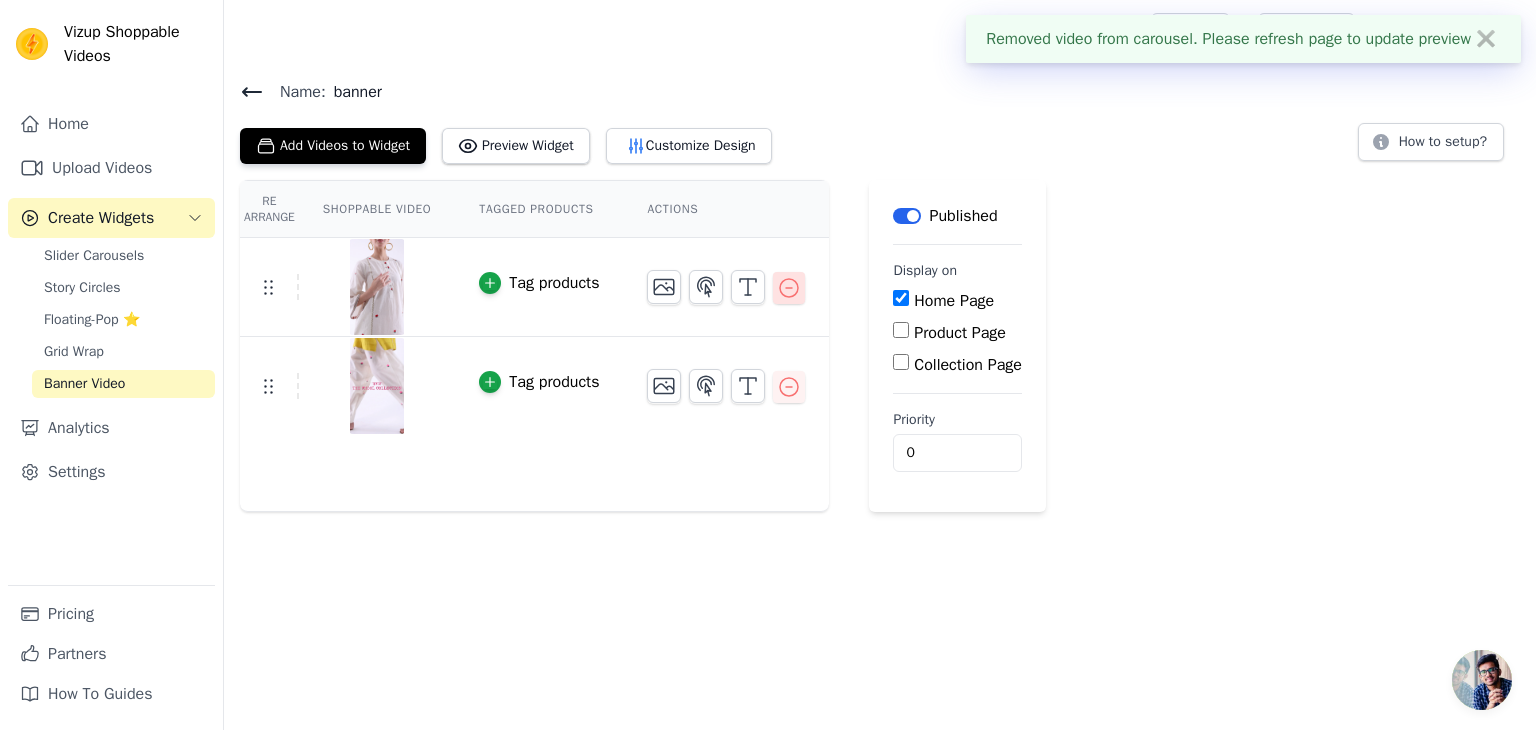 click 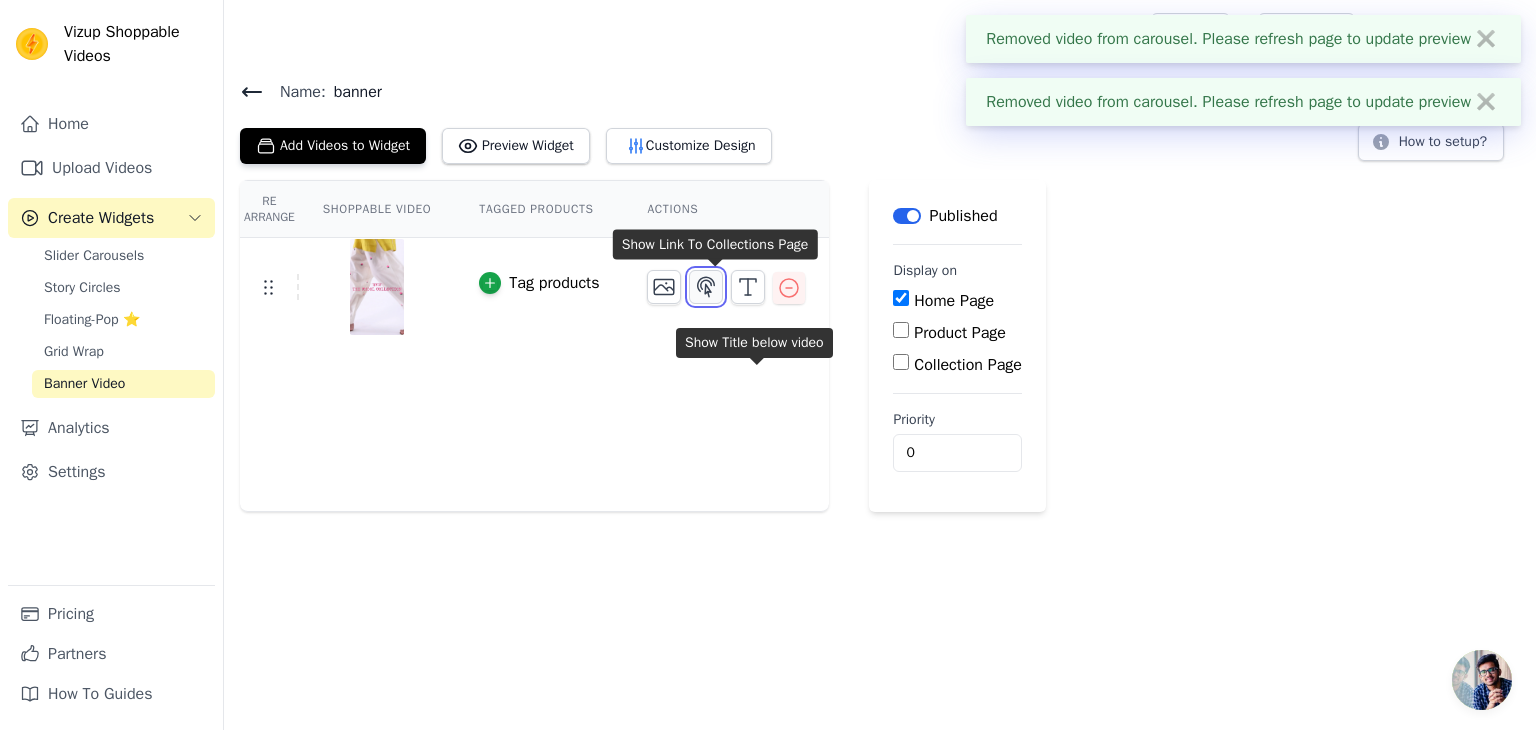 click 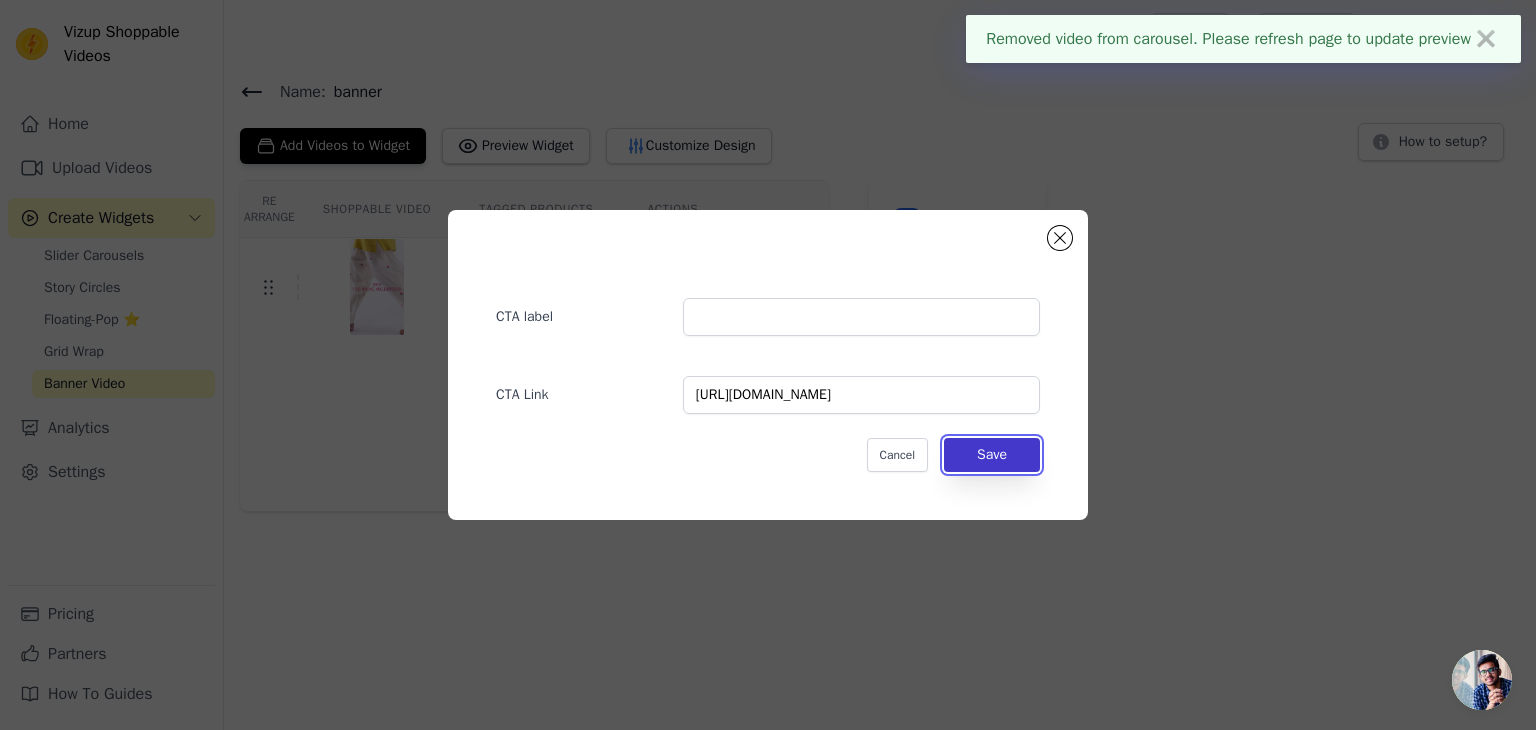 click on "Save" at bounding box center [992, 455] 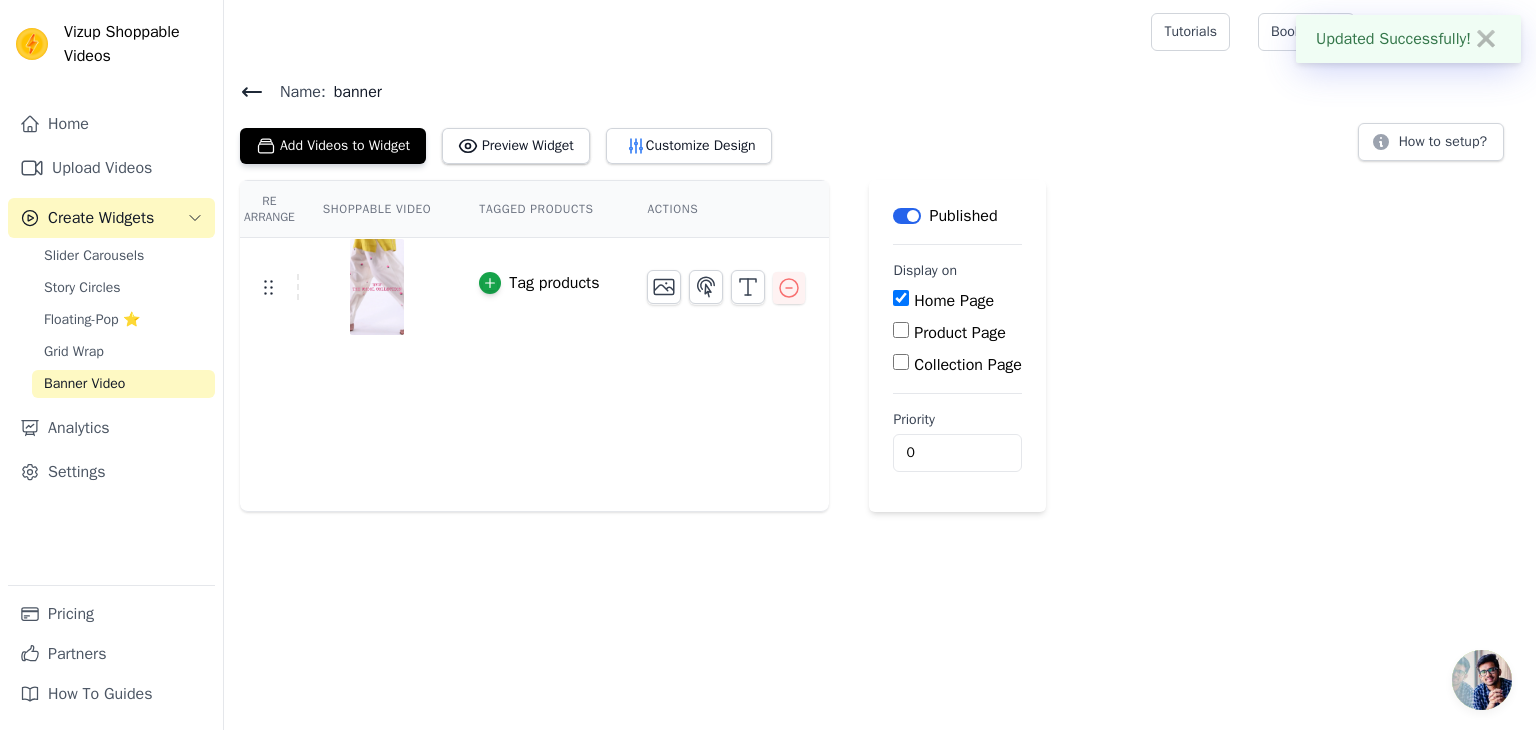 click on "Tag products" at bounding box center (539, 283) 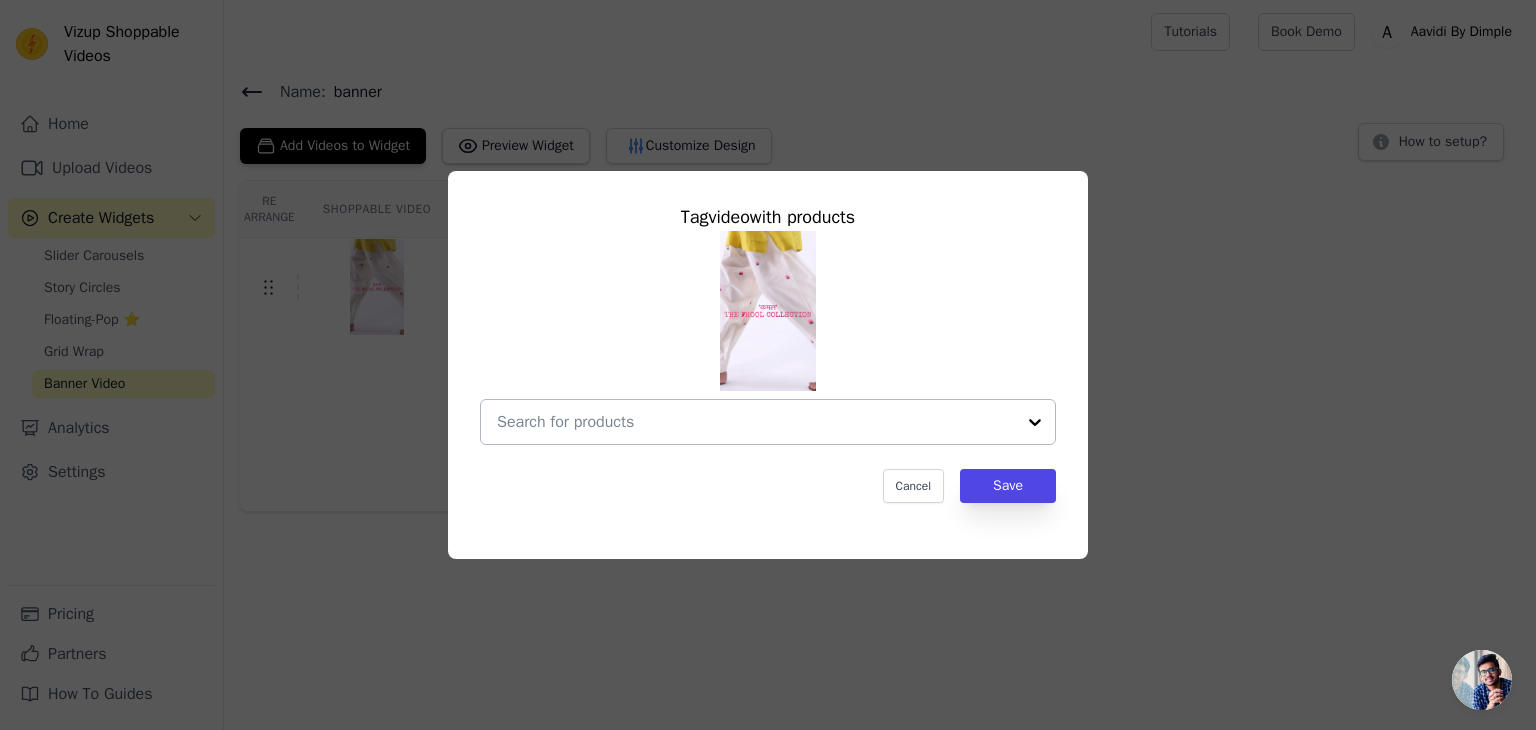 click at bounding box center (756, 422) 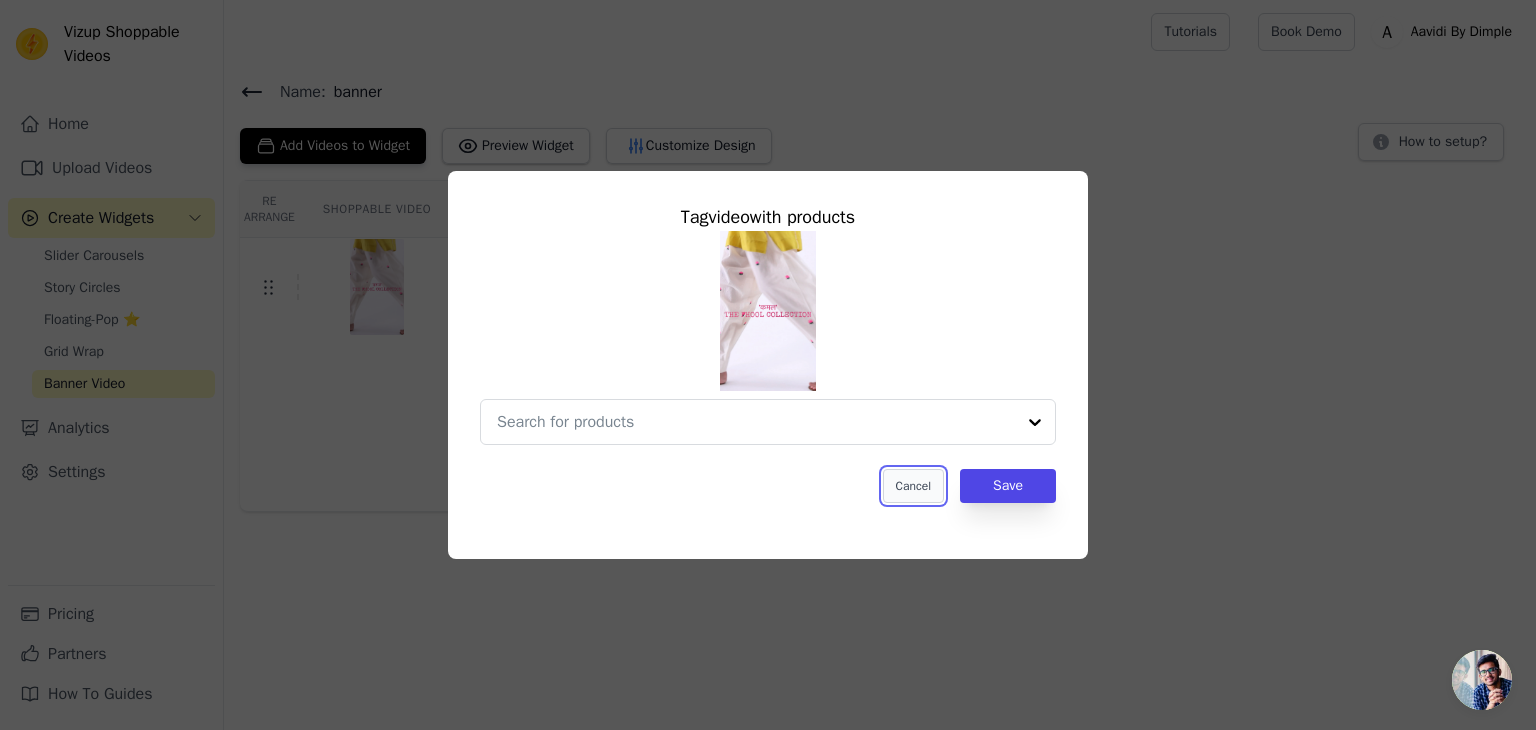 click on "Cancel" at bounding box center (913, 486) 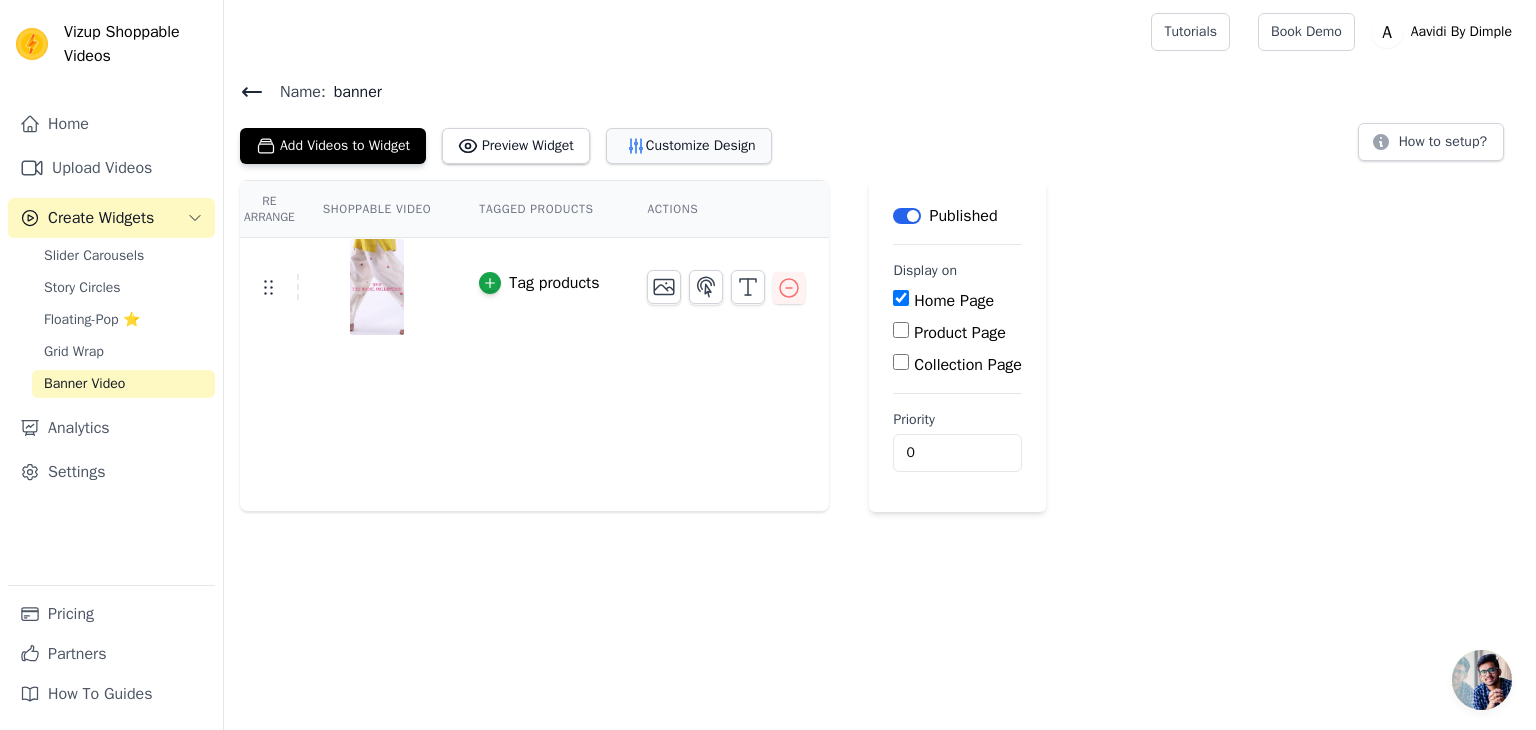 click on "Customize Design" at bounding box center [689, 146] 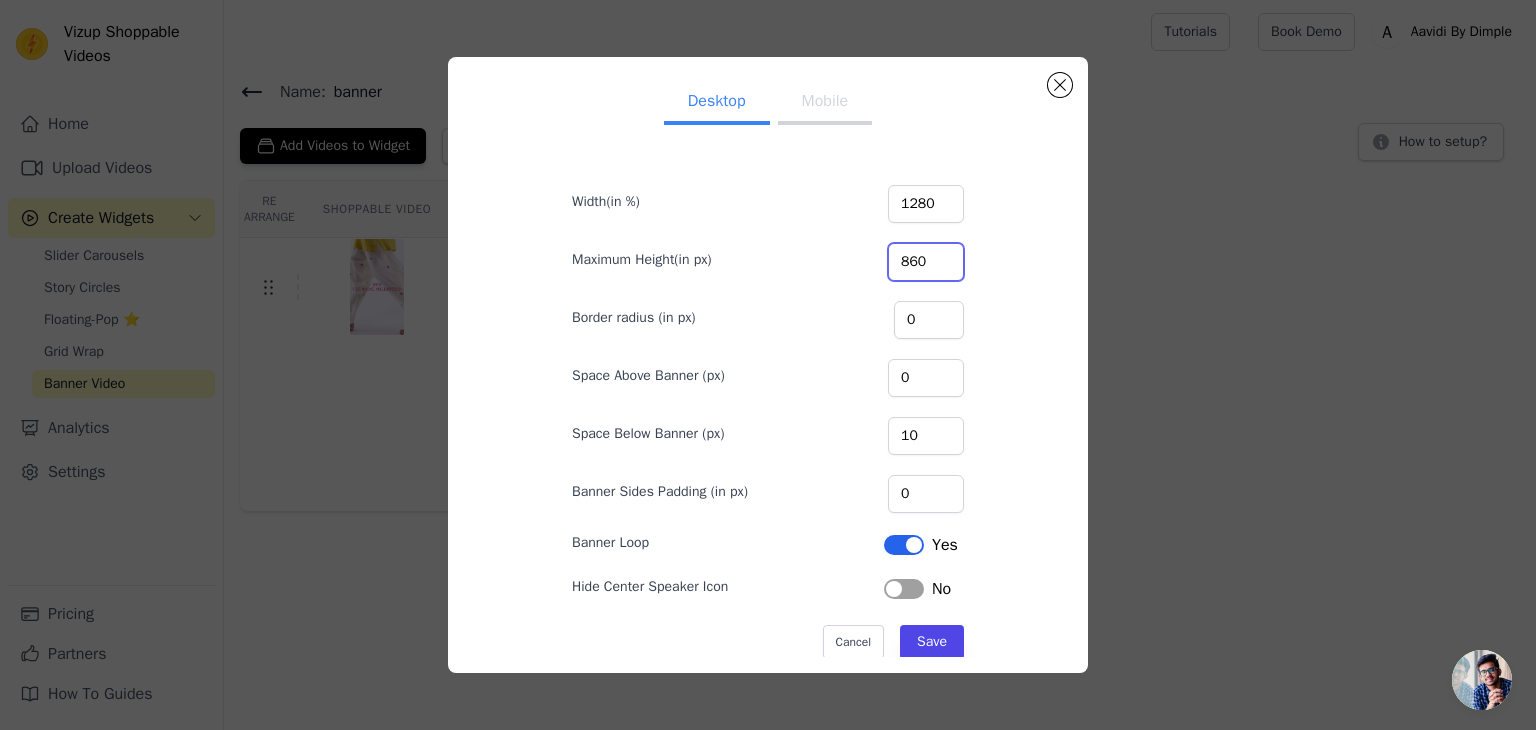 drag, startPoint x: 912, startPoint y: 263, endPoint x: 845, endPoint y: 257, distance: 67.26812 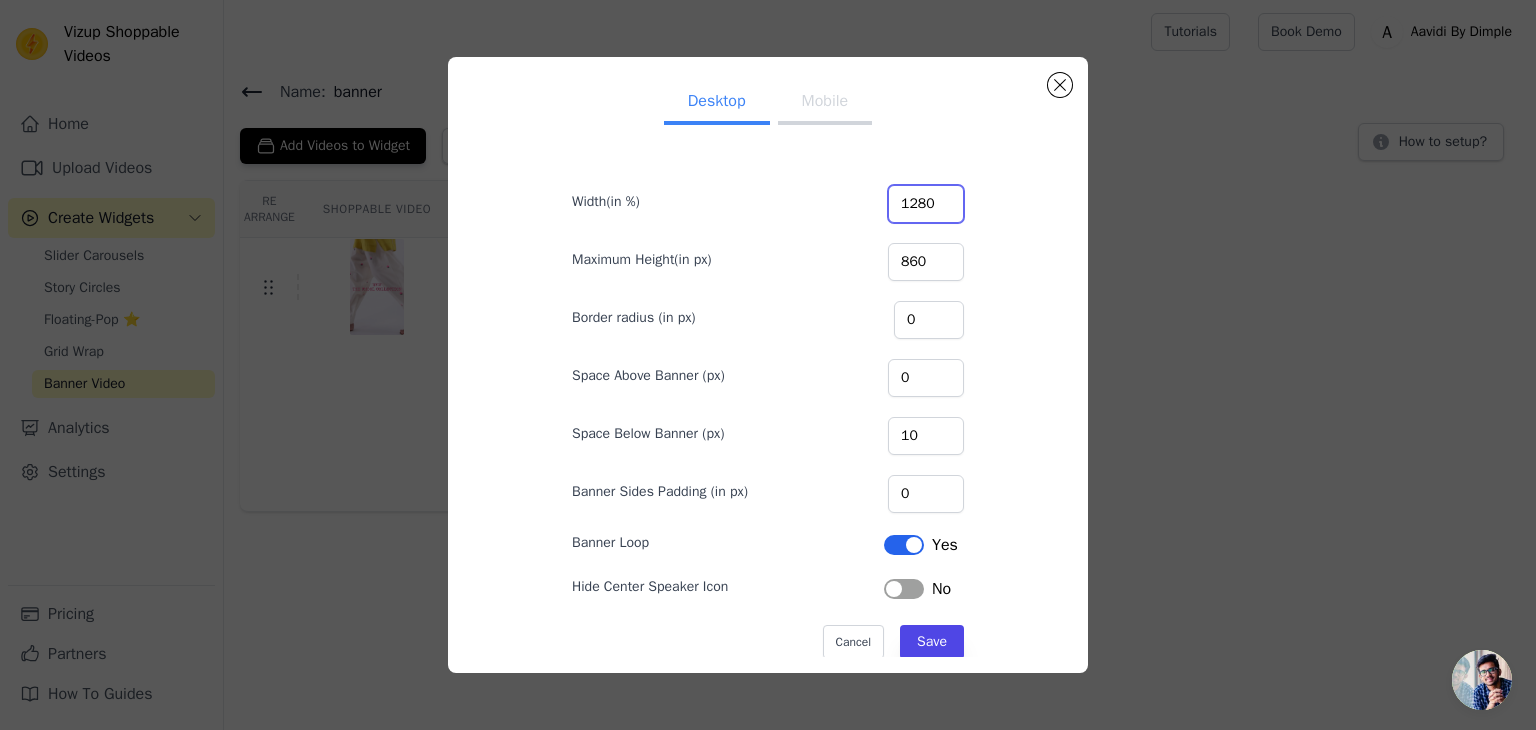 drag, startPoint x: 910, startPoint y: 208, endPoint x: 838, endPoint y: 204, distance: 72.11102 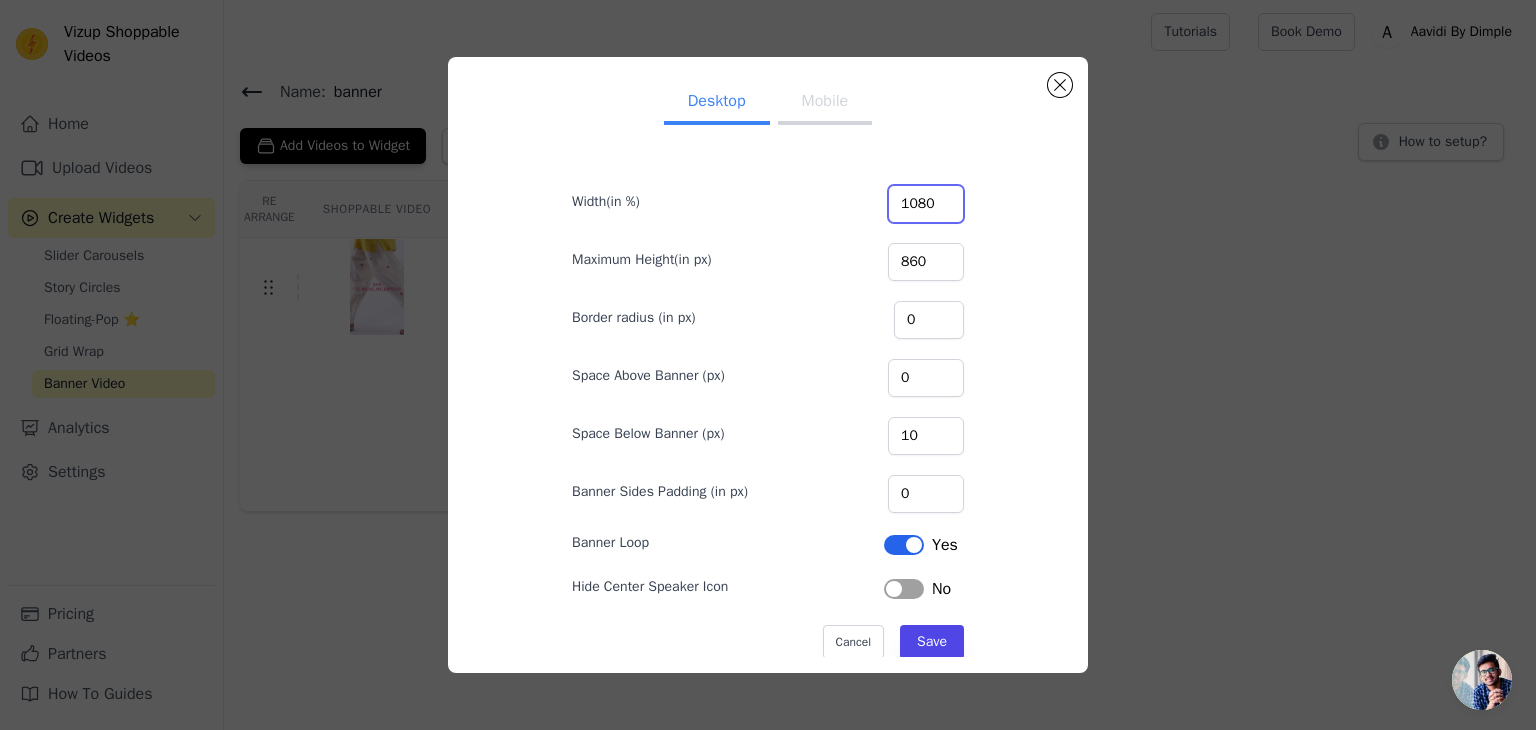 type on "1080" 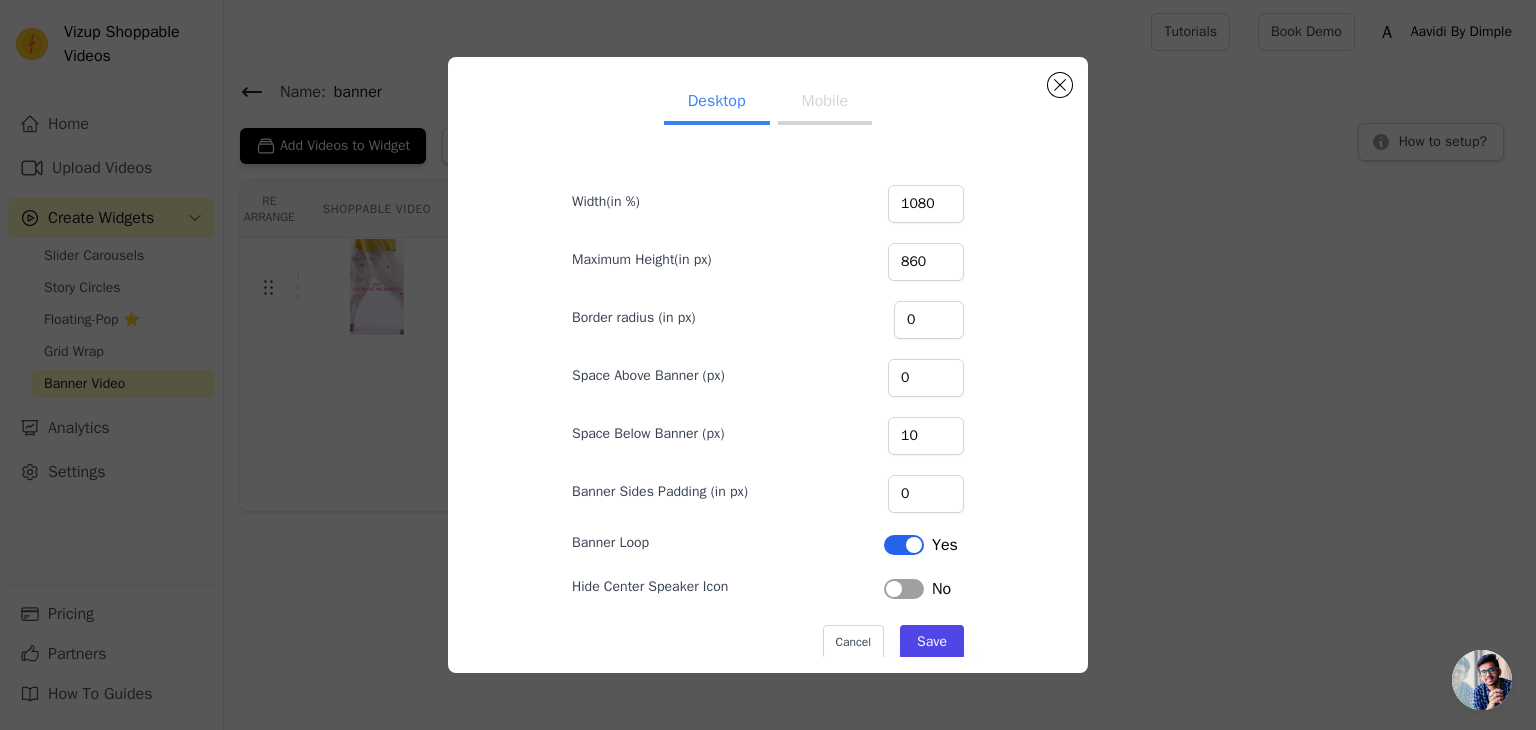 click on "Mobile" at bounding box center [825, 103] 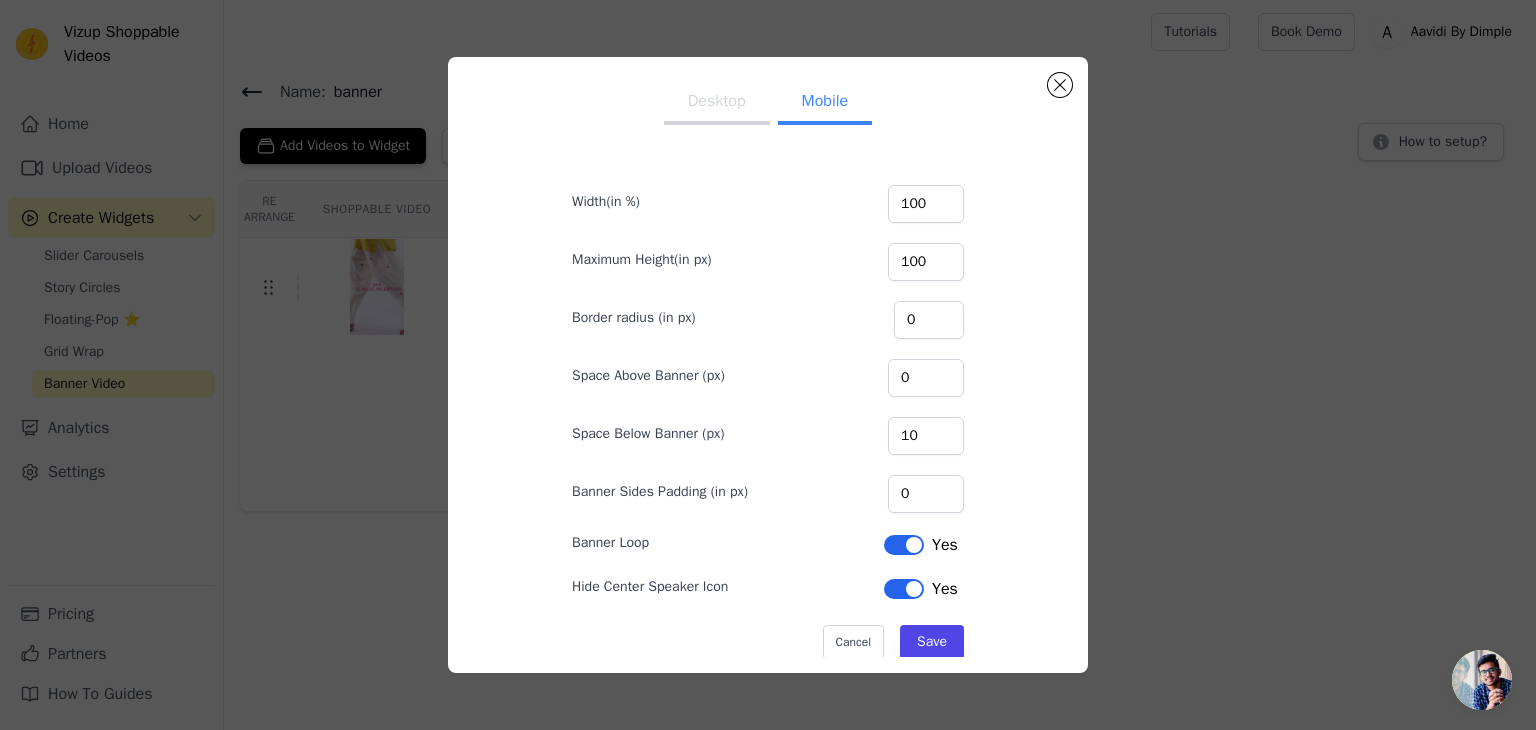 click on "Desktop" at bounding box center [717, 103] 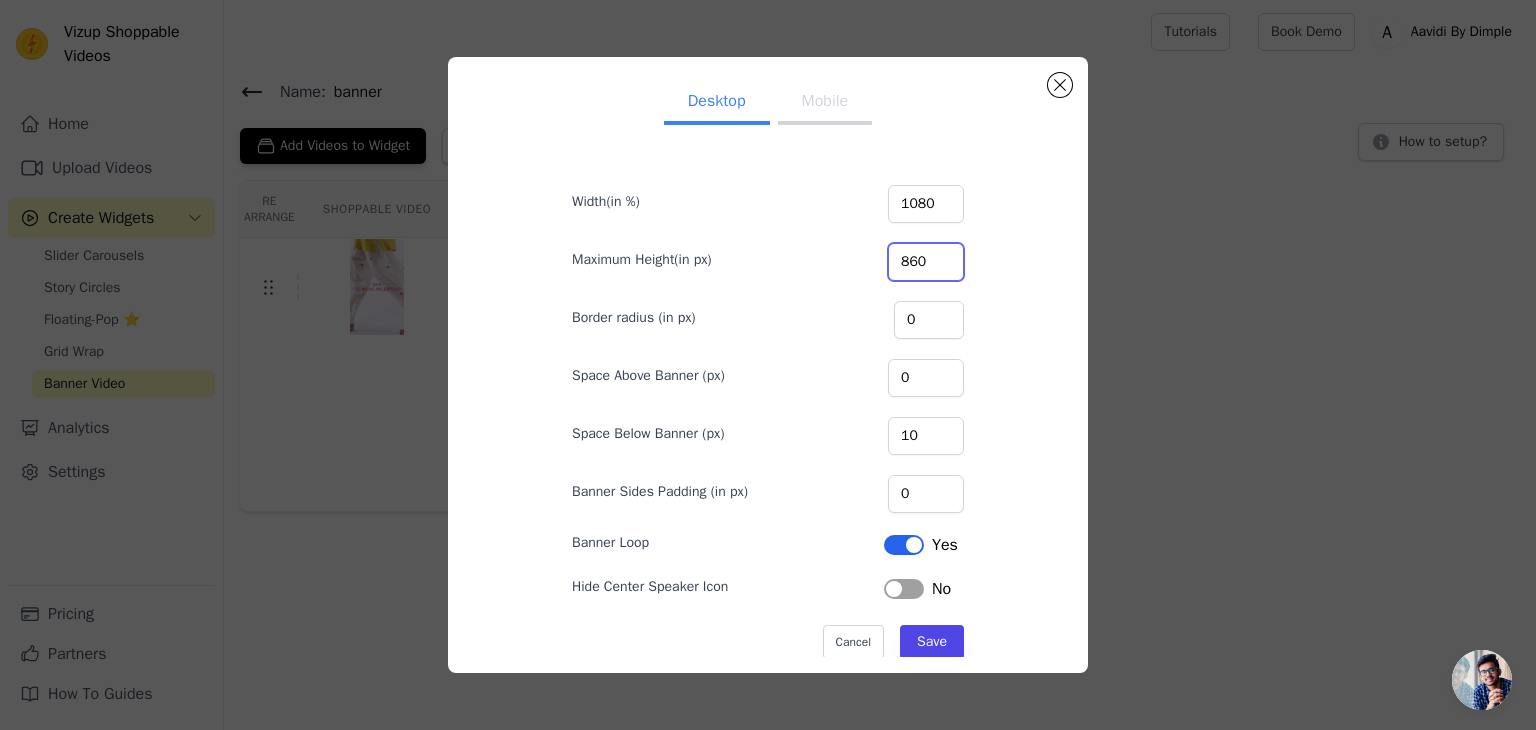 click on "860" at bounding box center [926, 262] 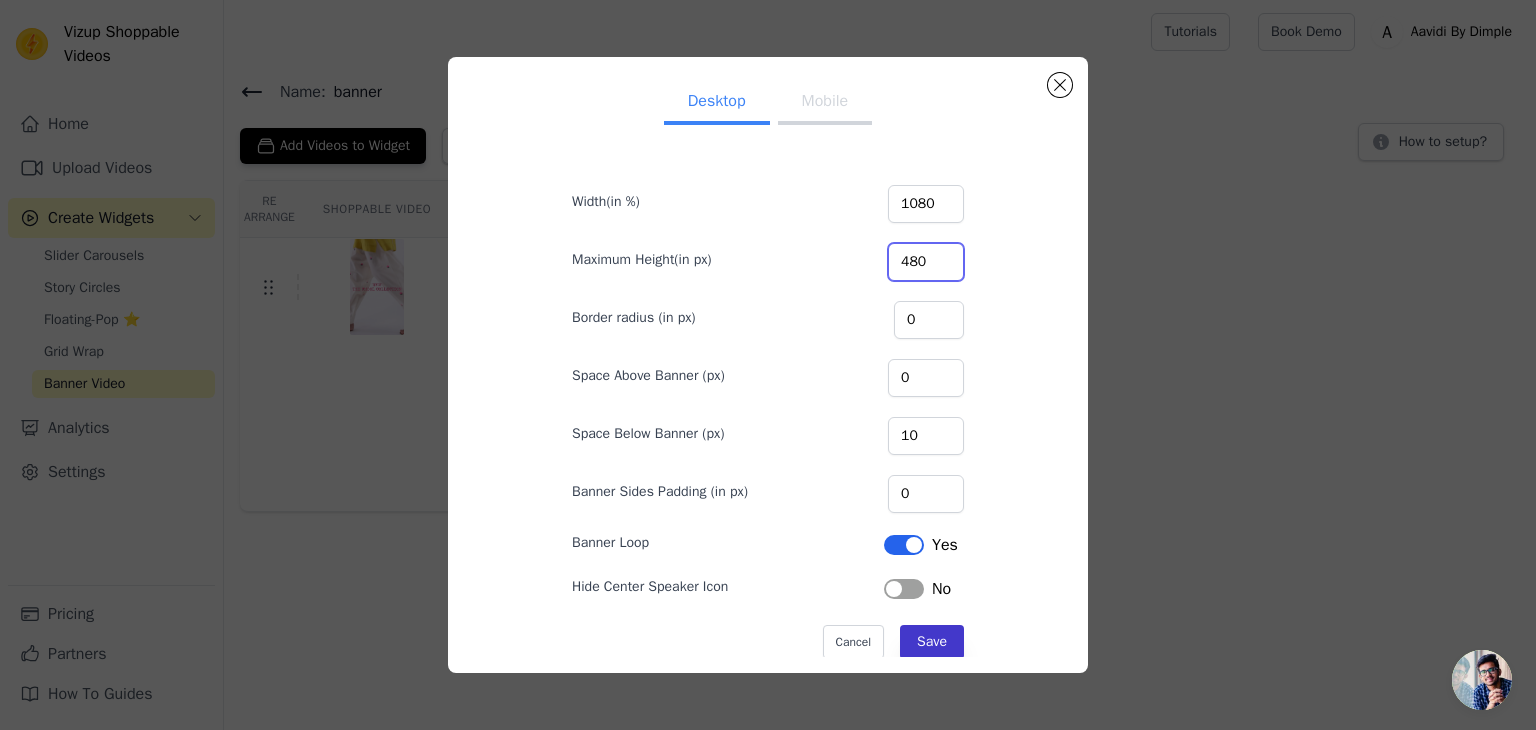 type on "480" 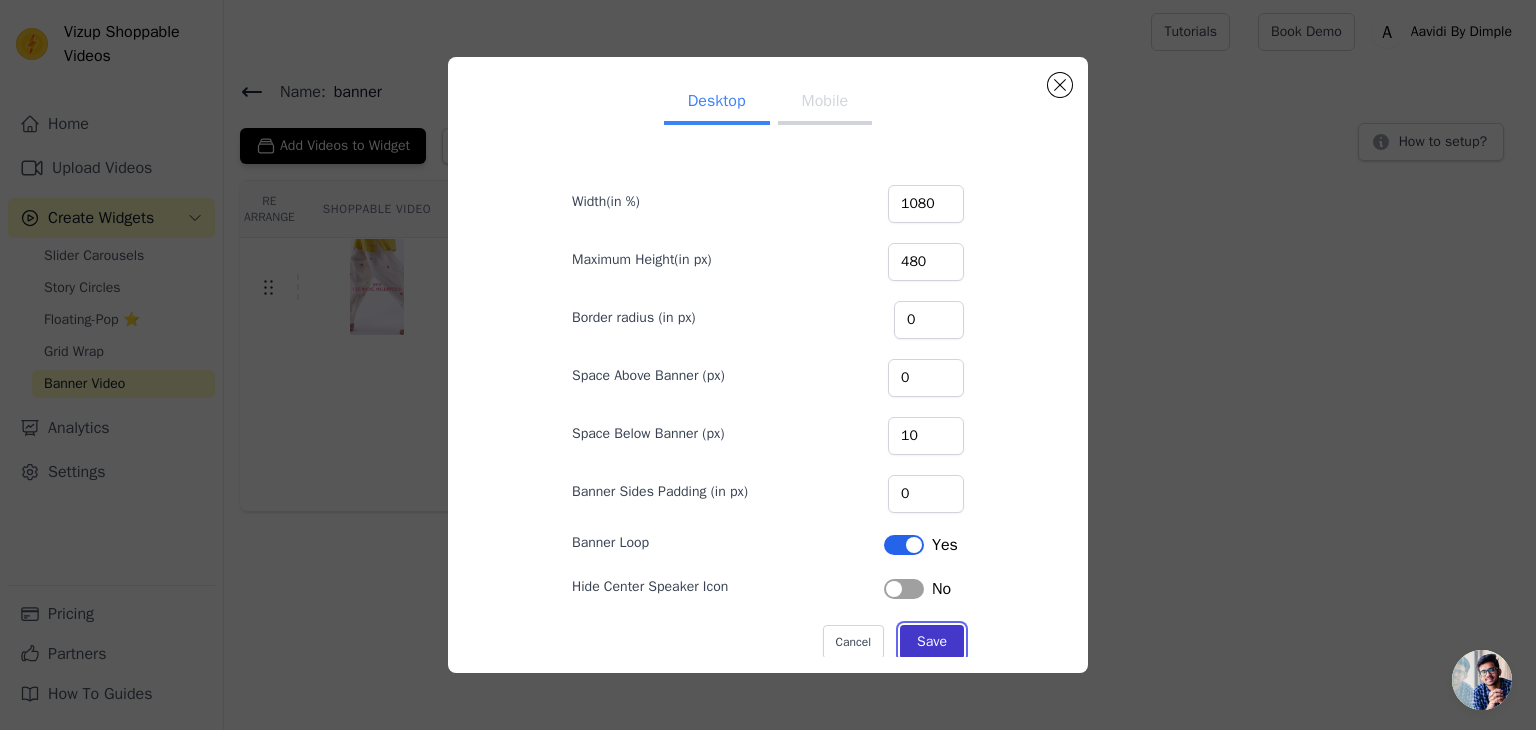 click on "Save" at bounding box center (932, 642) 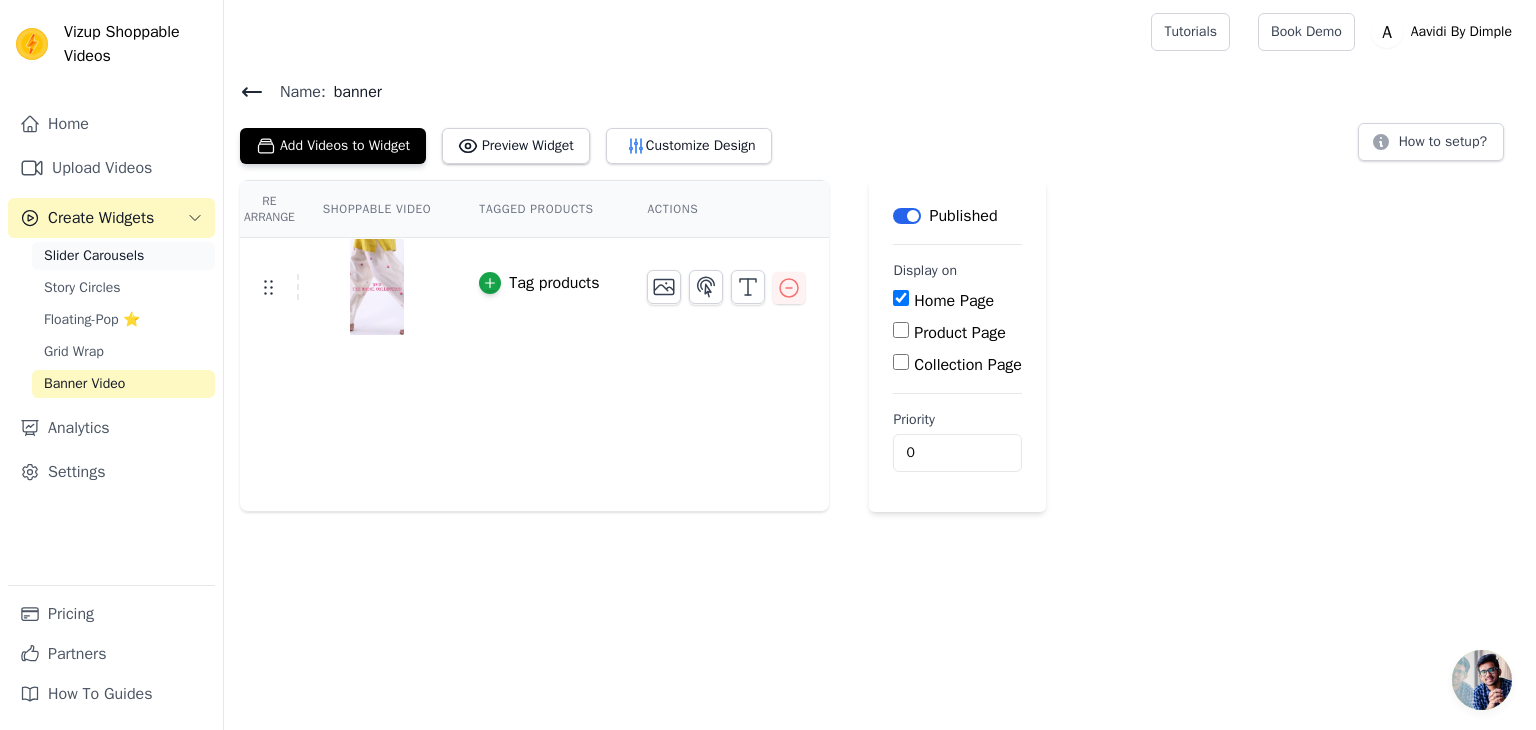 click on "Slider Carousels" at bounding box center (94, 256) 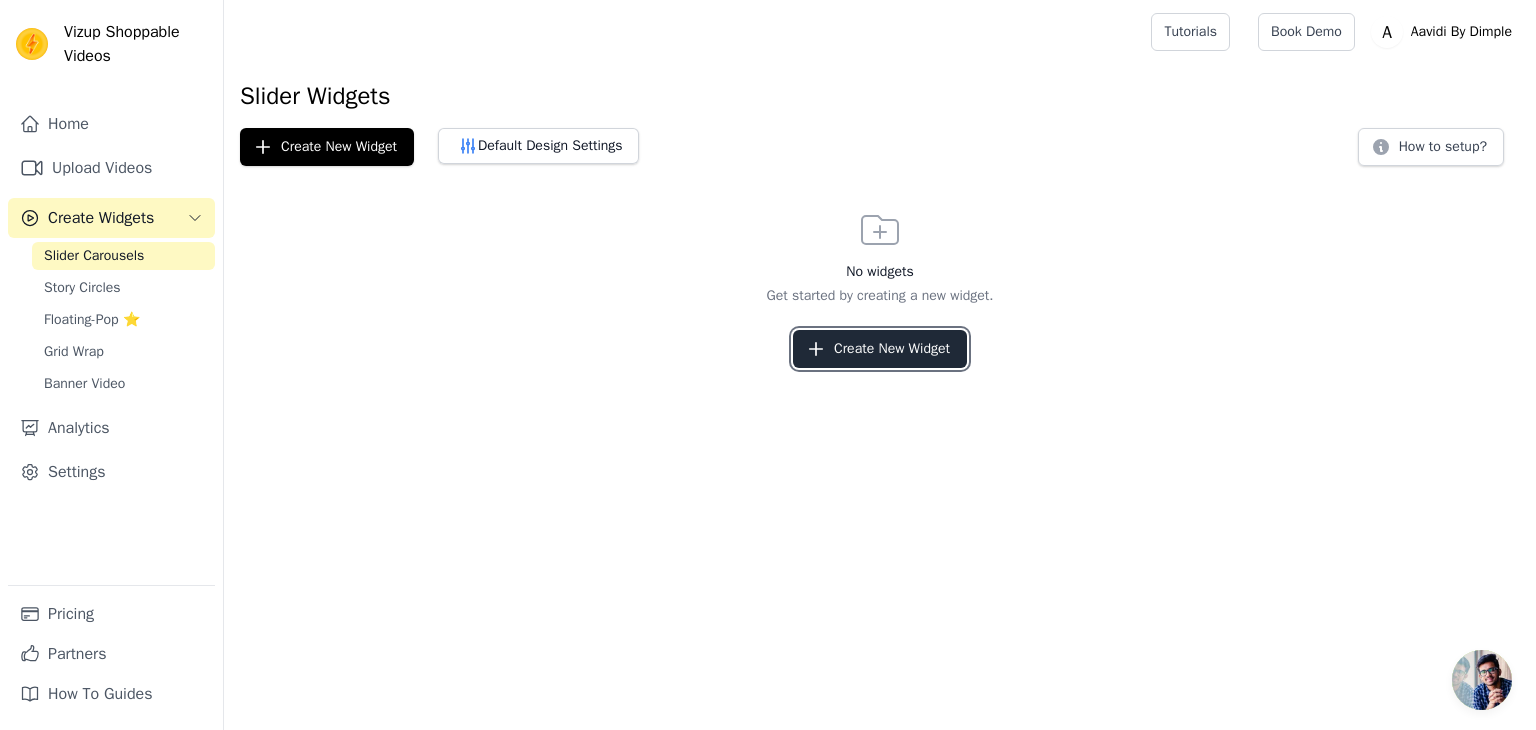 click on "Create New Widget" at bounding box center [880, 349] 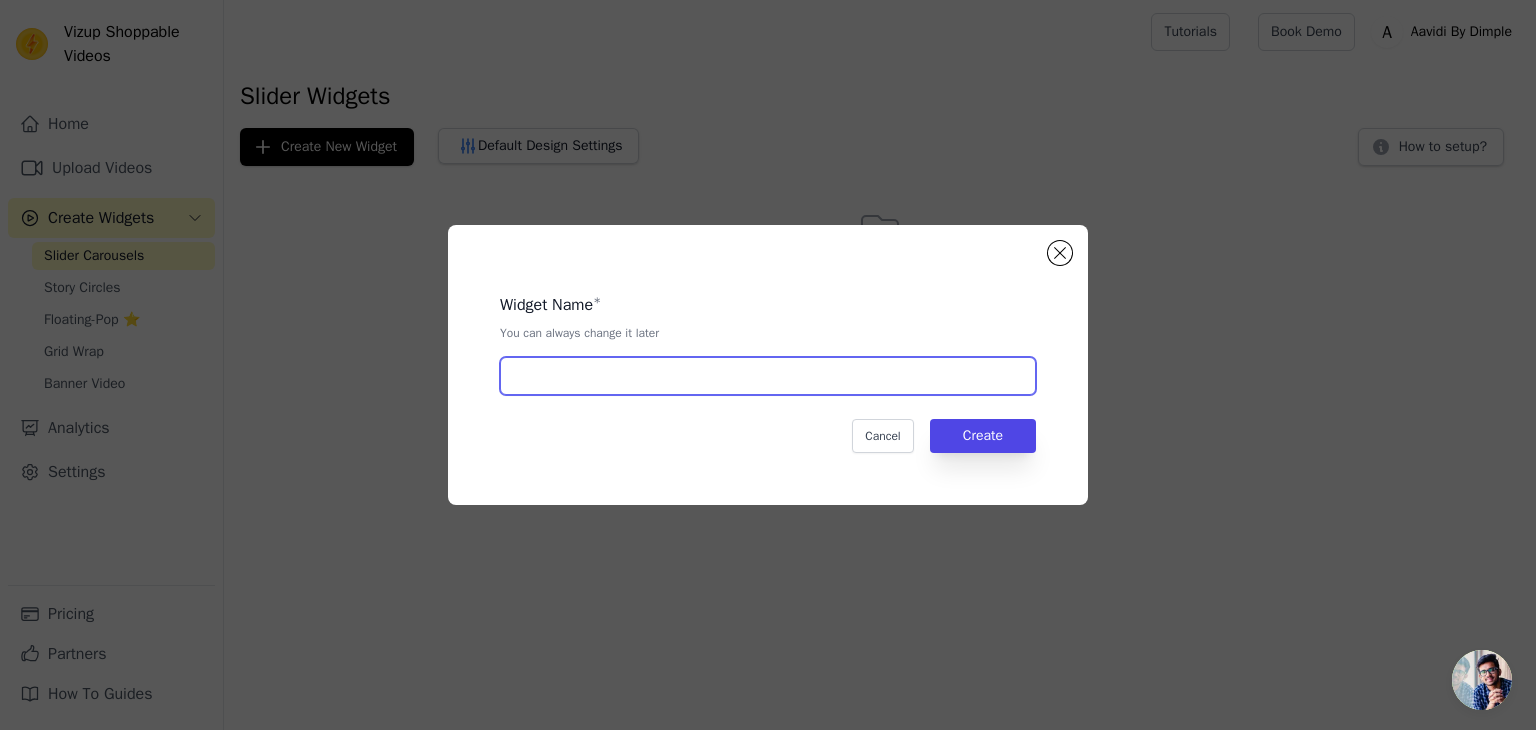 click at bounding box center (768, 376) 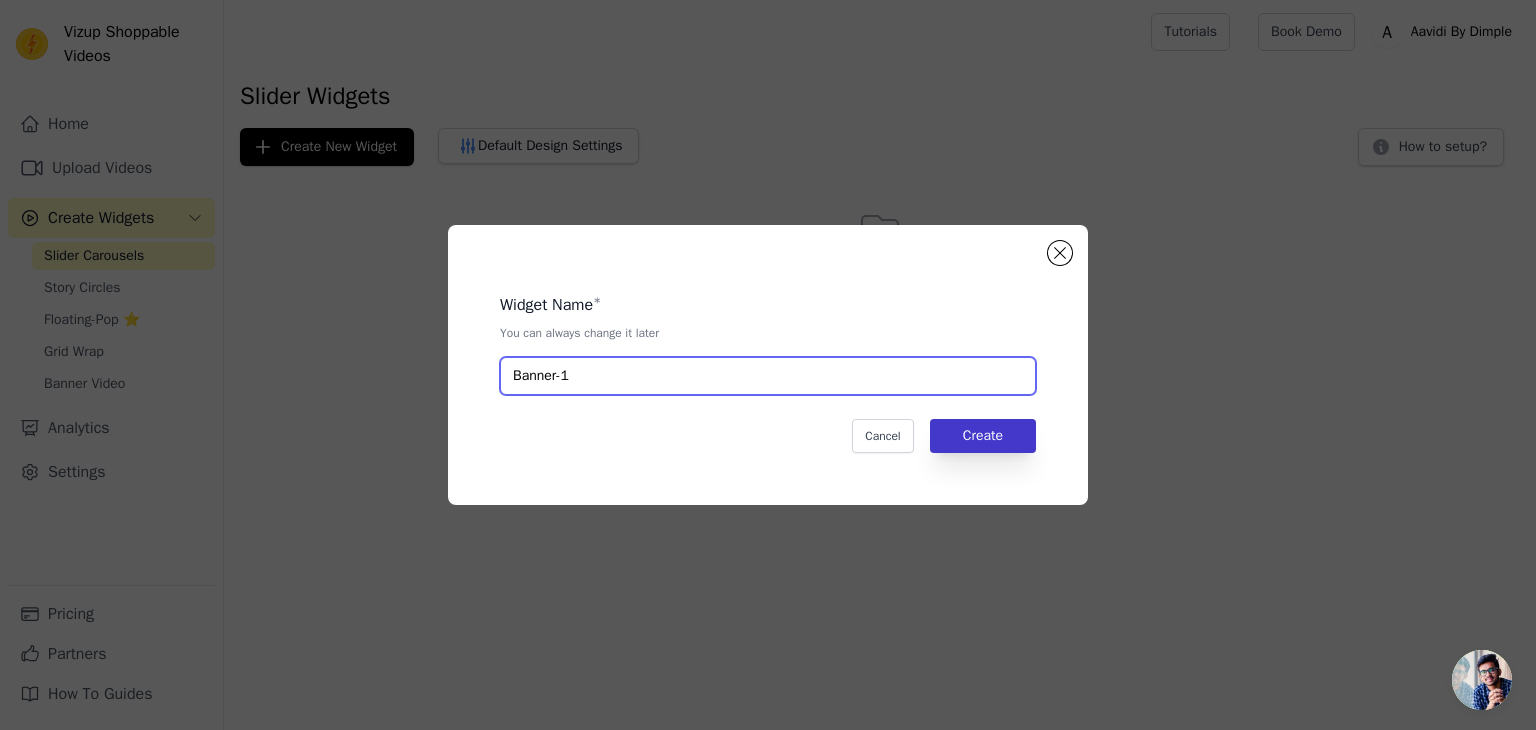 type on "Banner-1" 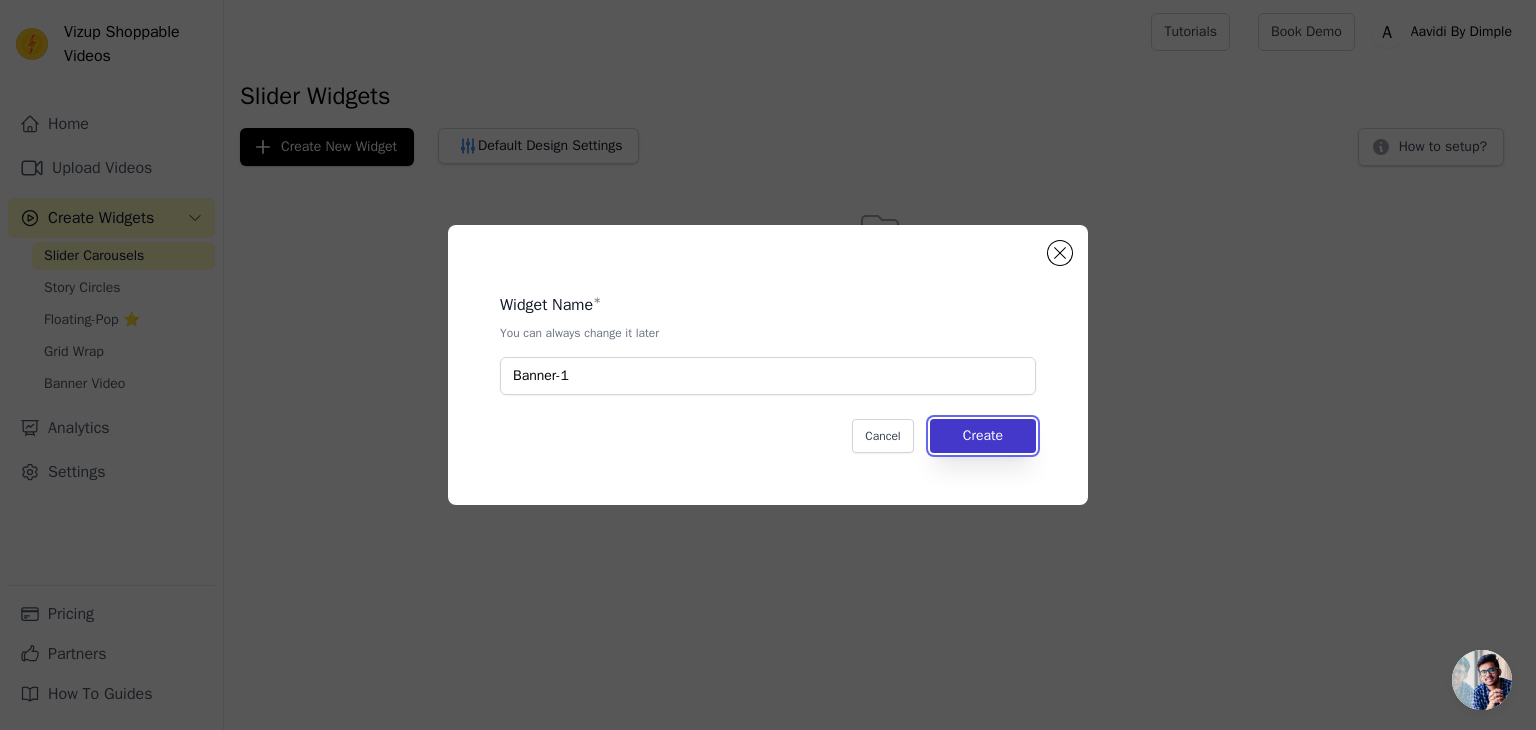 click on "Create" at bounding box center [983, 436] 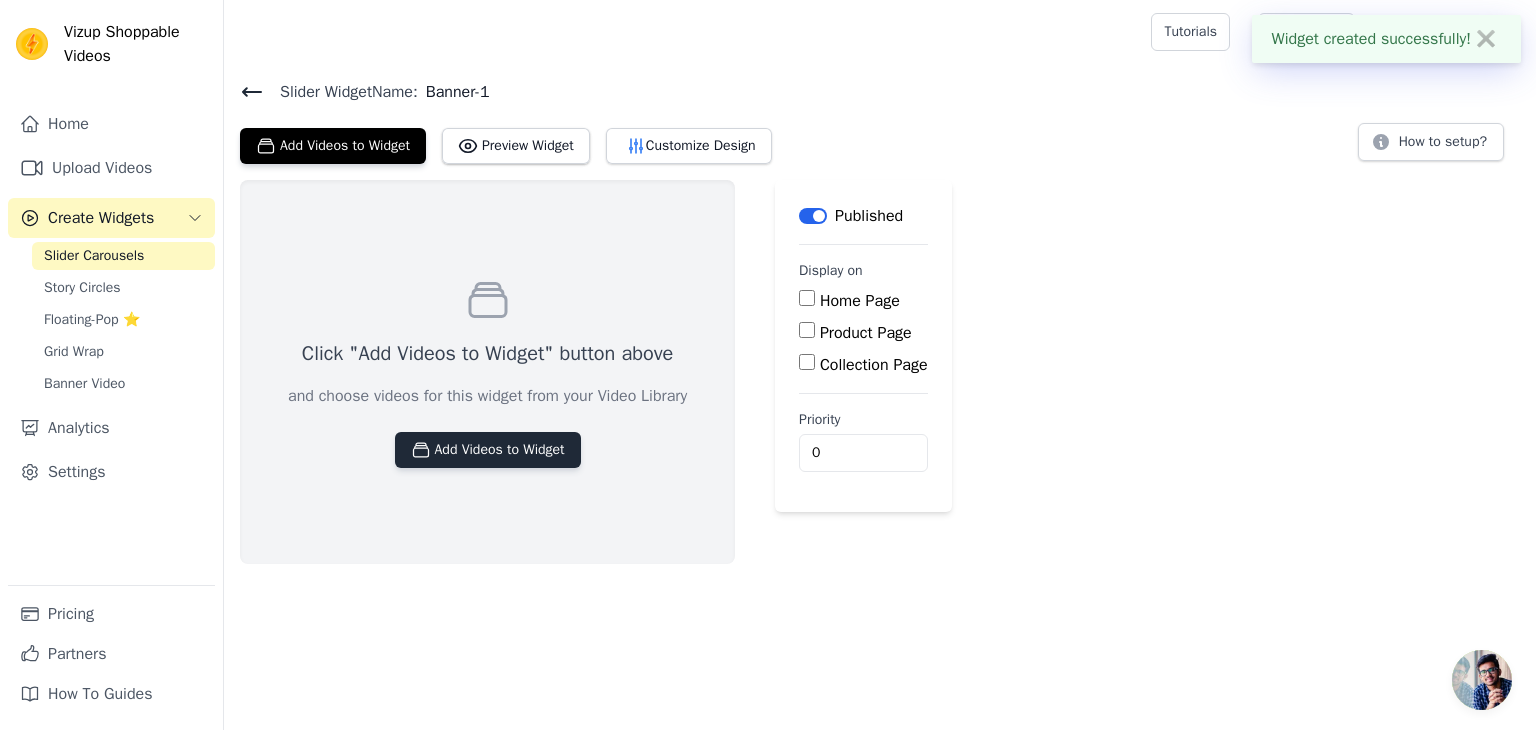 click on "Add Videos to Widget" at bounding box center [488, 450] 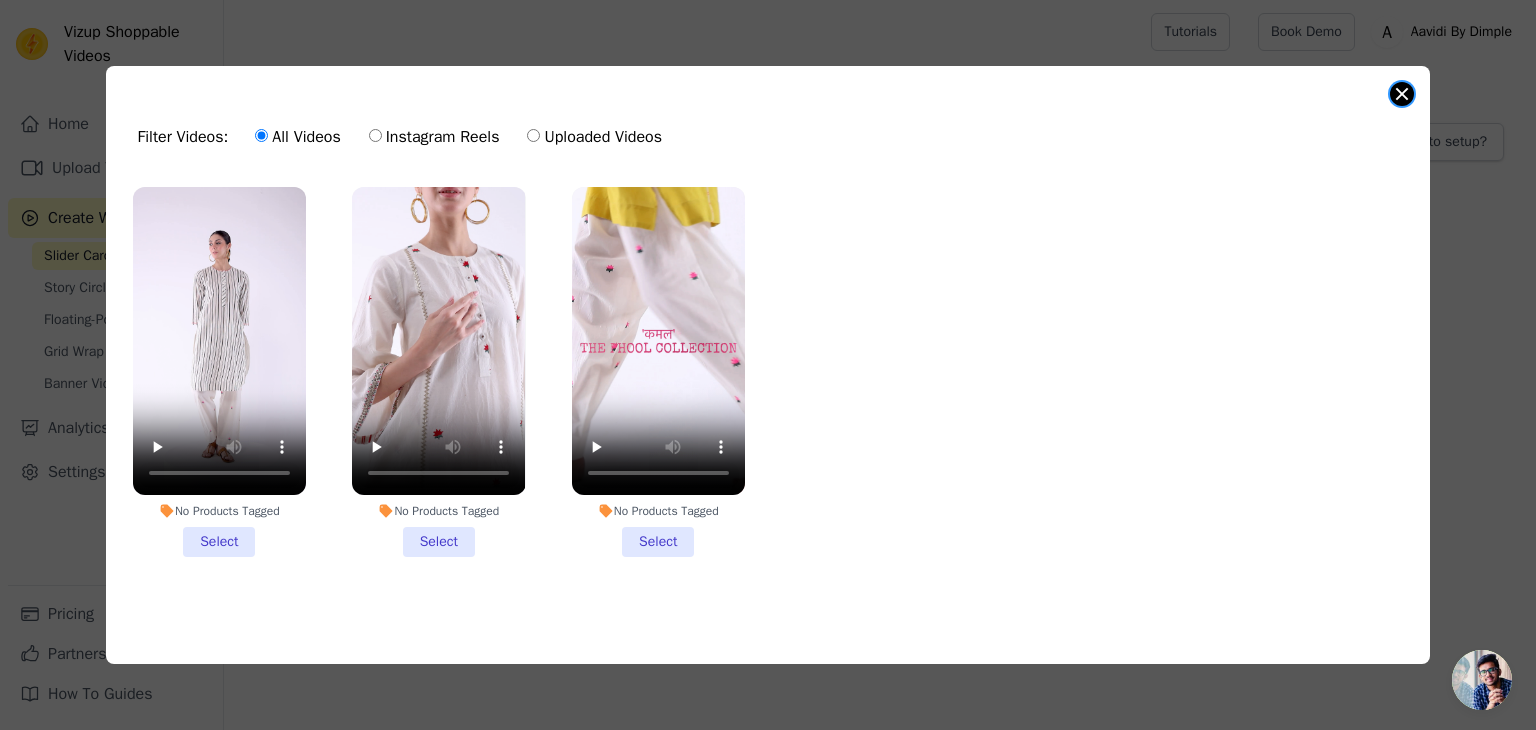click at bounding box center [1402, 94] 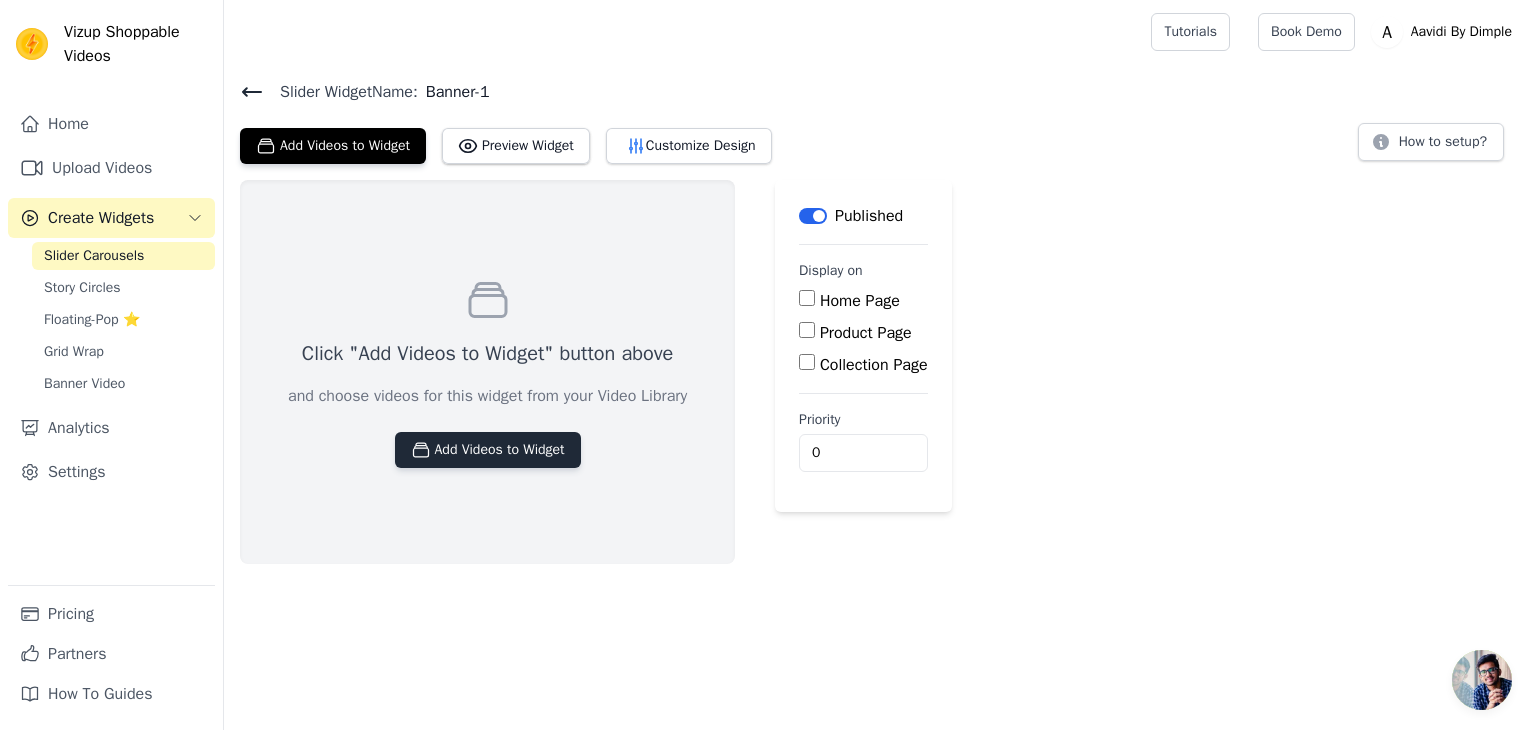 click on "Add Videos to Widget" at bounding box center [488, 450] 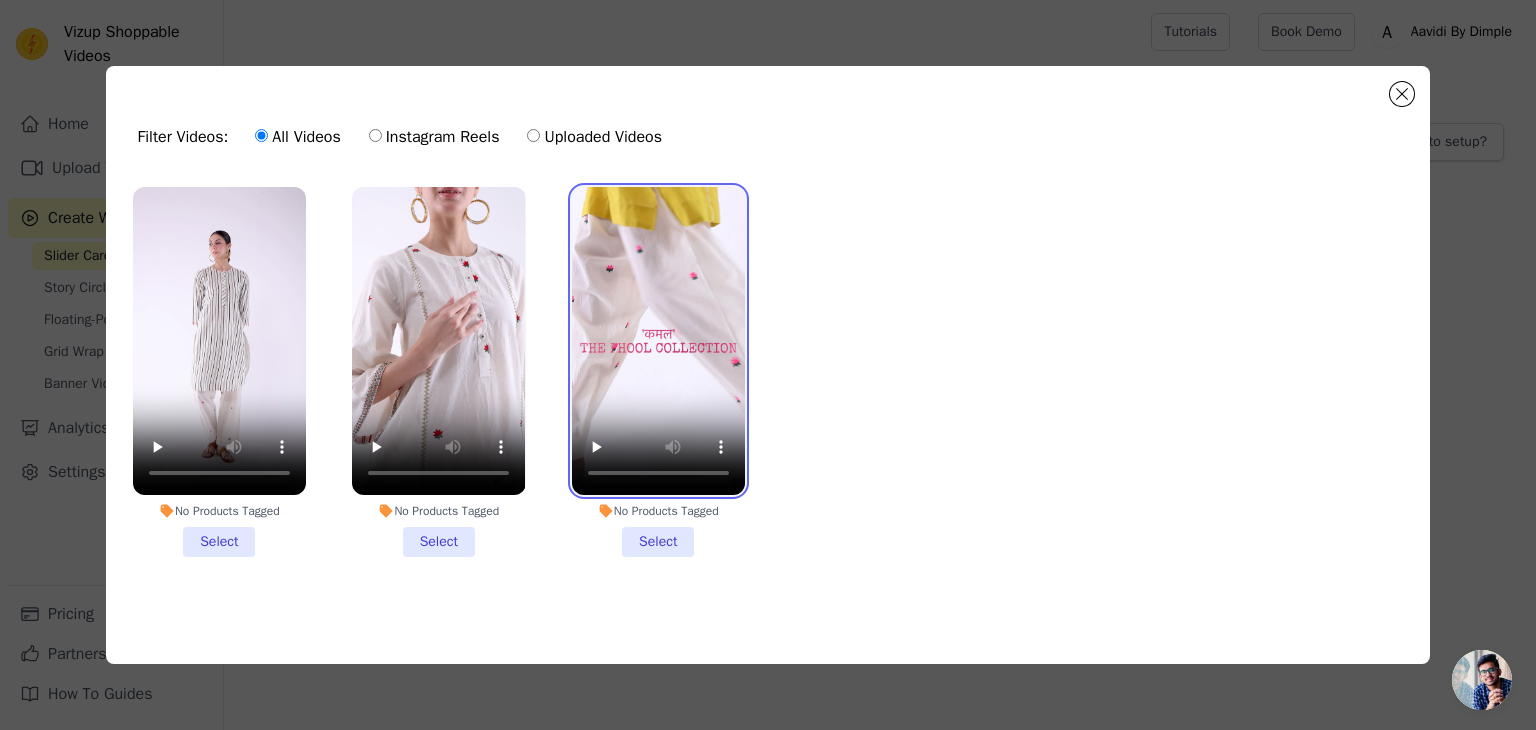 click at bounding box center (658, 341) 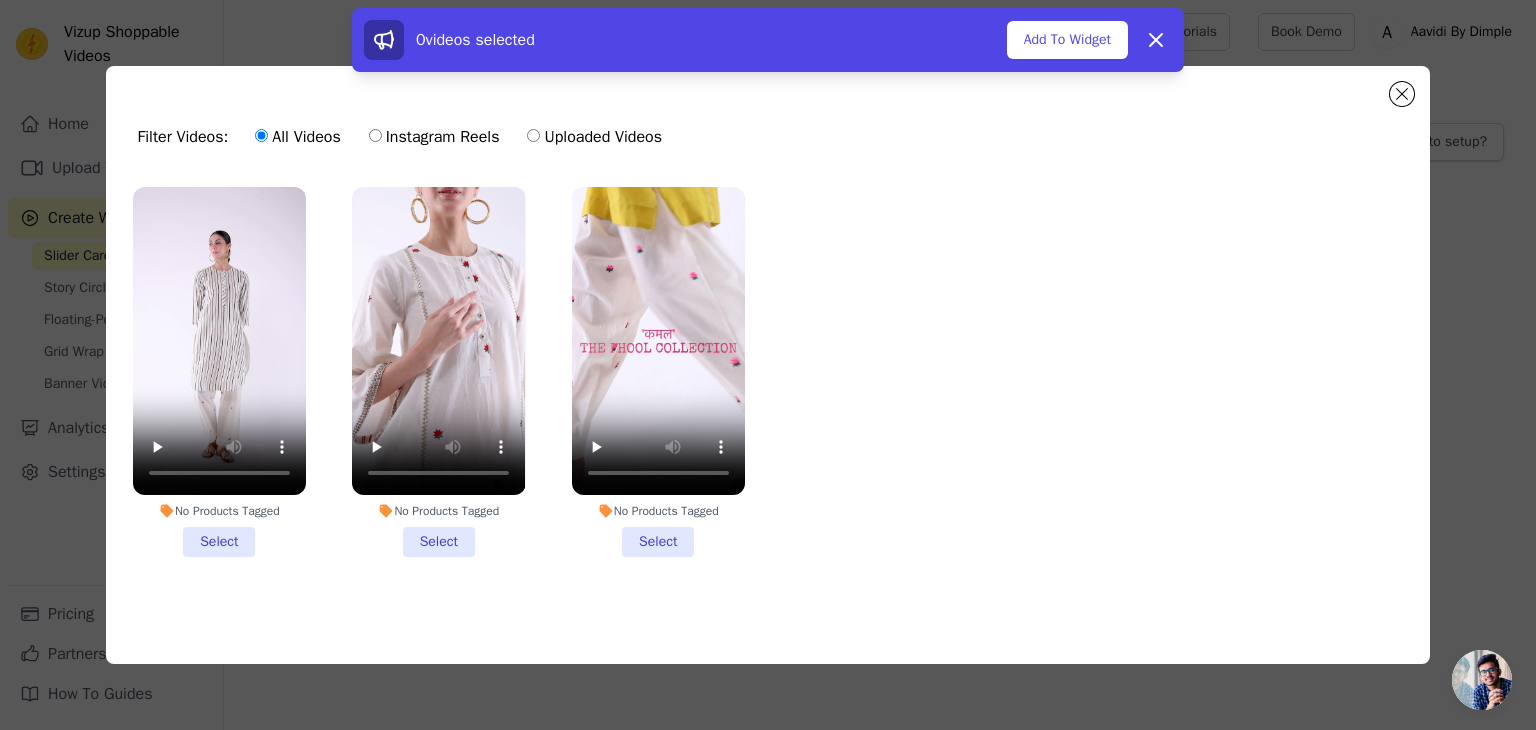 click on "No Products Tagged     Select" at bounding box center [658, 372] 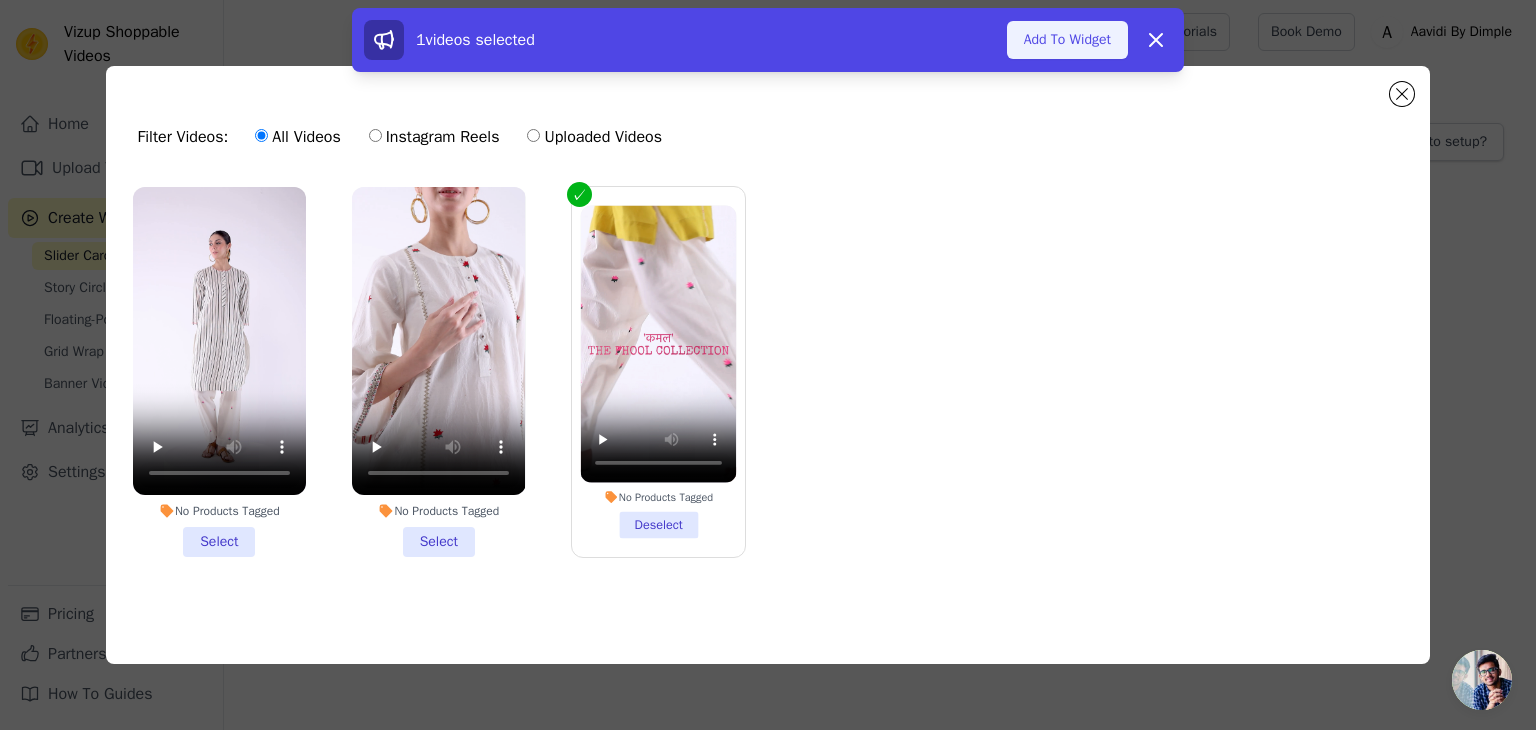 click on "Add To Widget" at bounding box center [1067, 40] 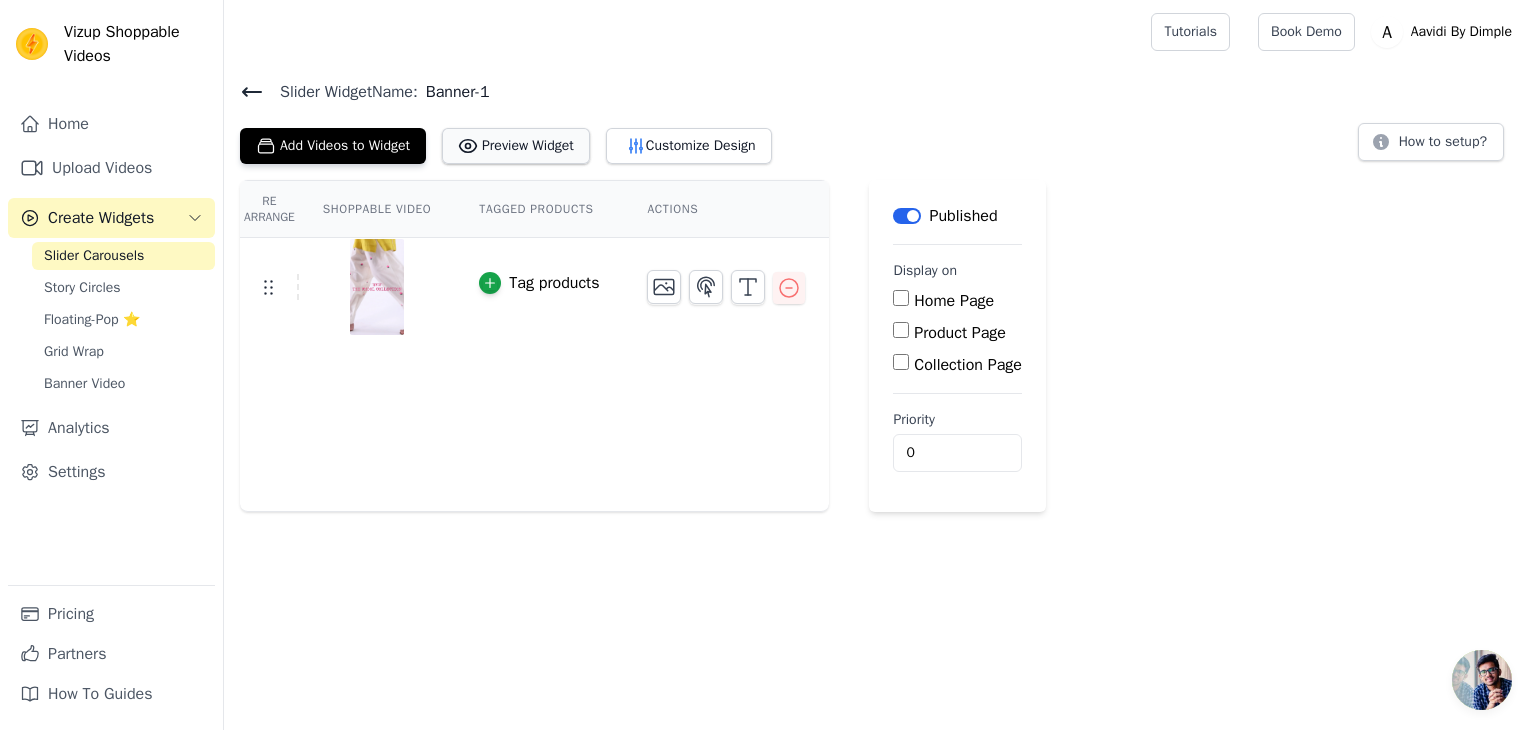click on "Preview Widget" at bounding box center (516, 146) 